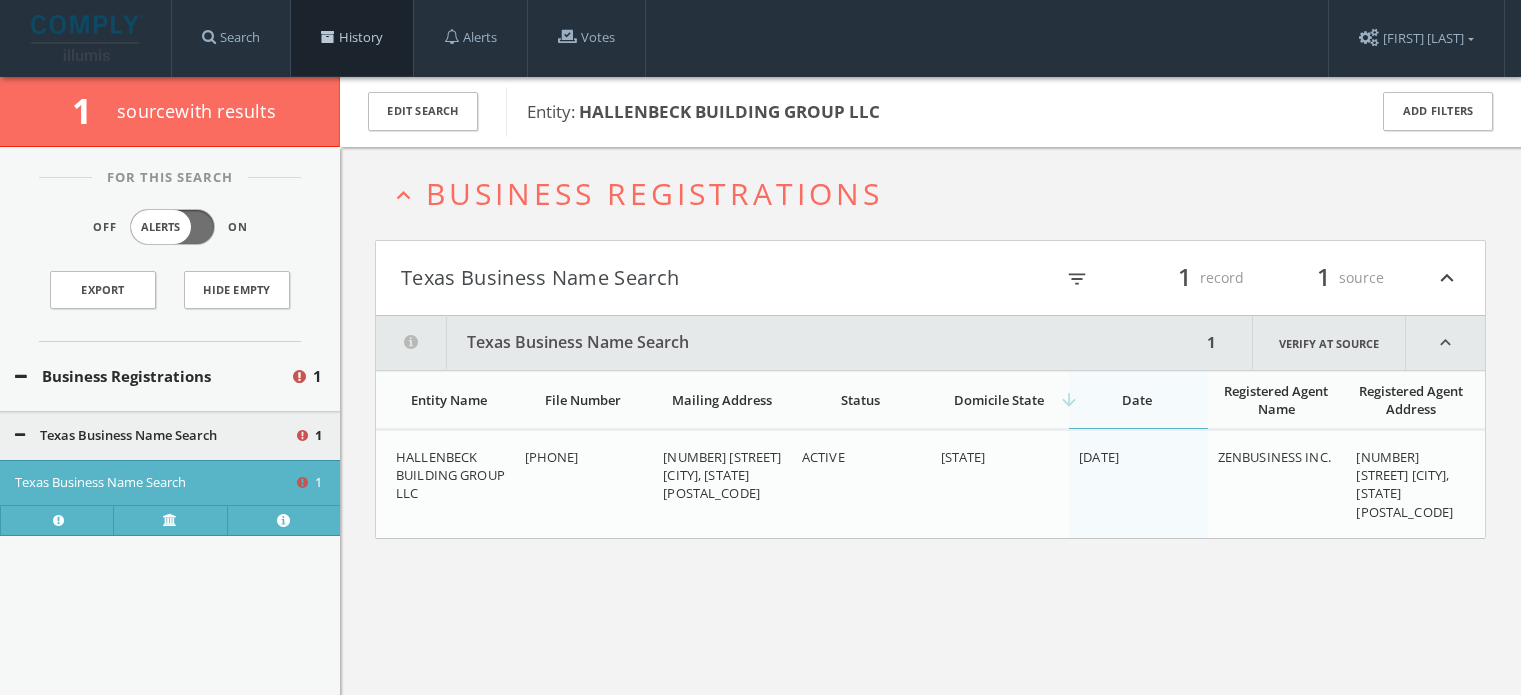 scroll, scrollTop: 13, scrollLeft: 0, axis: vertical 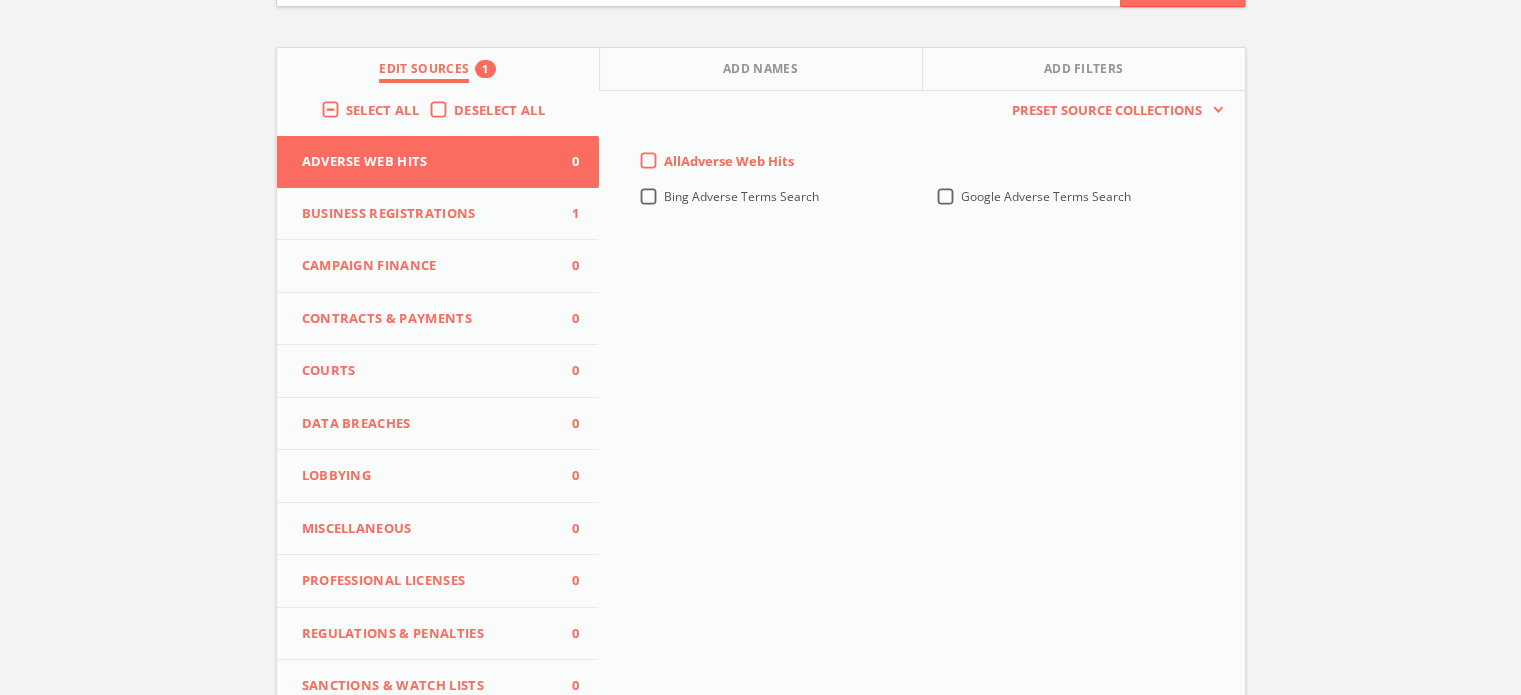 click on "Campaign Finance" at bounding box center [426, 266] 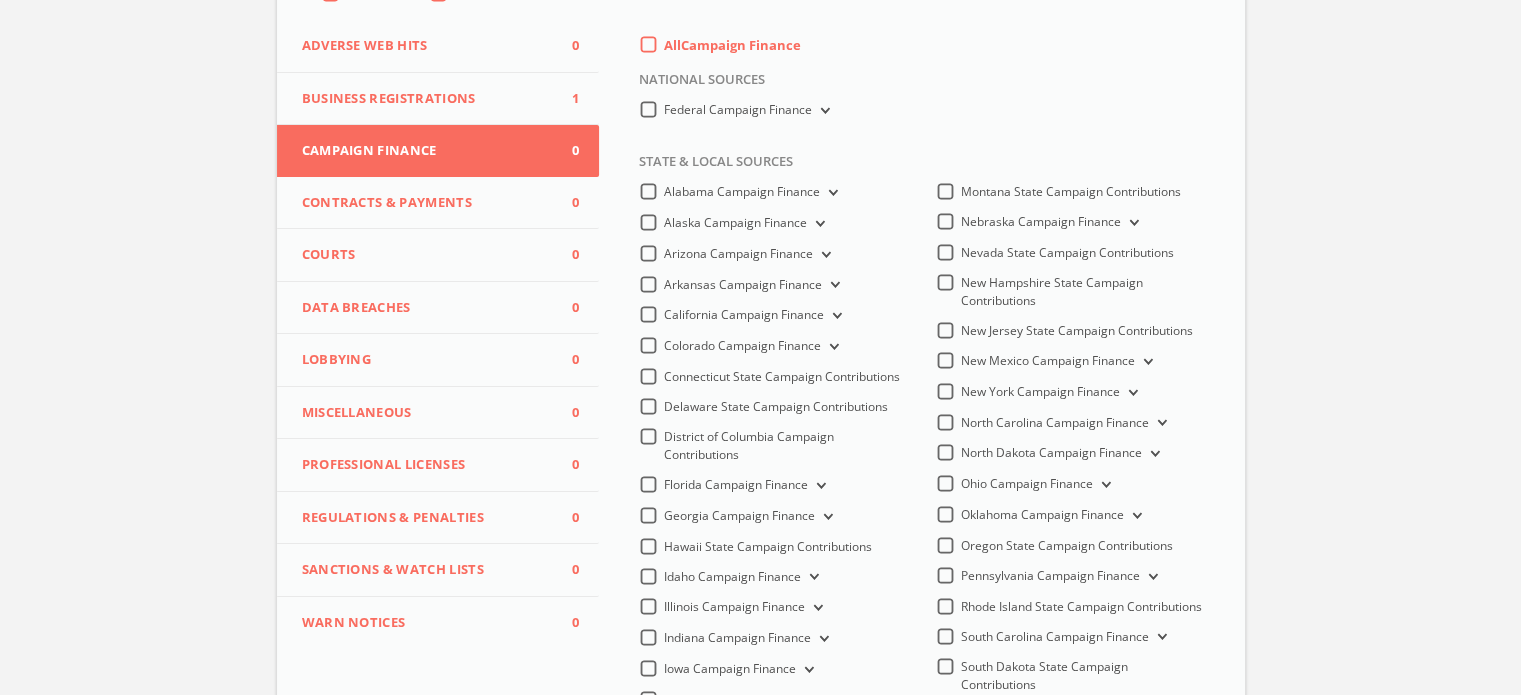 scroll, scrollTop: 300, scrollLeft: 0, axis: vertical 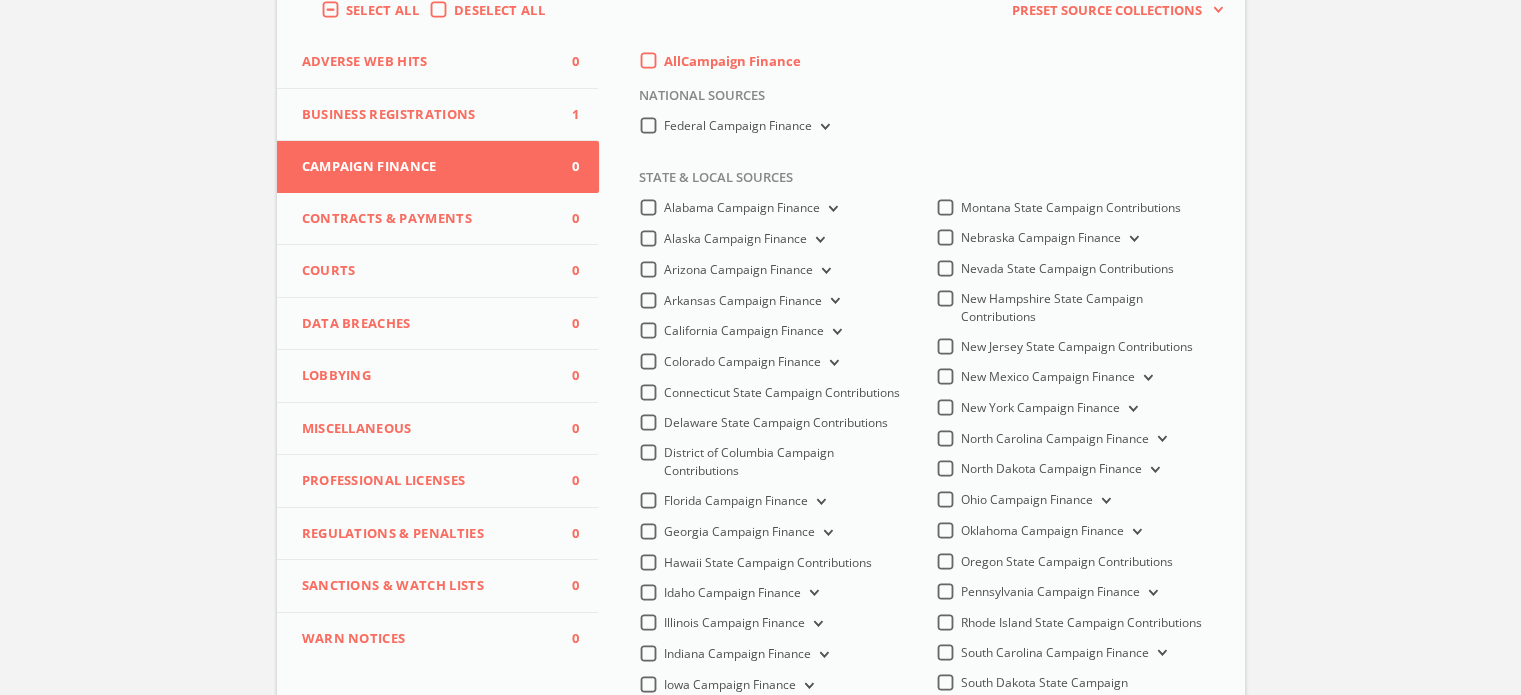 click on "Federal Campaign Finance" at bounding box center (823, 127) 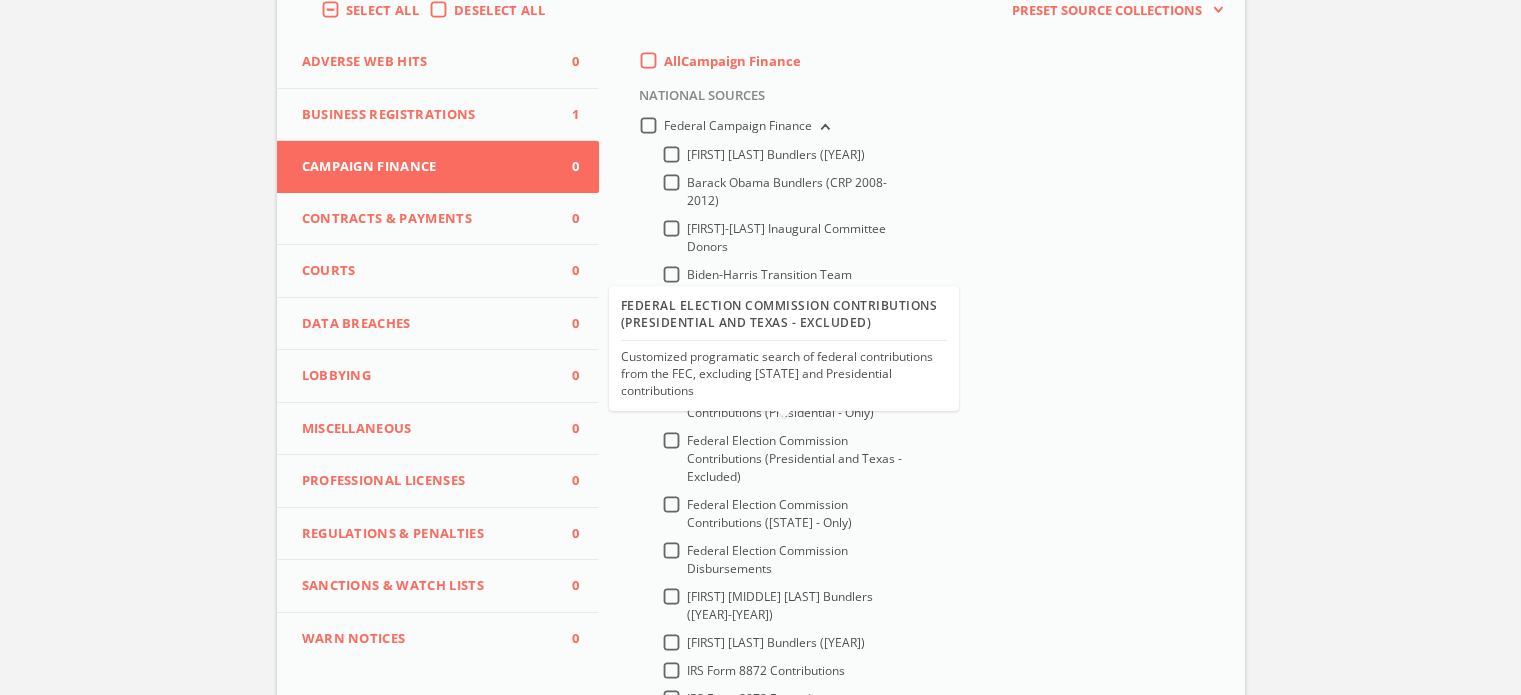scroll, scrollTop: 400, scrollLeft: 0, axis: vertical 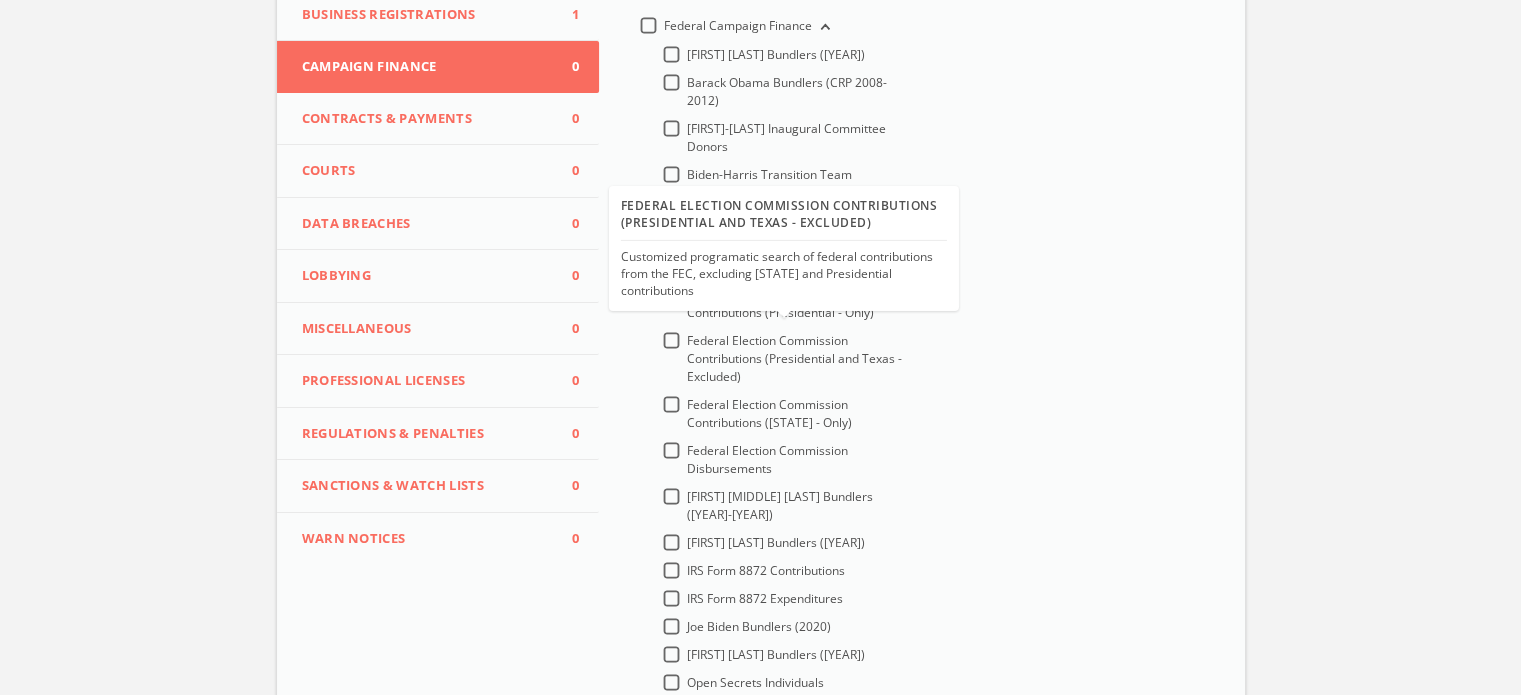 click on "Federal Election Commission Contributions (Presidential and Texas - Excluded)" at bounding box center [794, 358] 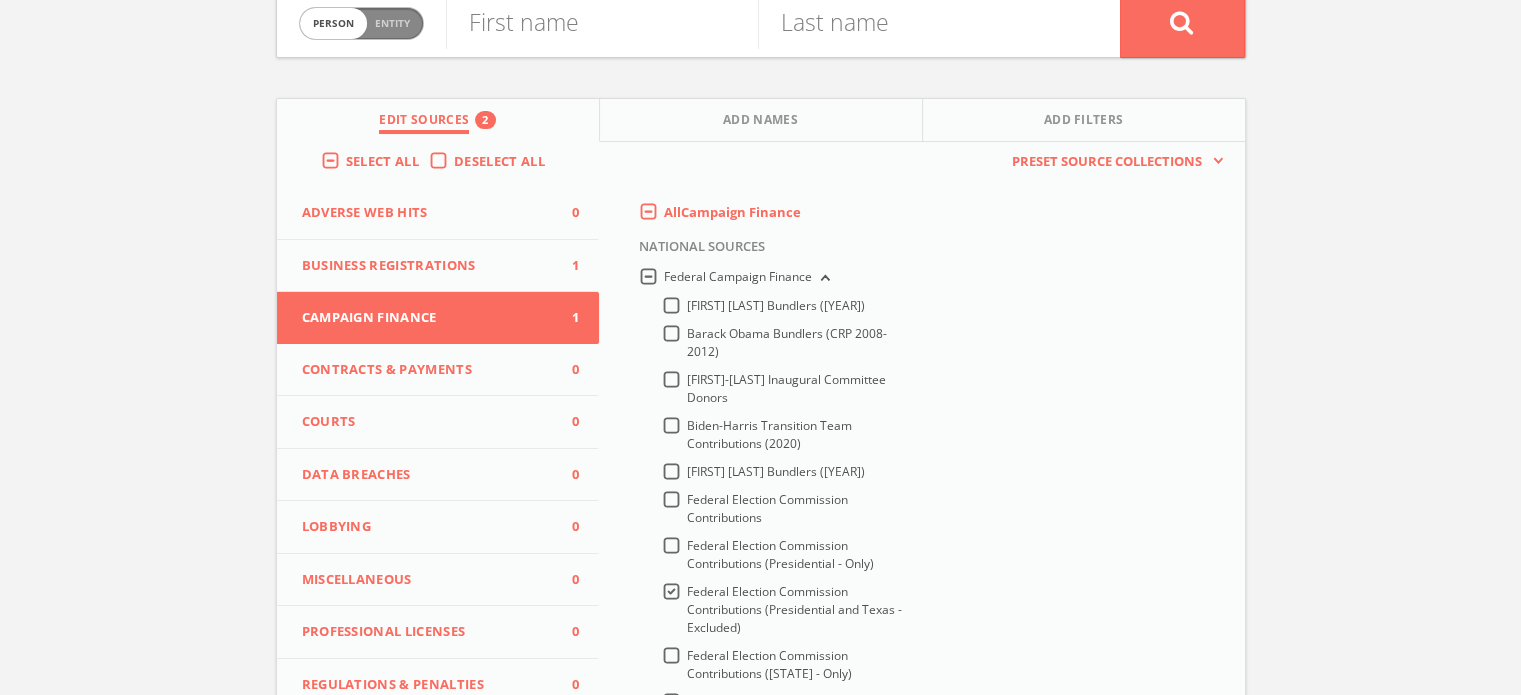 scroll, scrollTop: 0, scrollLeft: 0, axis: both 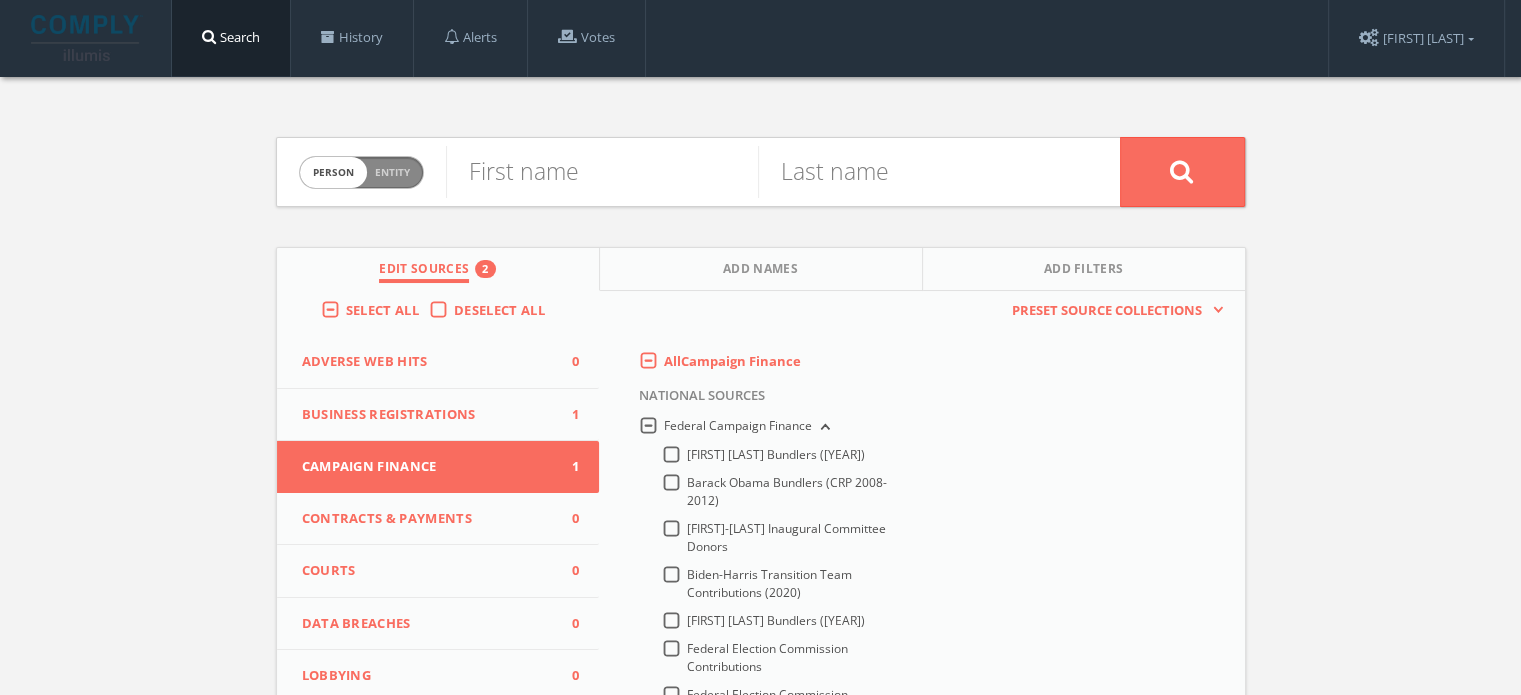click on "Entity" at bounding box center (392, 172) 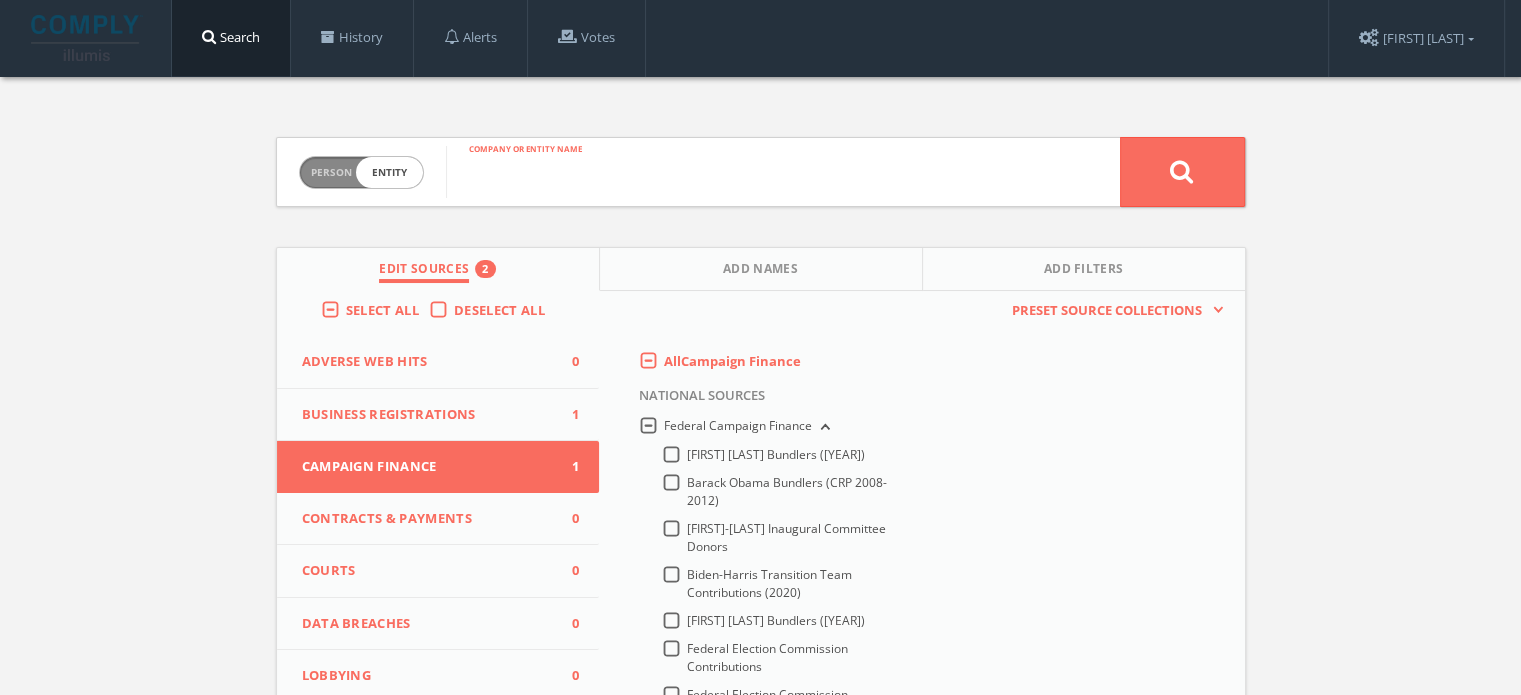 drag, startPoint x: 522, startPoint y: 181, endPoint x: 796, endPoint y: 179, distance: 274.0073 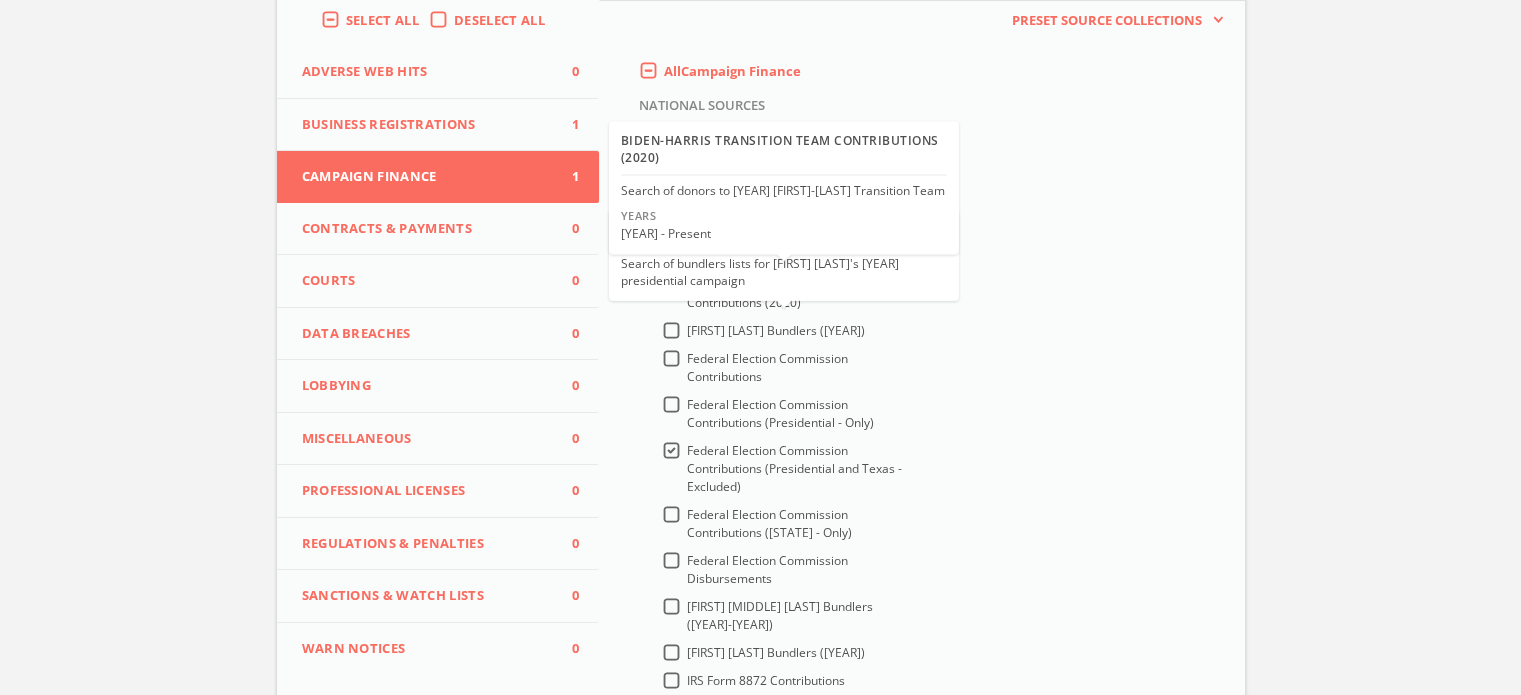 scroll, scrollTop: 400, scrollLeft: 0, axis: vertical 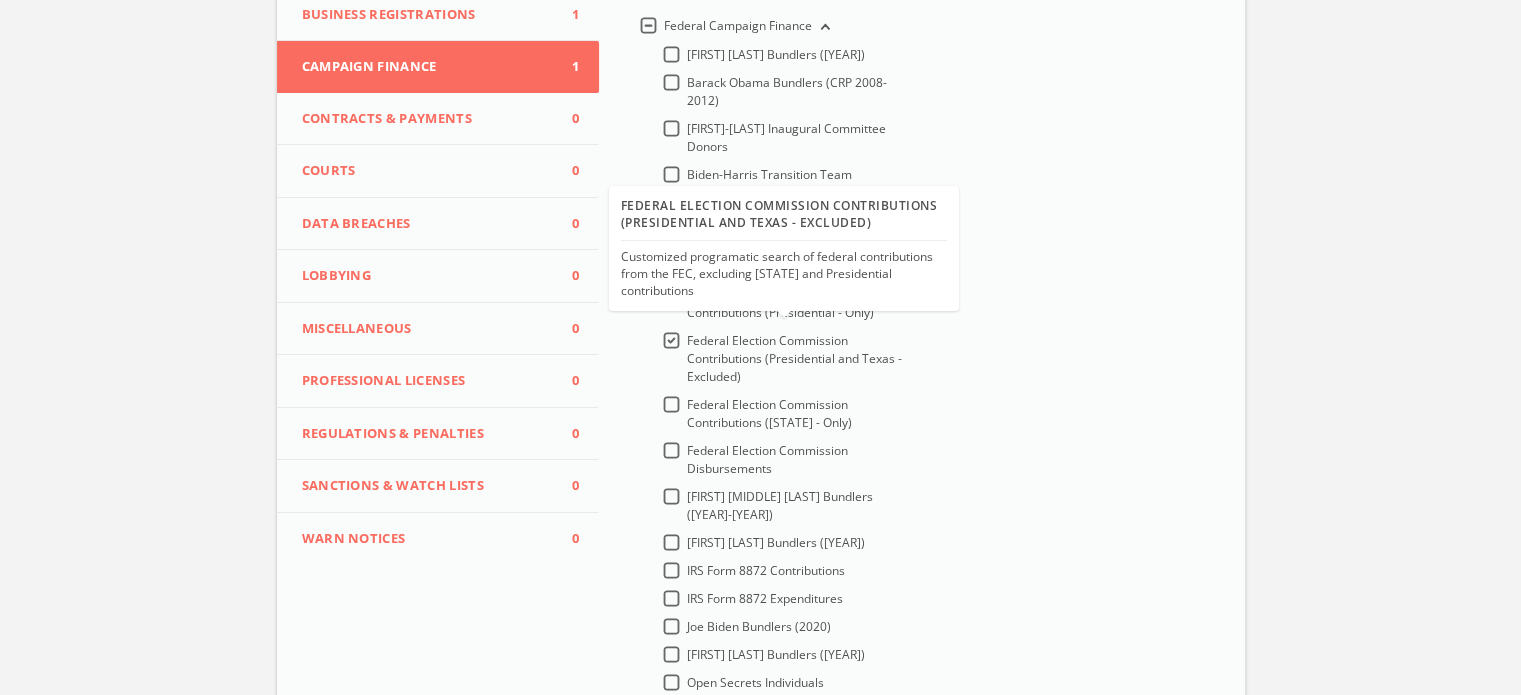 click on "Federal Election Commission Contributions (Presidential and Texas - Excluded)" at bounding box center (796, 359) 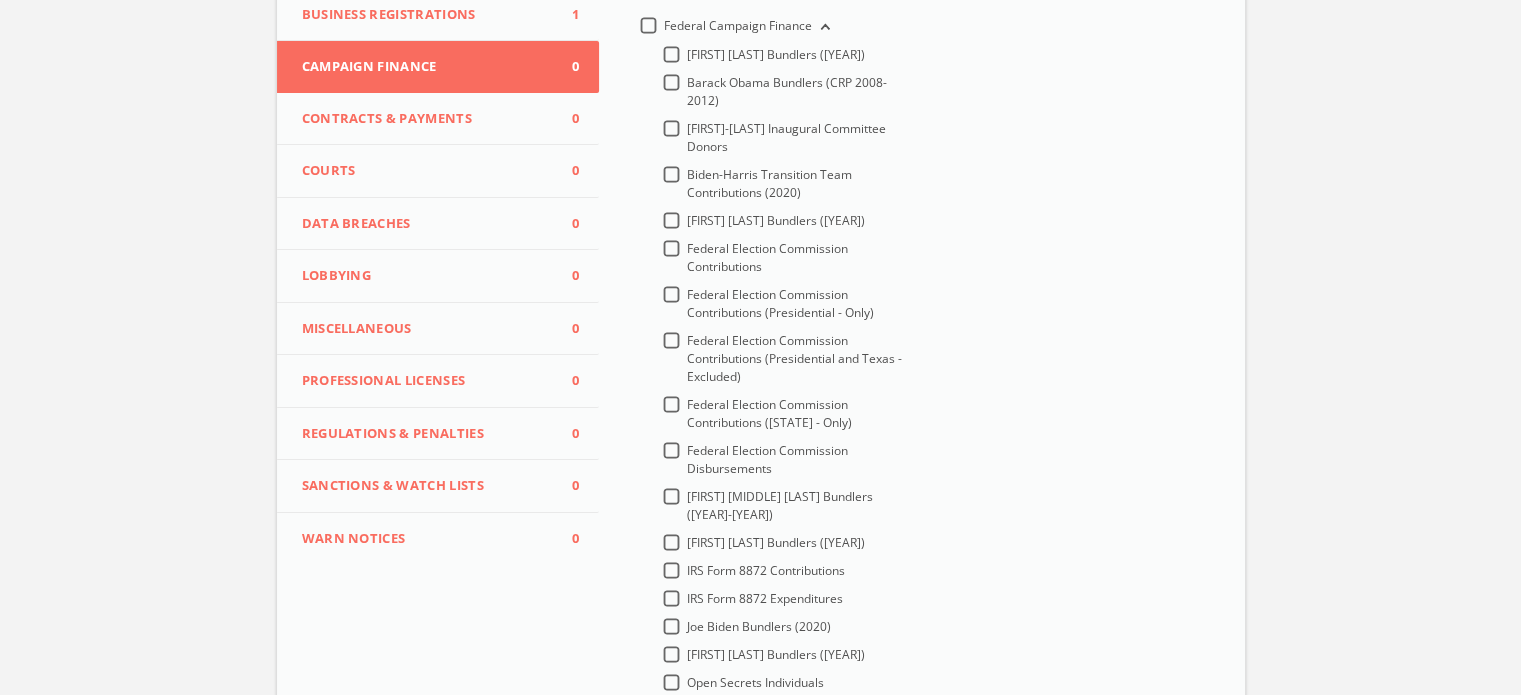 click on "Federal Election Commission Contributions (Presidential - Only)" at bounding box center [796, 304] 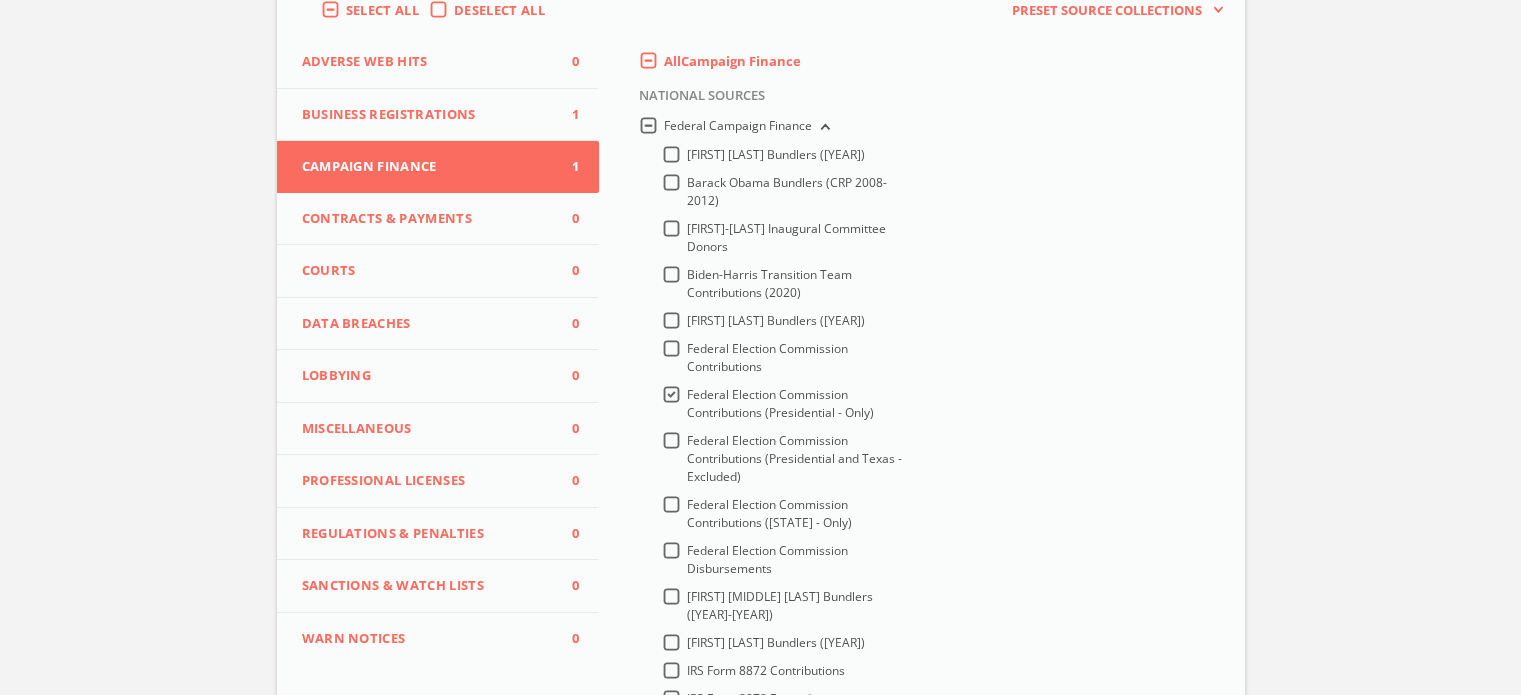 scroll, scrollTop: 0, scrollLeft: 0, axis: both 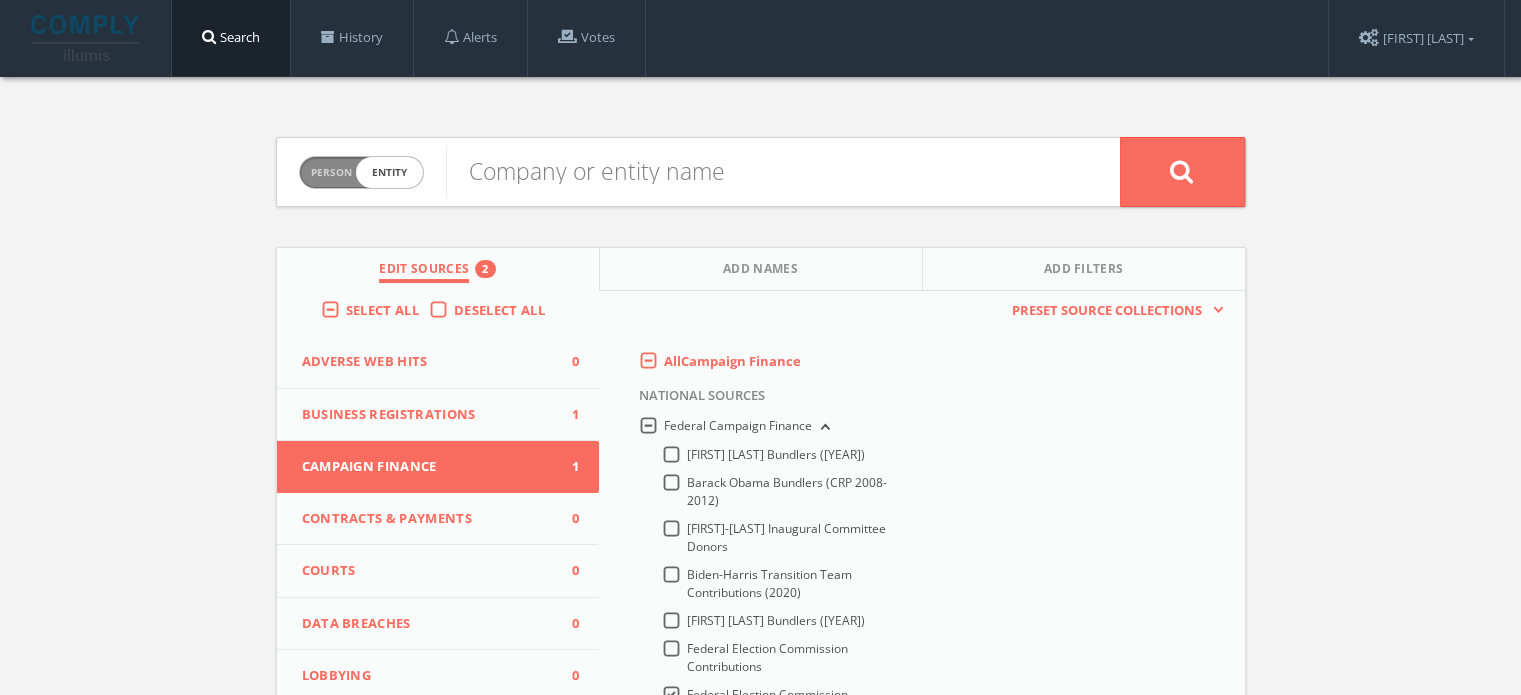 click on "Person" at bounding box center [331, 172] 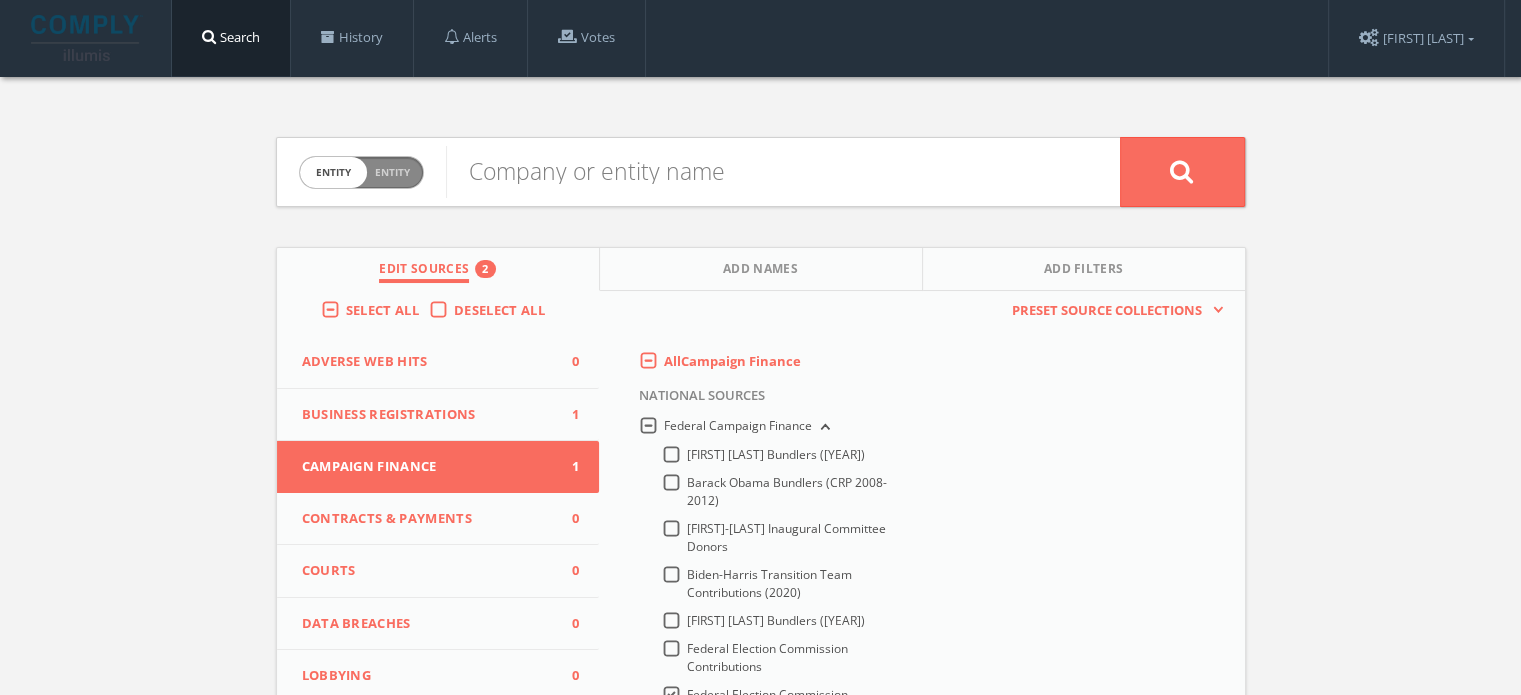 checkbox on "false" 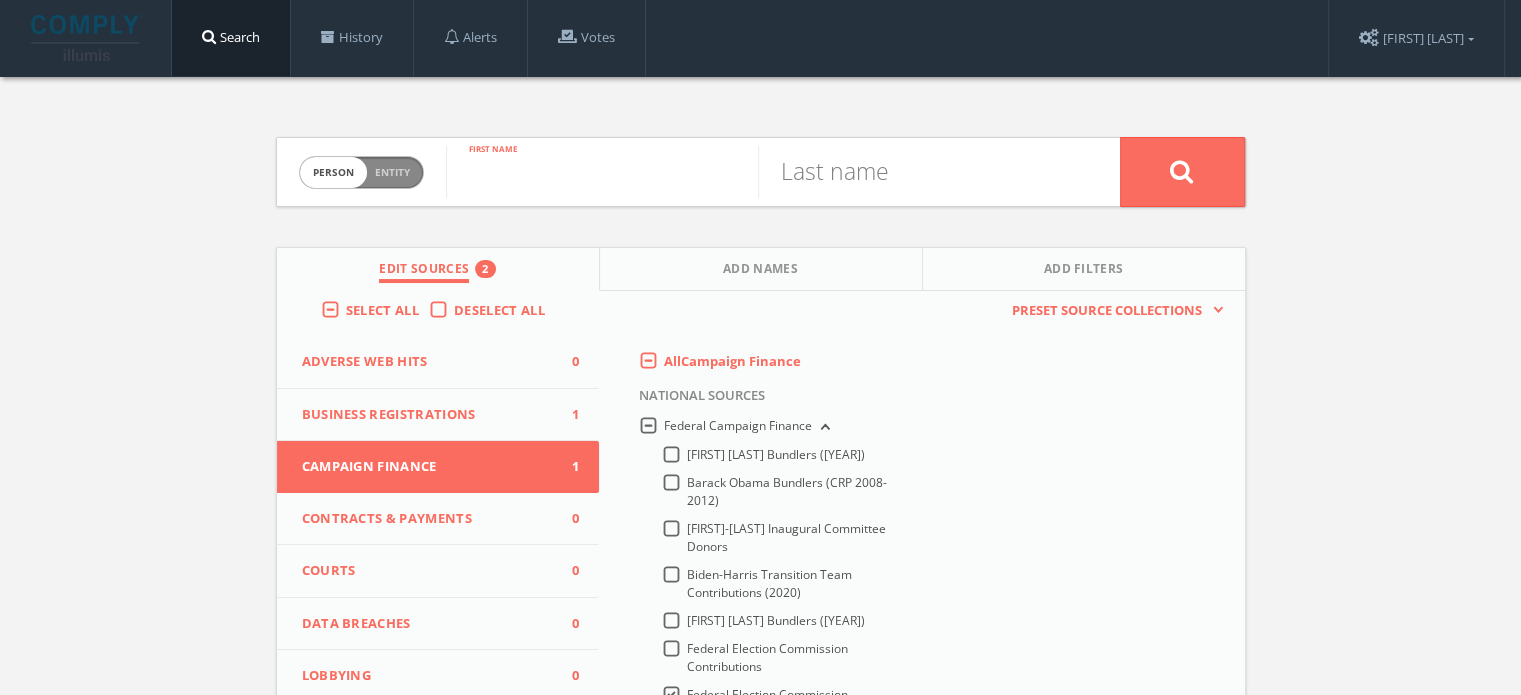 click at bounding box center (602, 172) 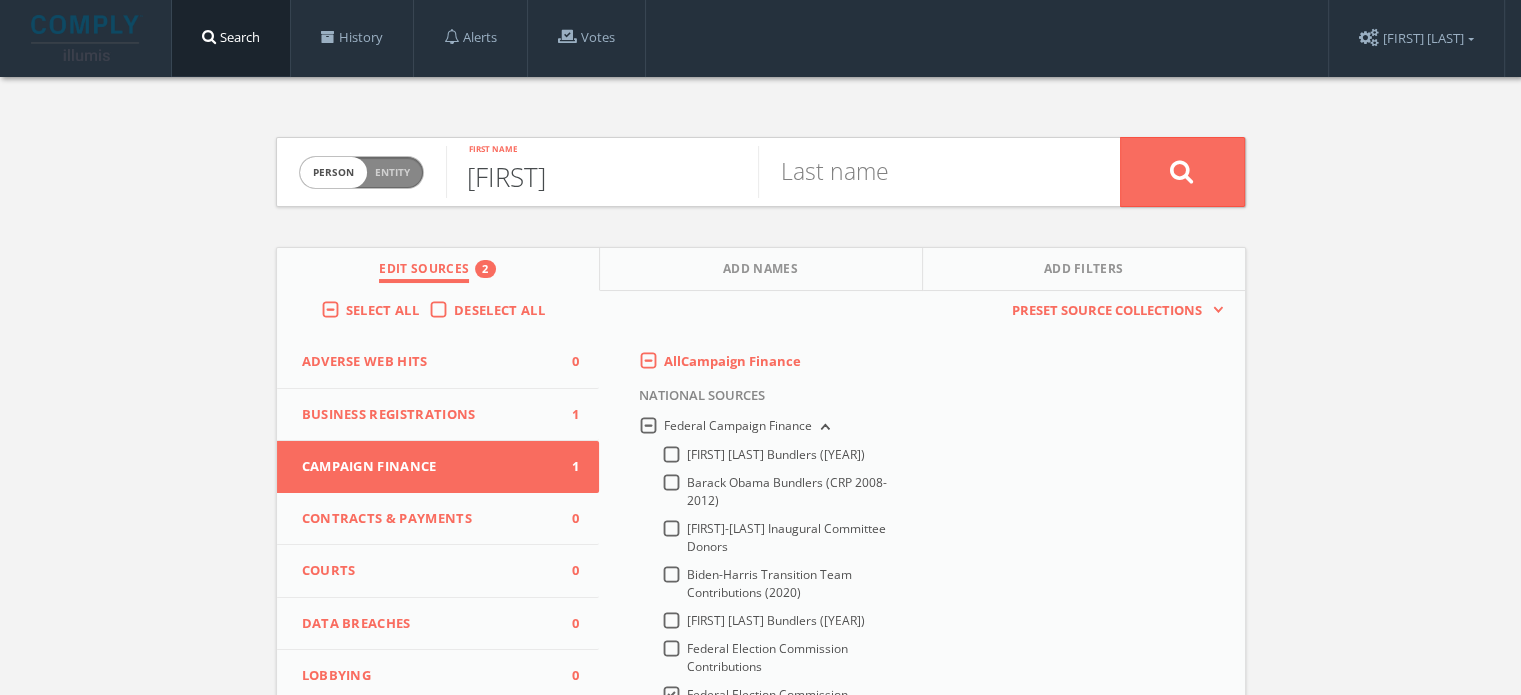 type on "[FIRST]" 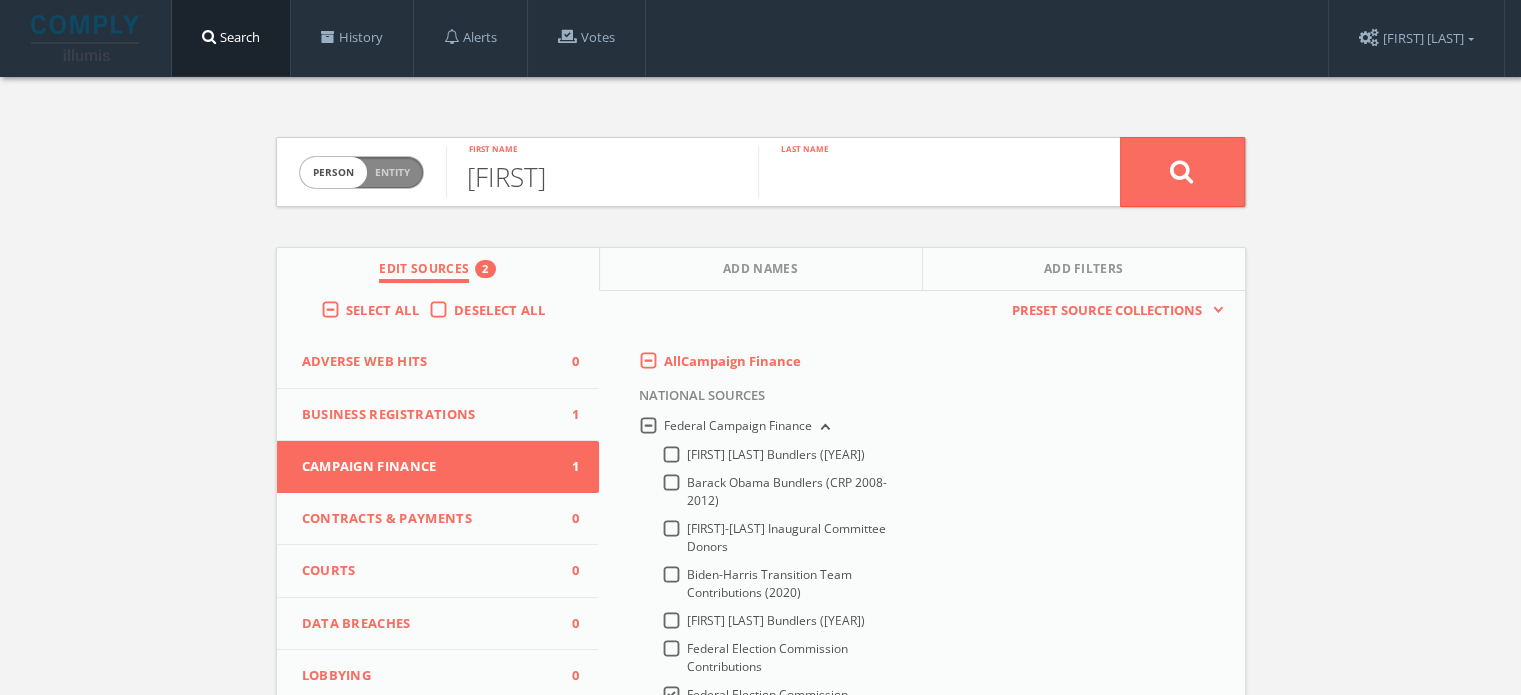 click at bounding box center (914, 172) 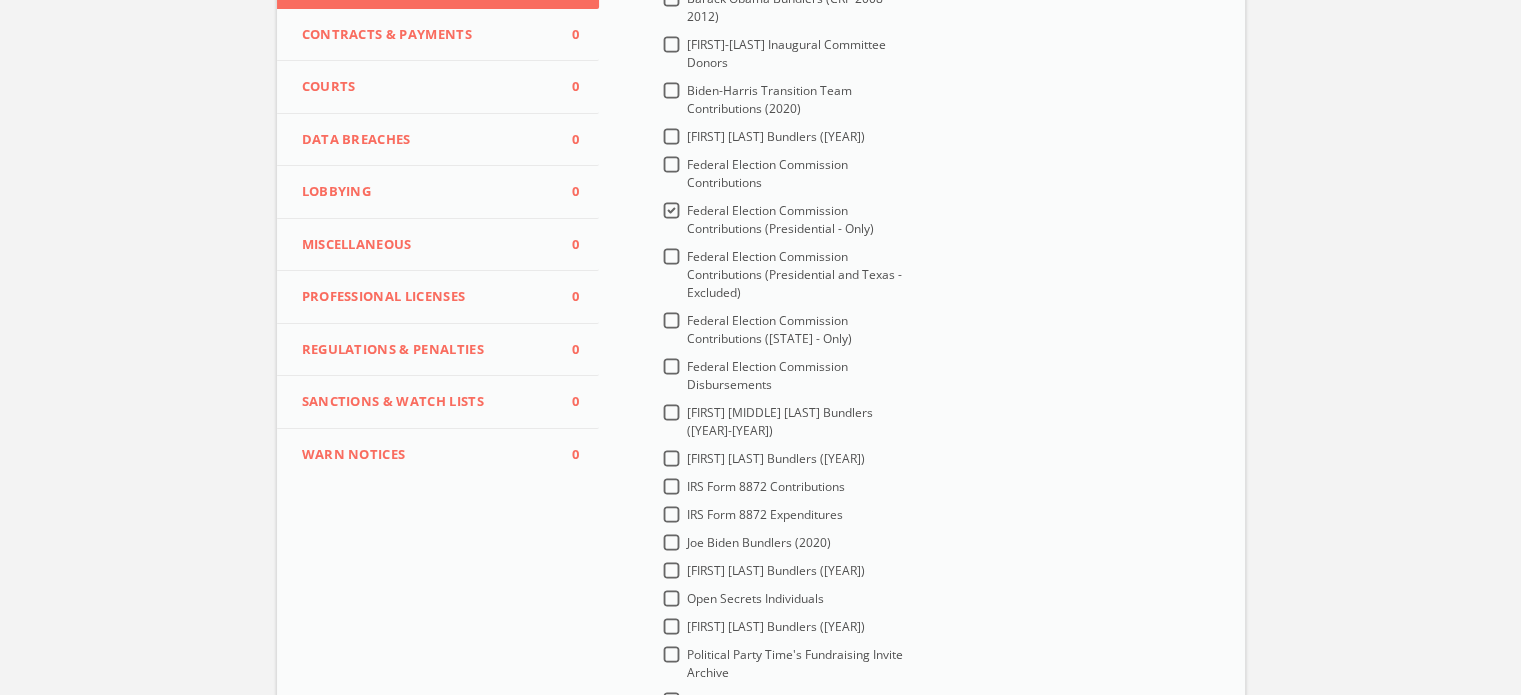 scroll, scrollTop: 100, scrollLeft: 0, axis: vertical 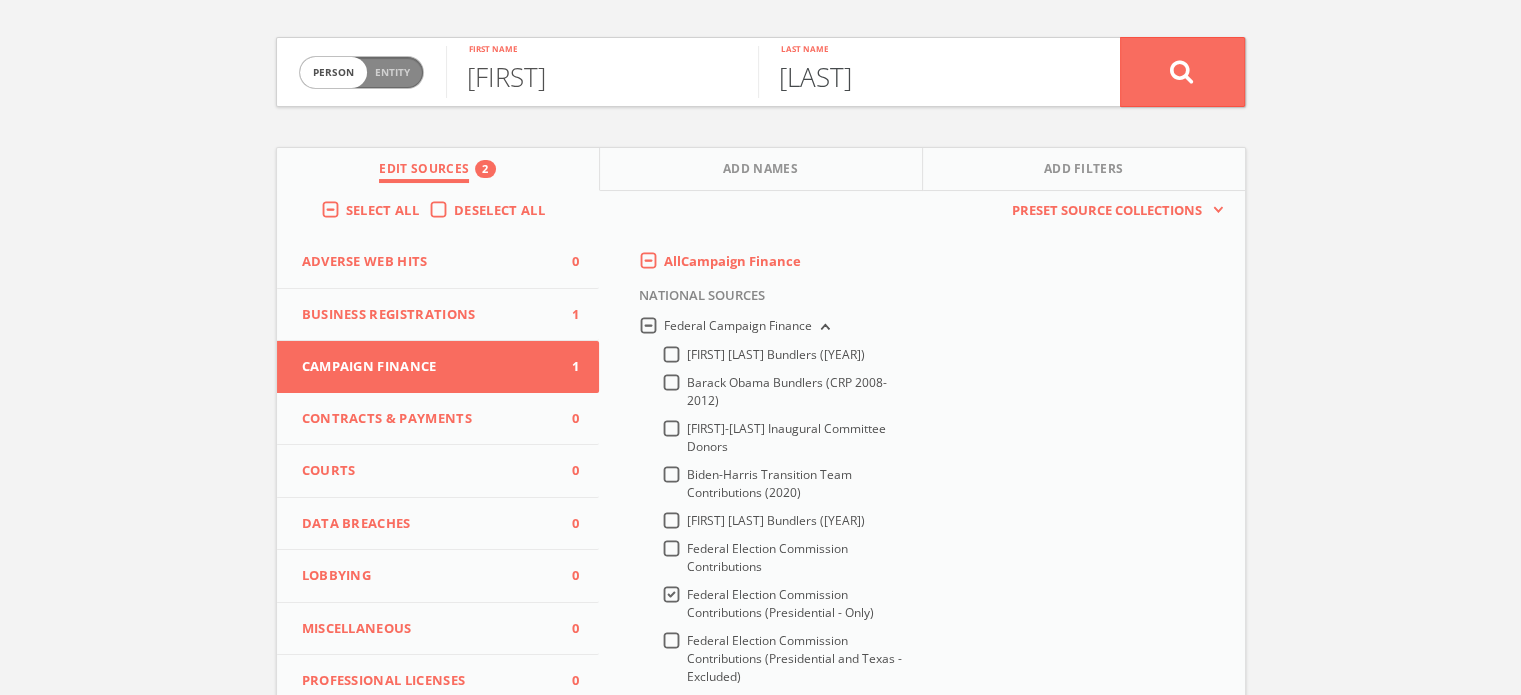 type on "[LAST]" 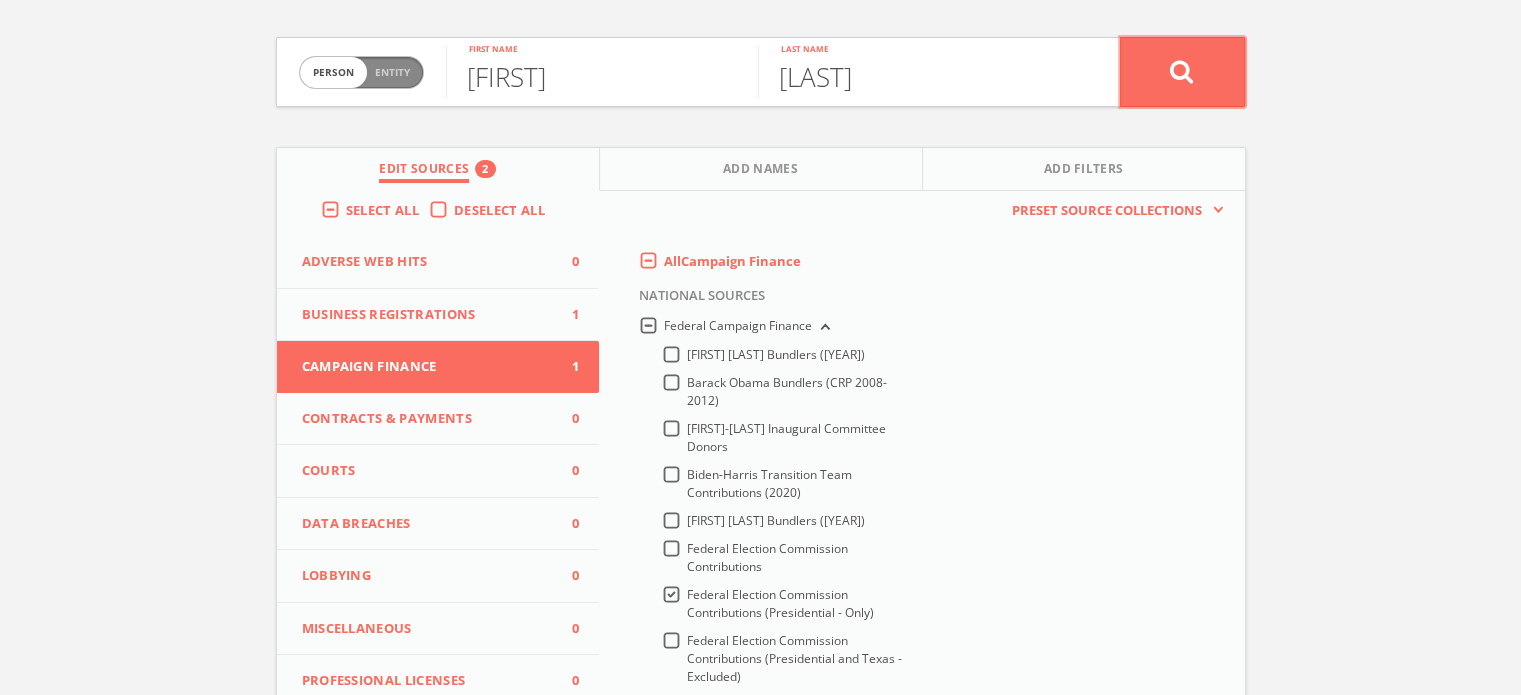 click 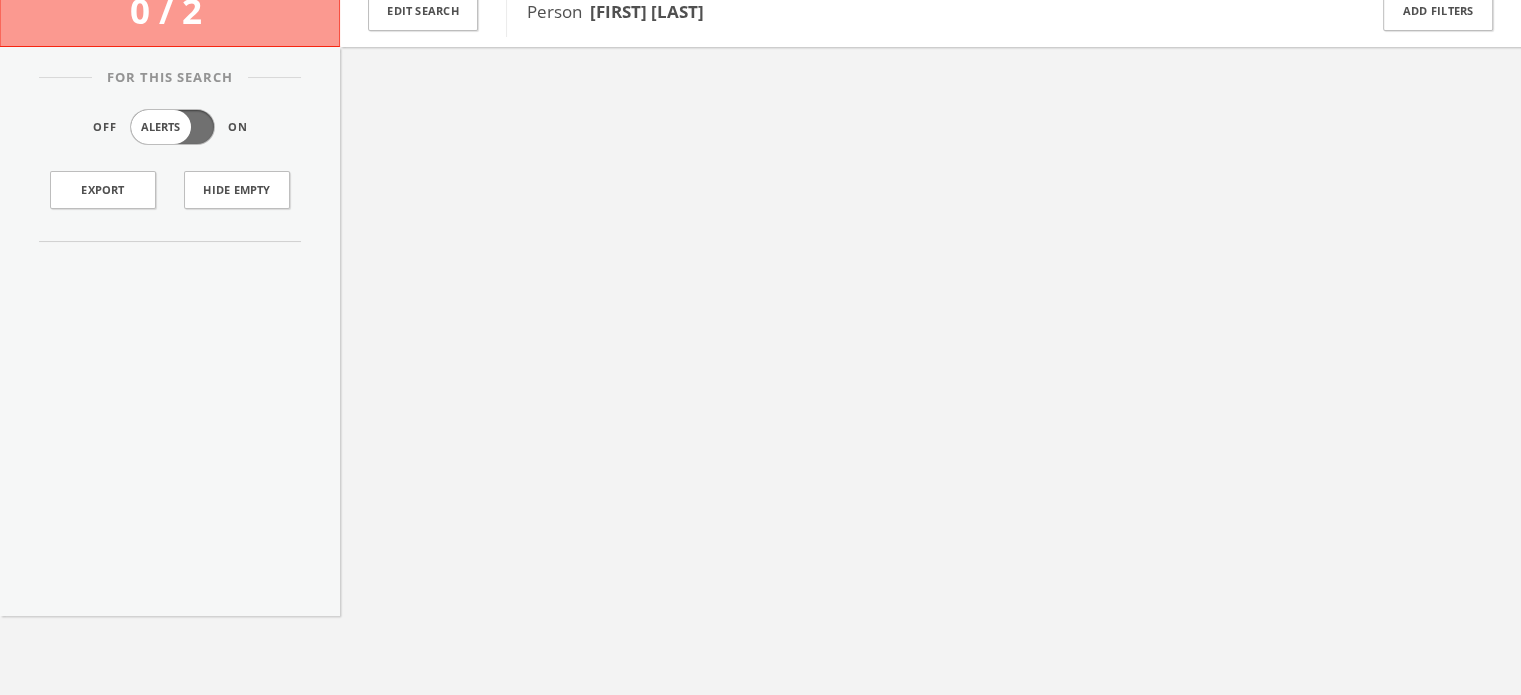 scroll, scrollTop: 0, scrollLeft: 0, axis: both 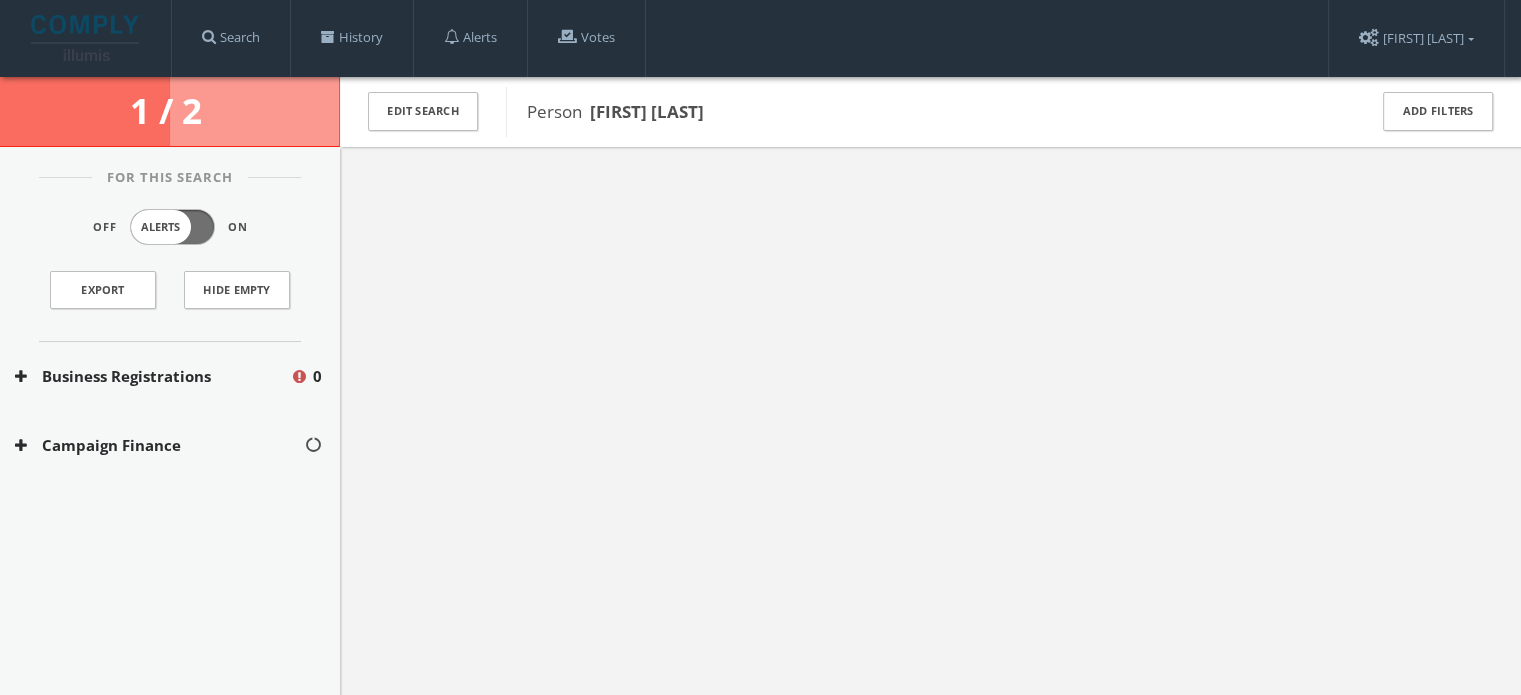 click on "Business Registrations" at bounding box center [152, 376] 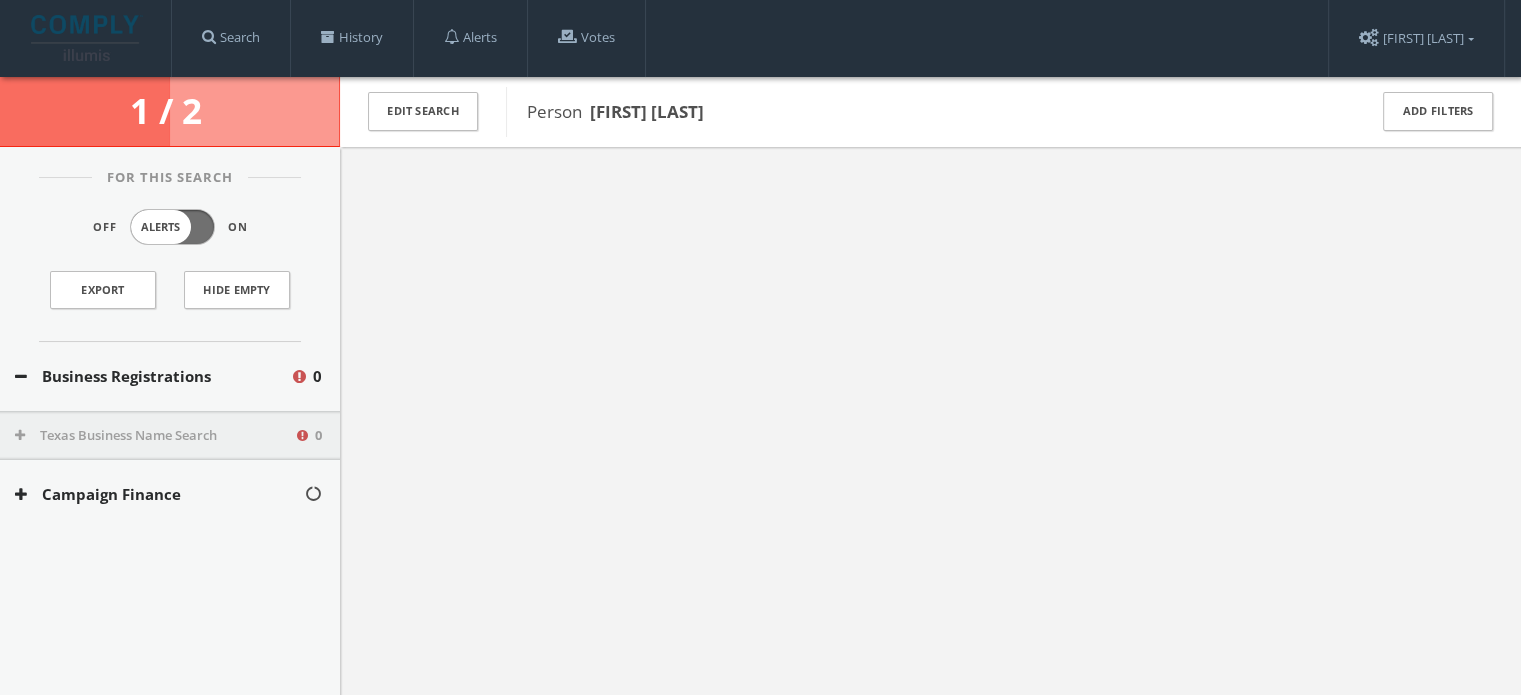 click on "Texas Business Name Search" at bounding box center (154, 436) 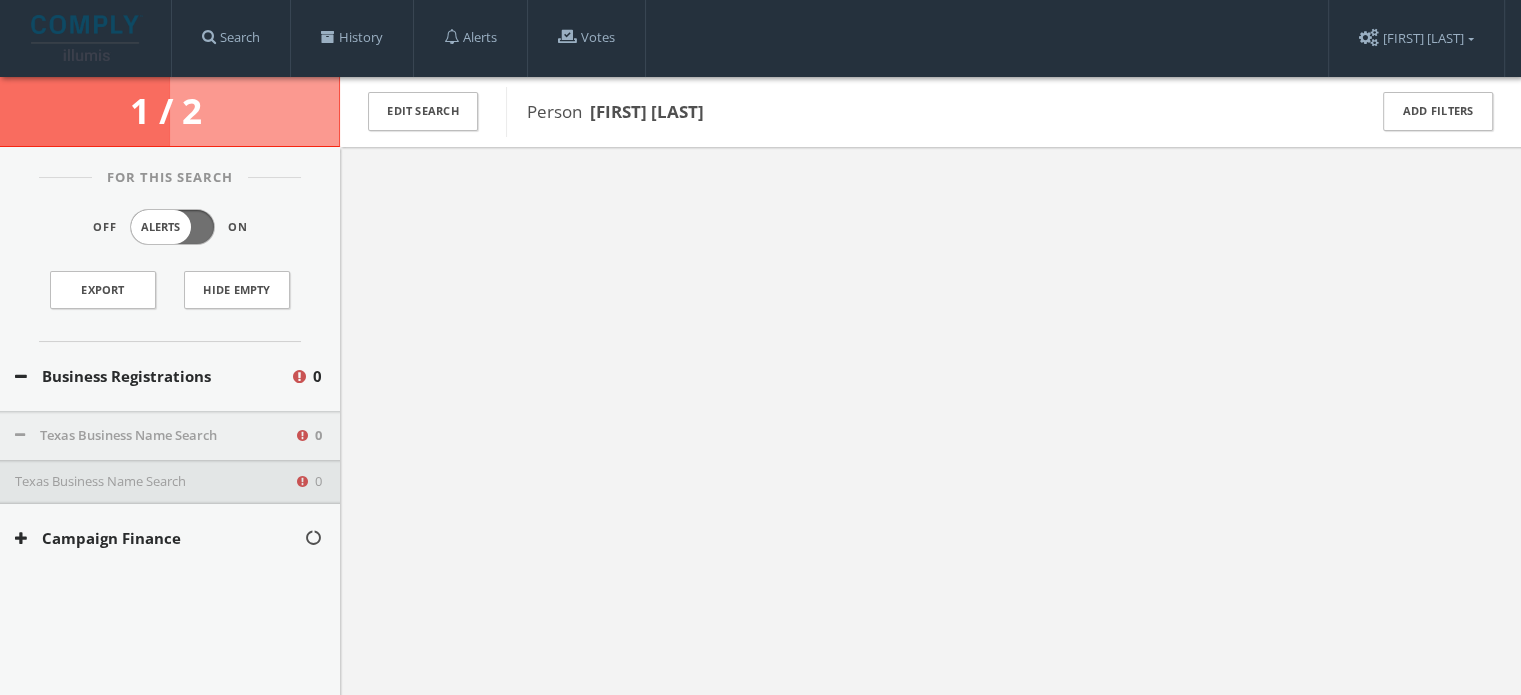 click on "Campaign Finance" at bounding box center [159, 538] 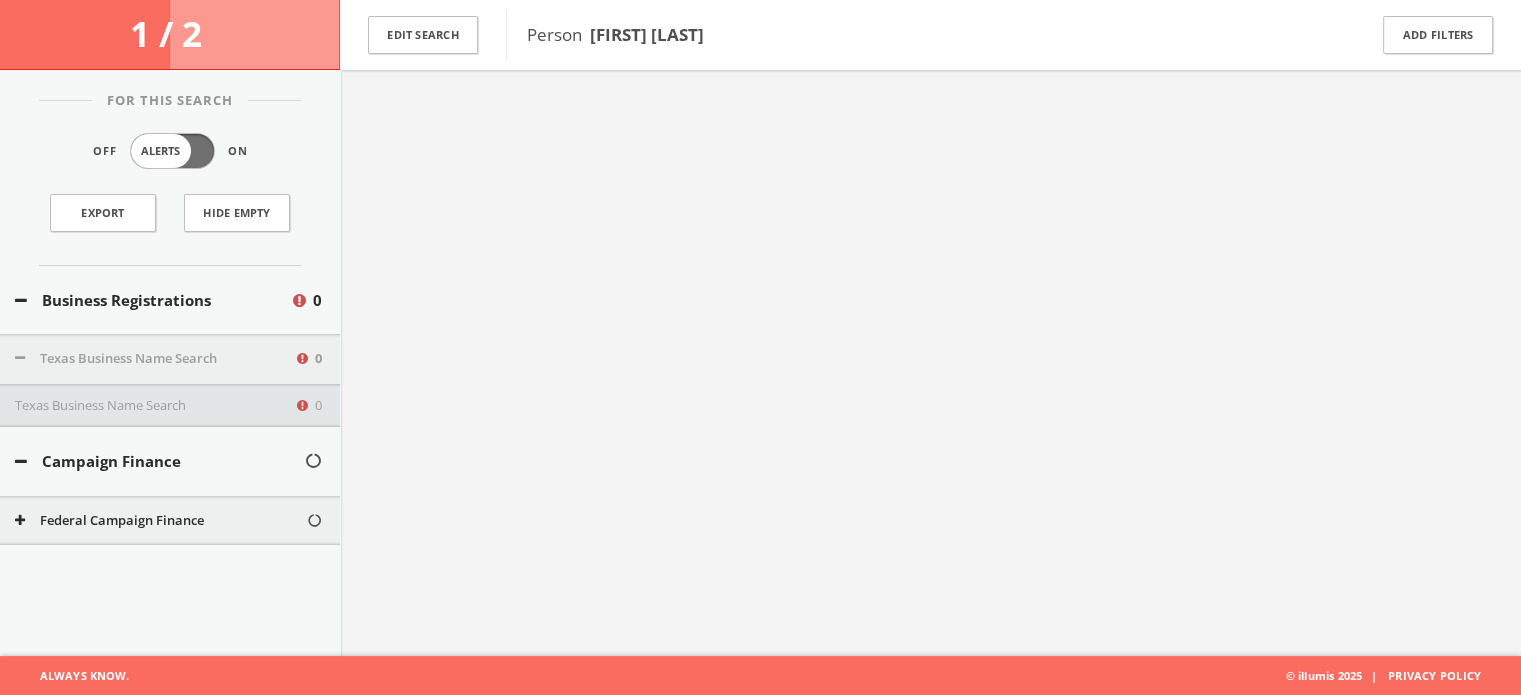 scroll, scrollTop: 16, scrollLeft: 0, axis: vertical 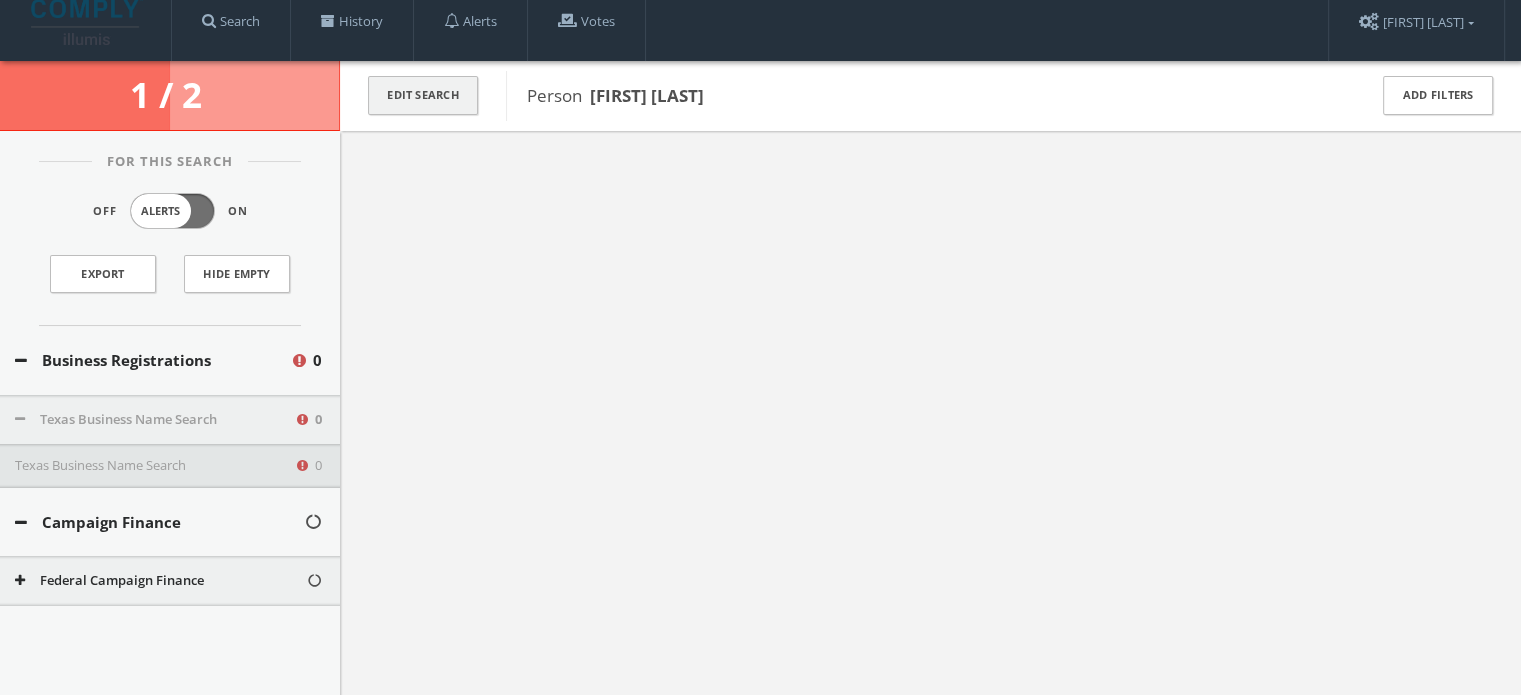 click on "Edit Search" at bounding box center [423, 95] 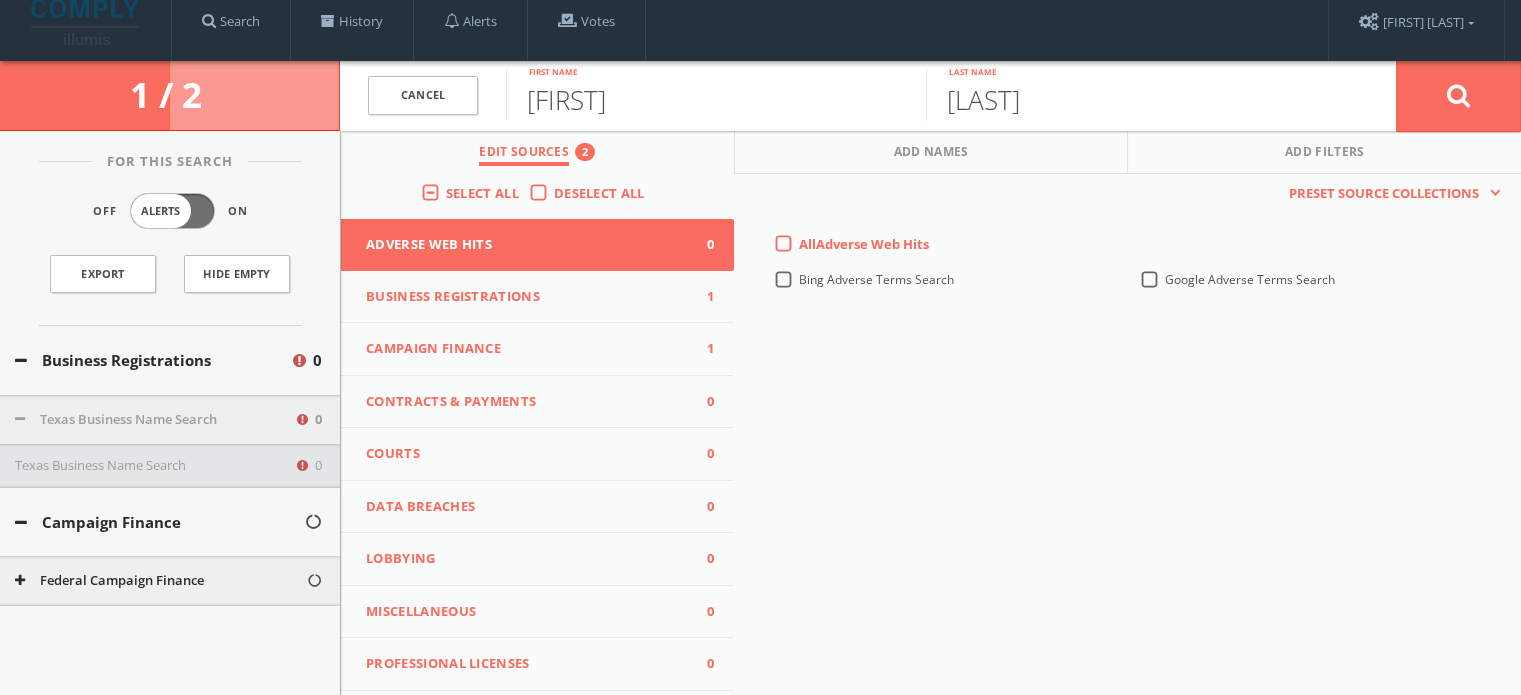 click on "Business Registrations" at bounding box center [525, 297] 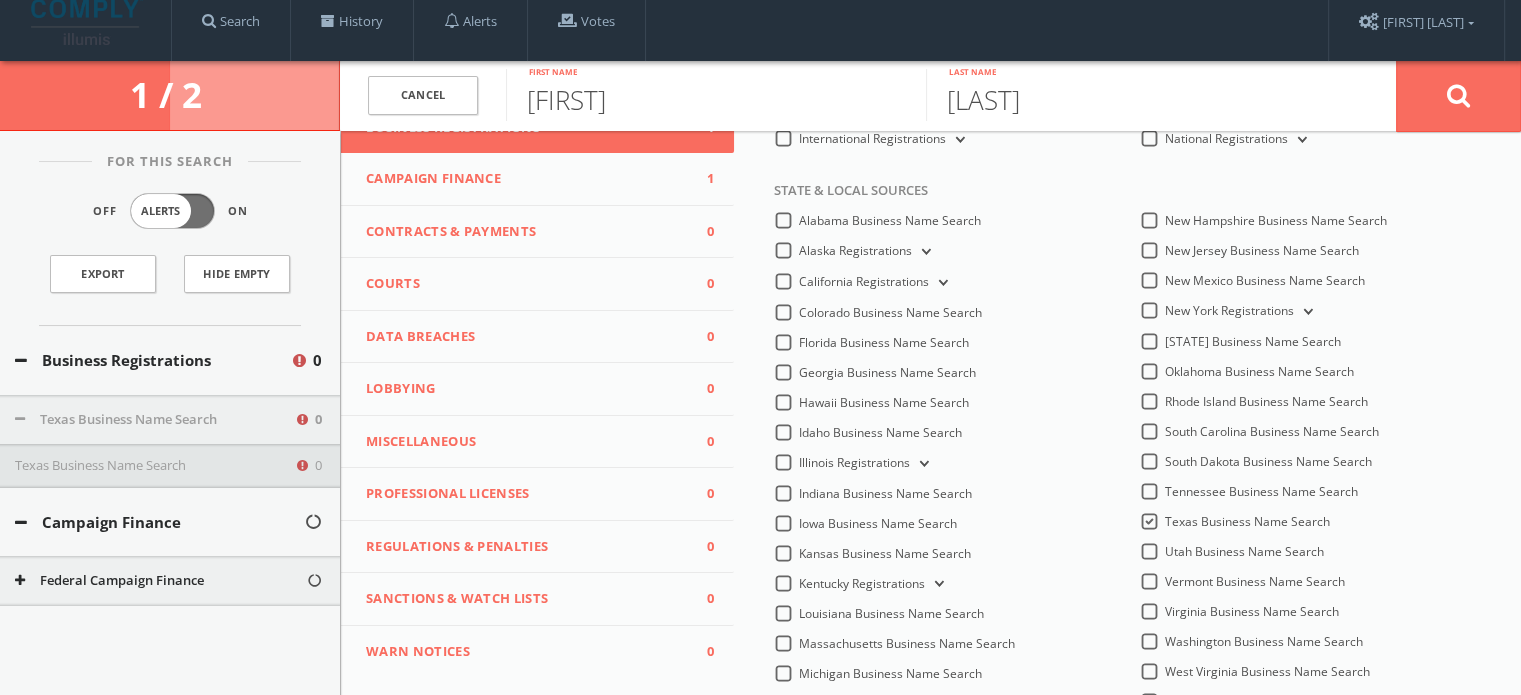 scroll, scrollTop: 300, scrollLeft: 0, axis: vertical 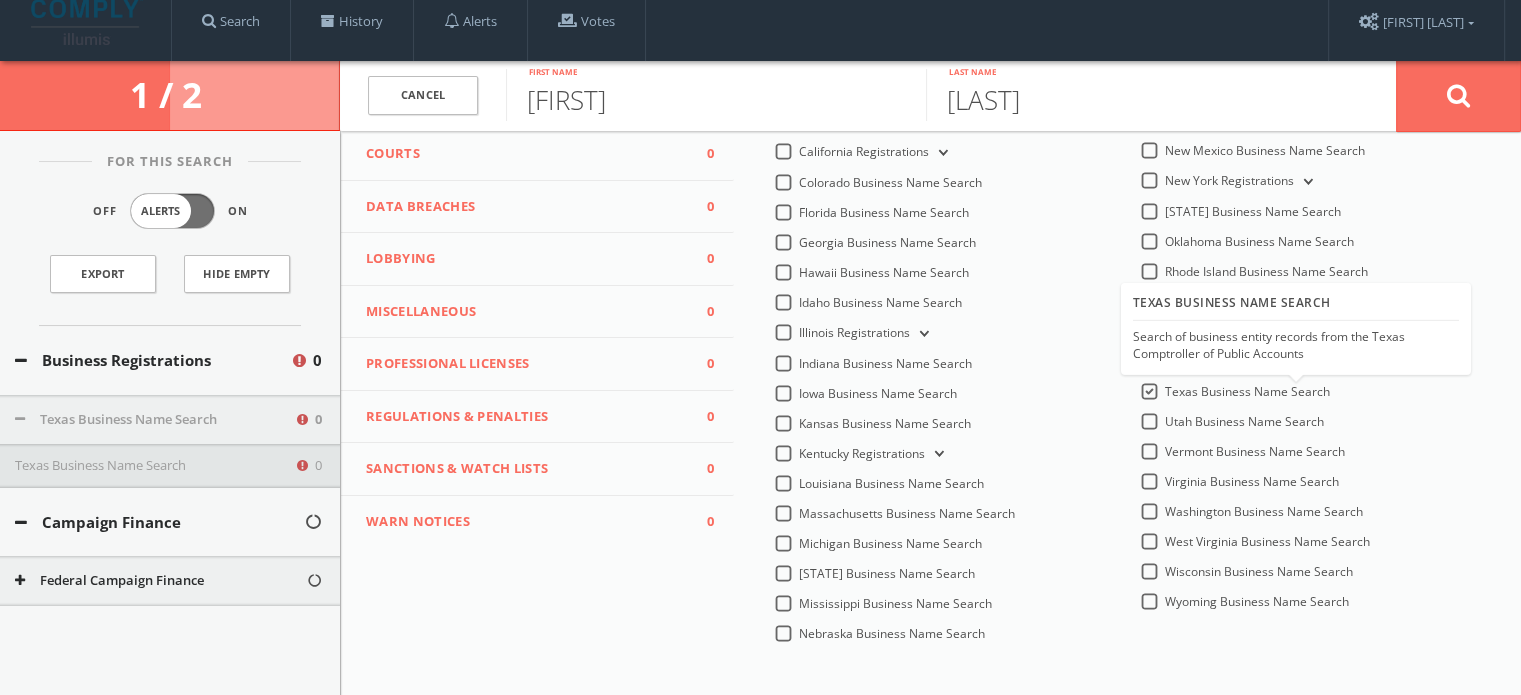 click on "Texas Business Name Search" at bounding box center (1247, 391) 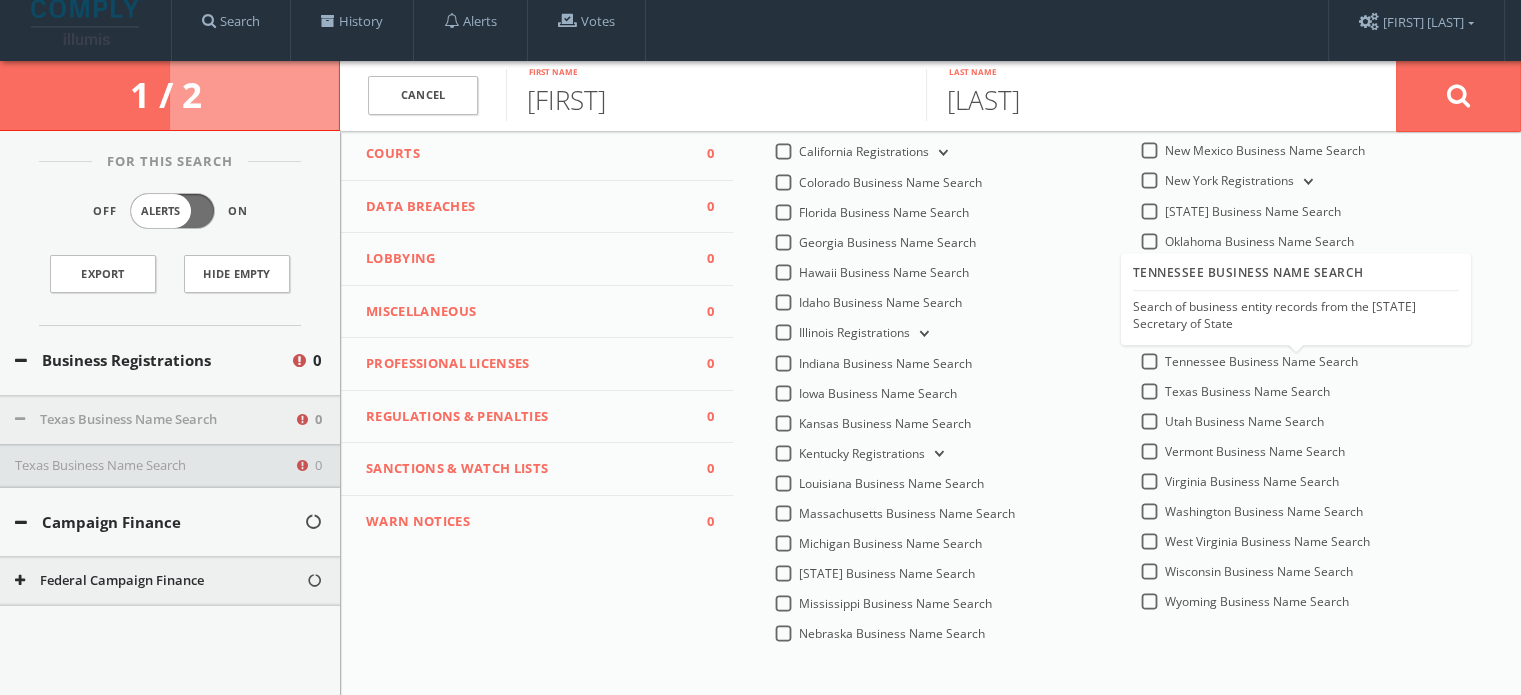 scroll, scrollTop: 0, scrollLeft: 0, axis: both 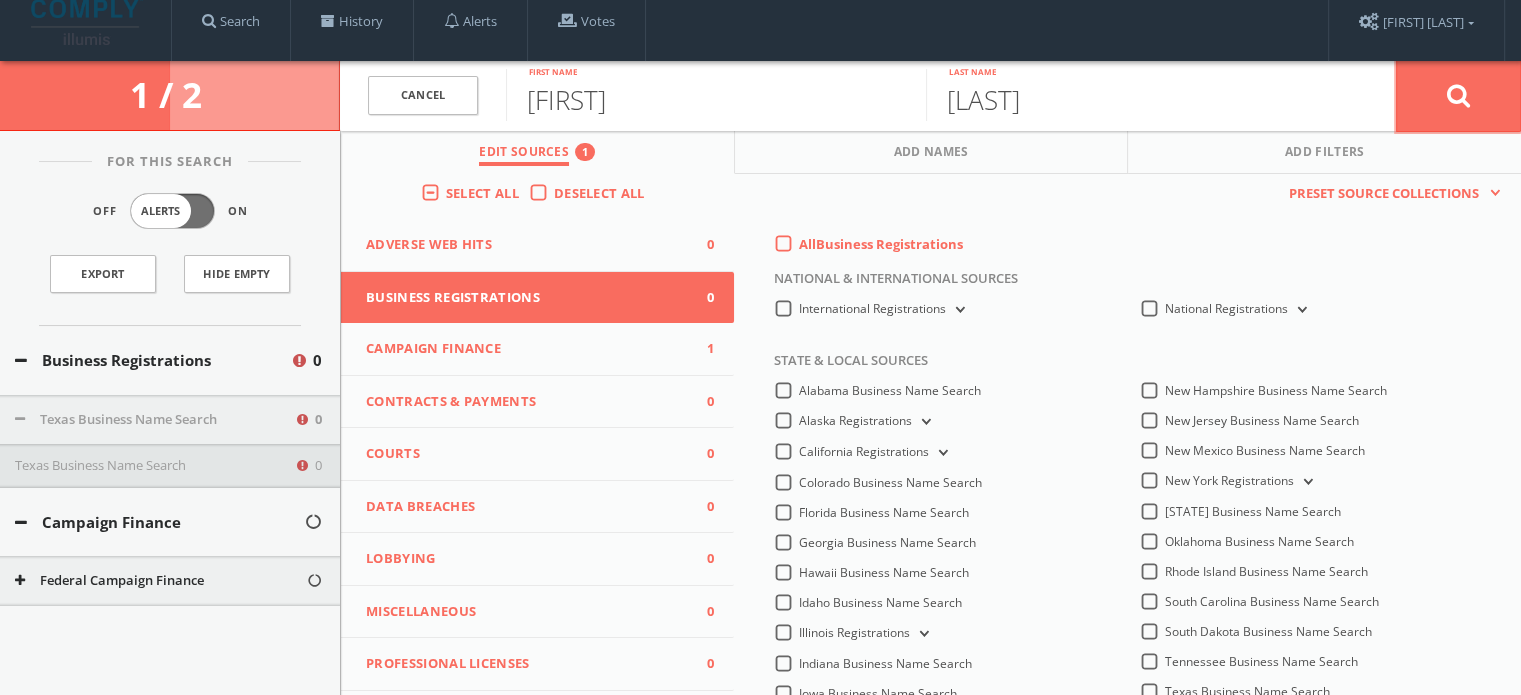 click at bounding box center (1458, 96) 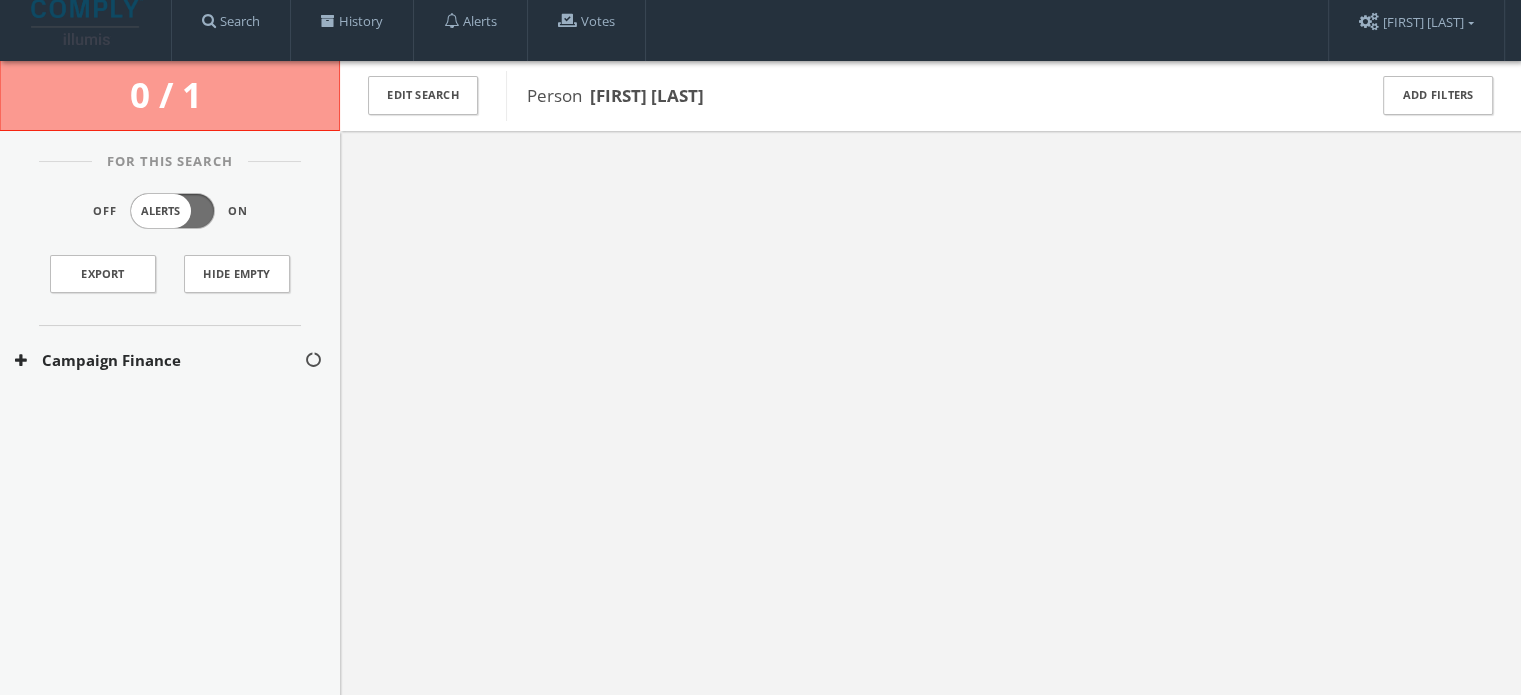click on "Campaign Finance" at bounding box center (159, 360) 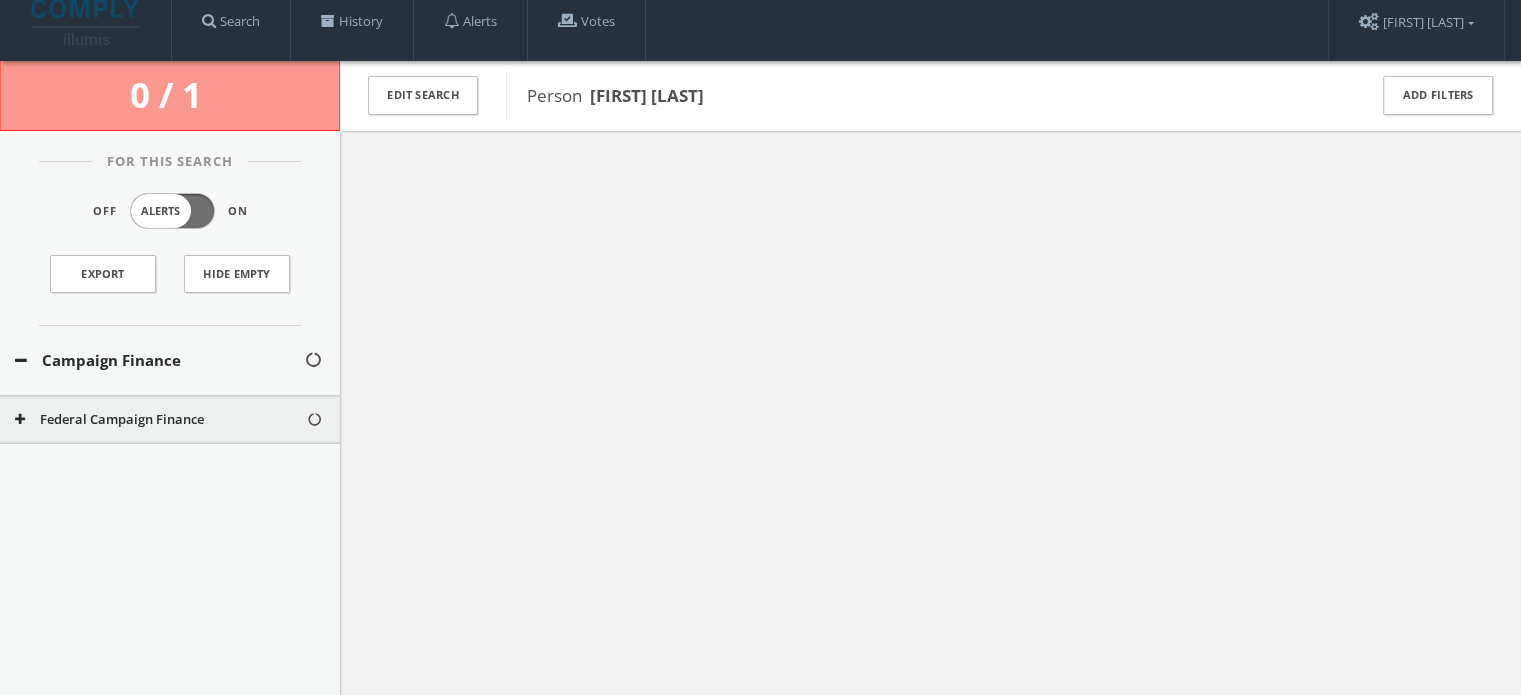 click on "Federal Campaign Finance" at bounding box center [160, 420] 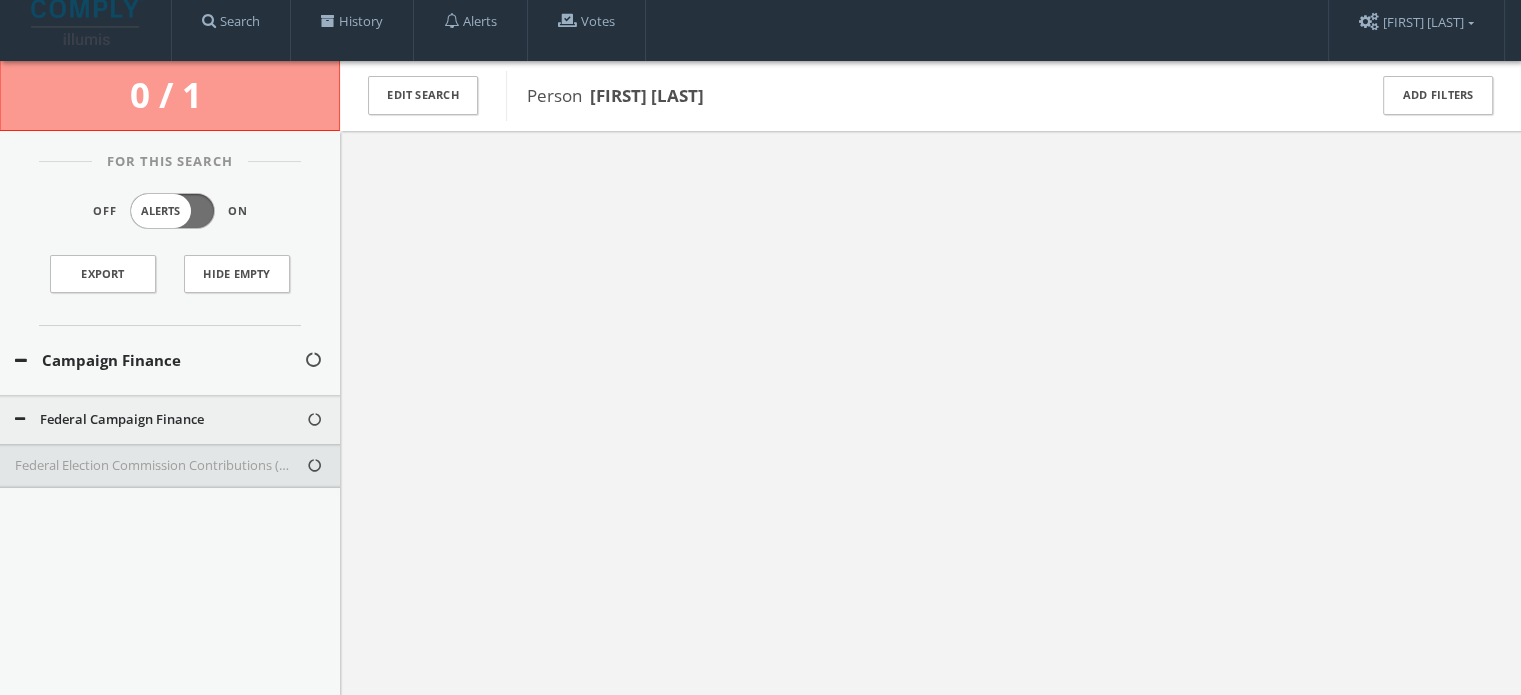 click on "Federal Election Commission Contributions (Presidential - Only)" at bounding box center (160, 466) 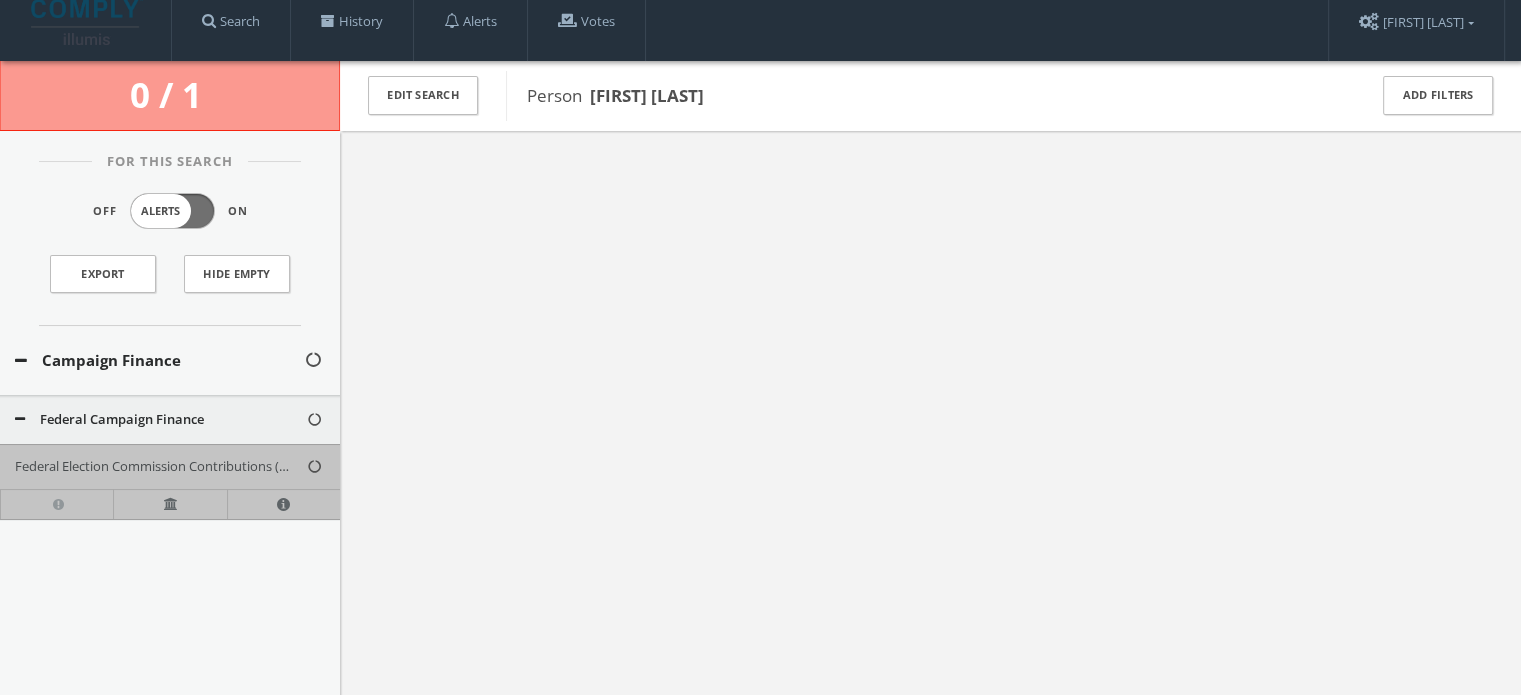 click on "Federal Election Commission Contributions (Presidential - Only)" at bounding box center (160, 467) 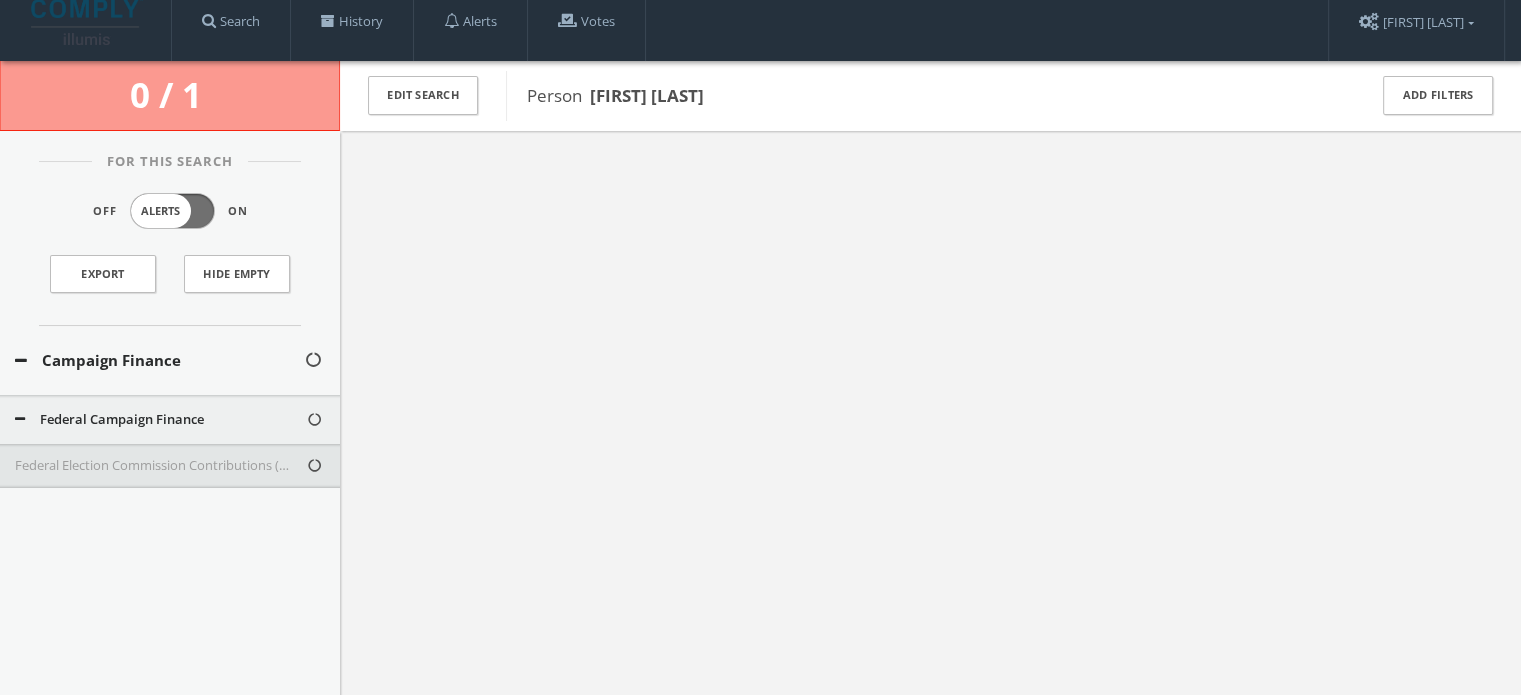 click on "Federal Election Commission Contributions (Presidential - Only)" at bounding box center [170, 466] 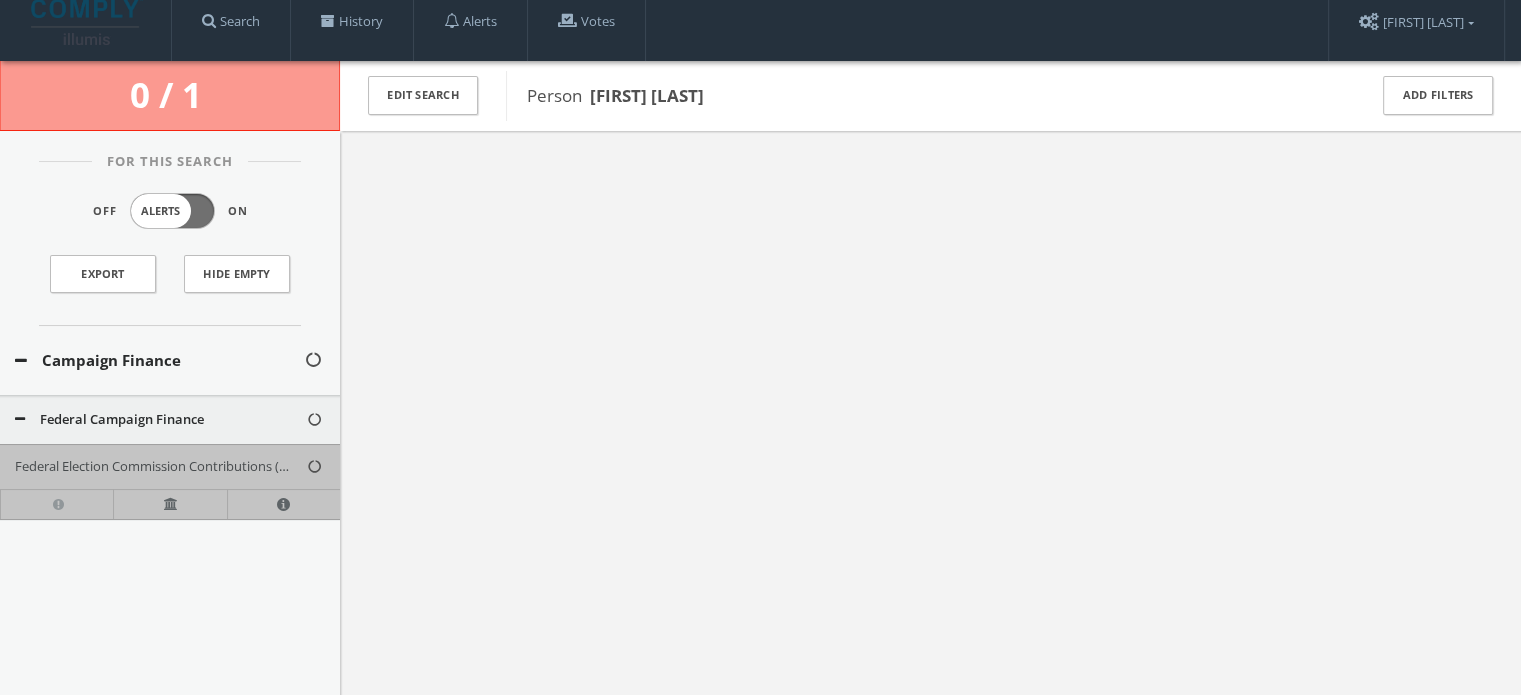 click on "Federal Campaign Finance" at bounding box center [160, 420] 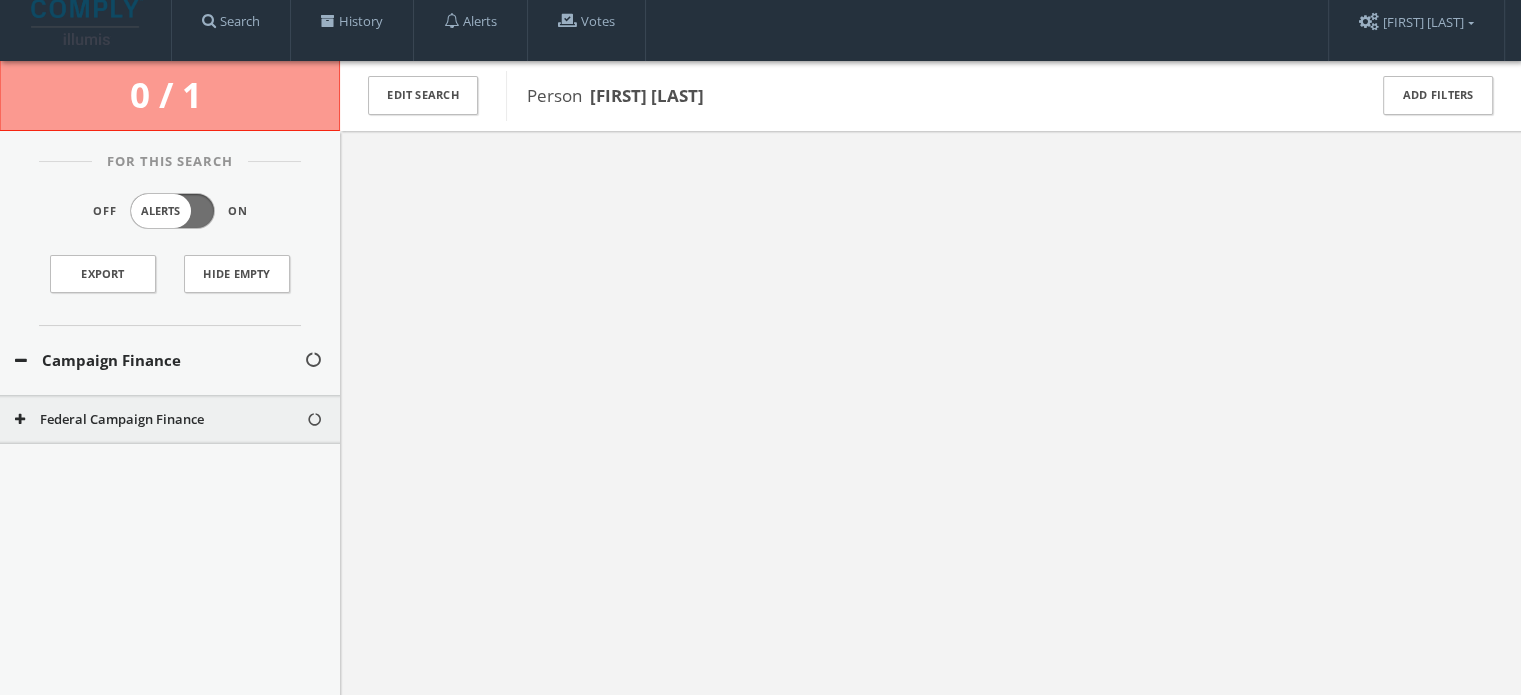 click on "Federal Campaign Finance" at bounding box center (170, 420) 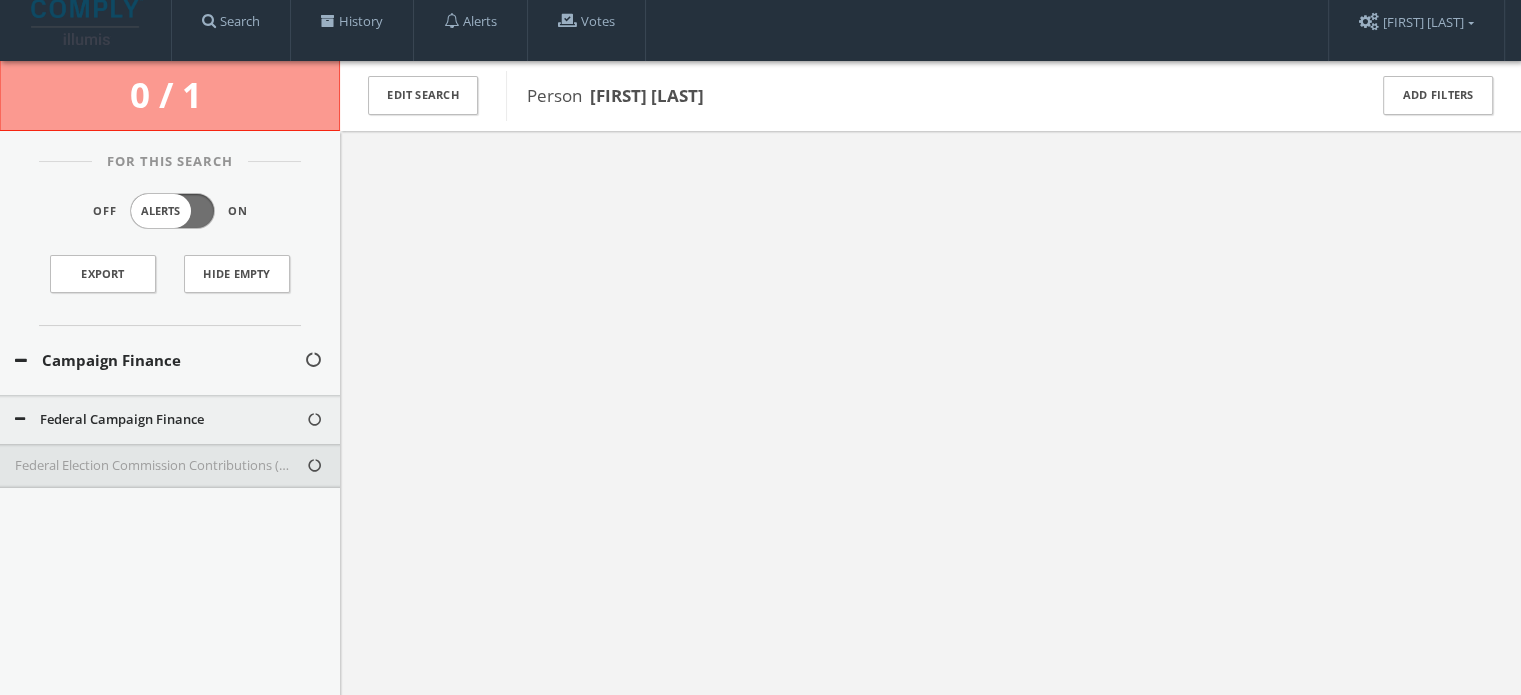 click on "Federal Election Commission Contributions (Presidential - Only)" at bounding box center [160, 466] 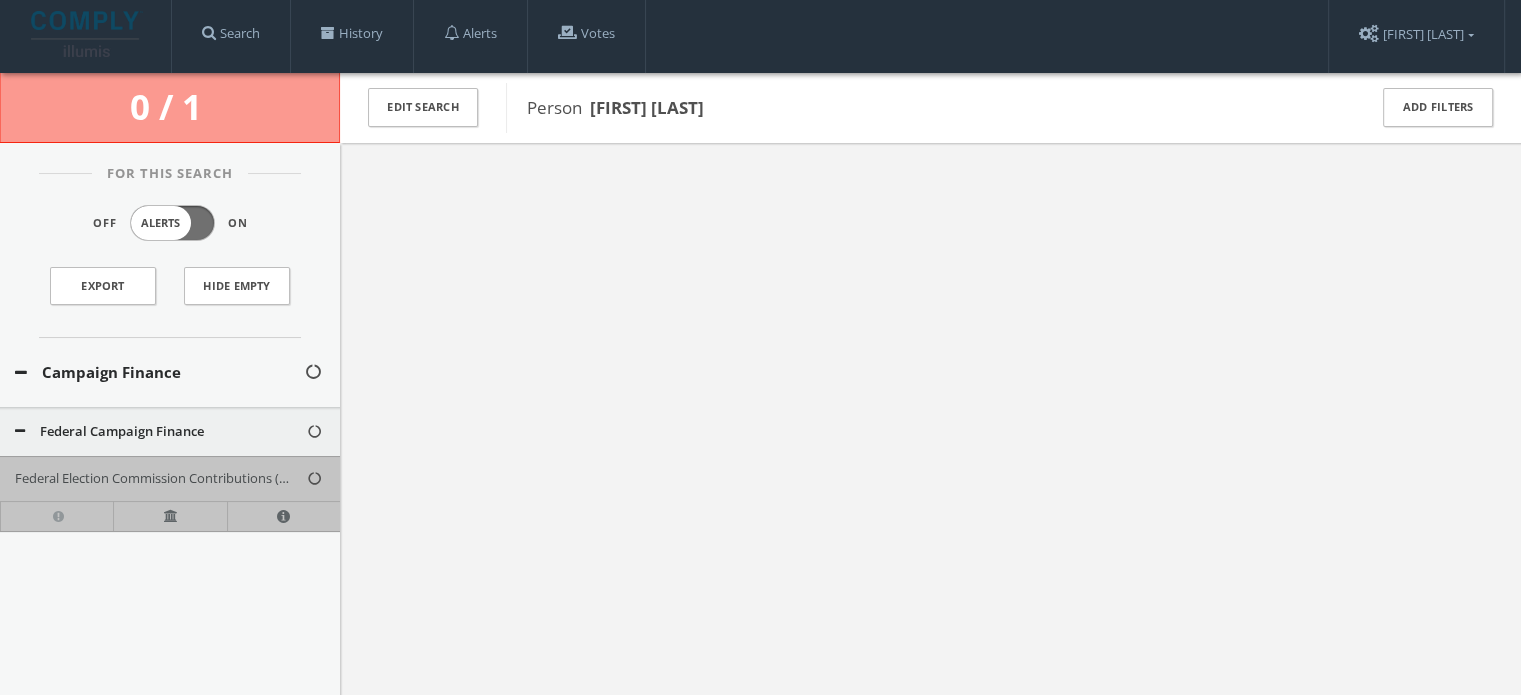 scroll, scrollTop: 0, scrollLeft: 0, axis: both 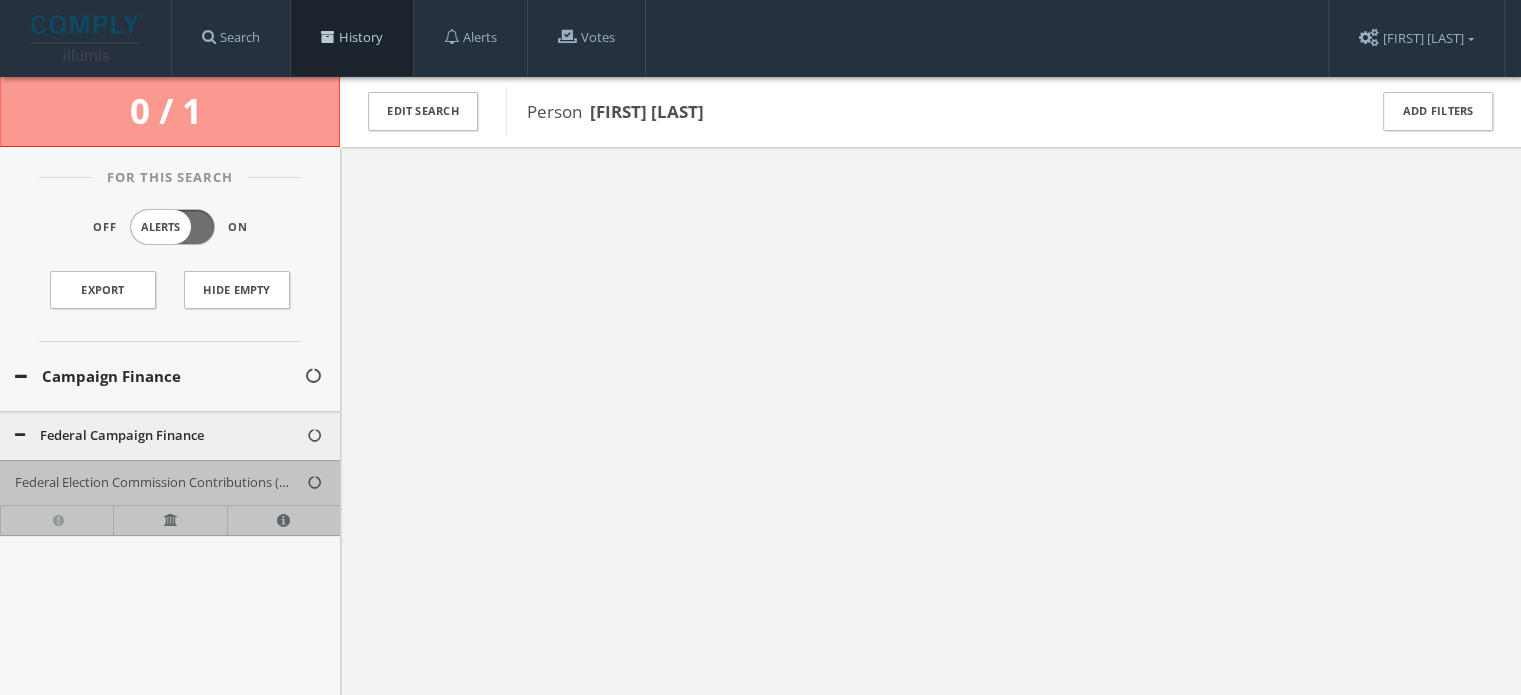 click on "History" at bounding box center (352, 38) 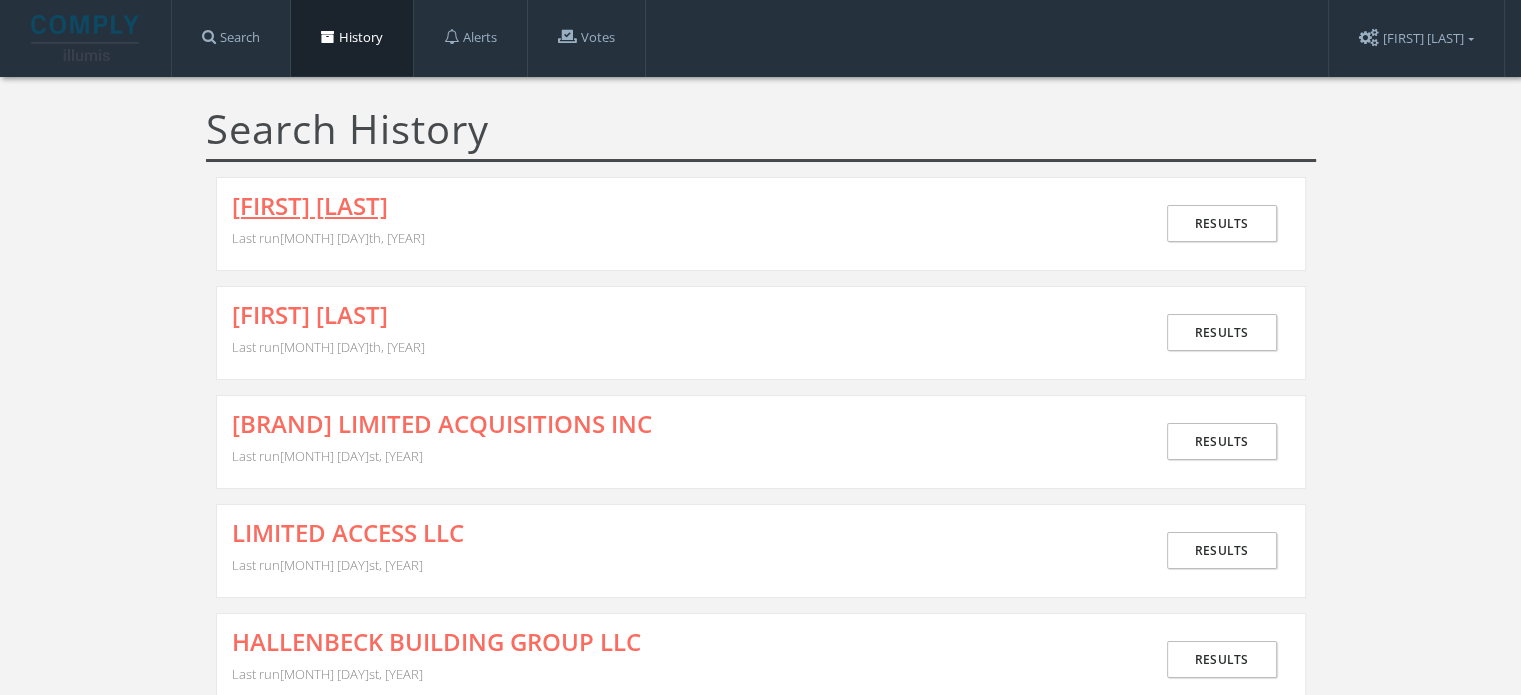 click on "[FIRST] [LAST]" at bounding box center [310, 206] 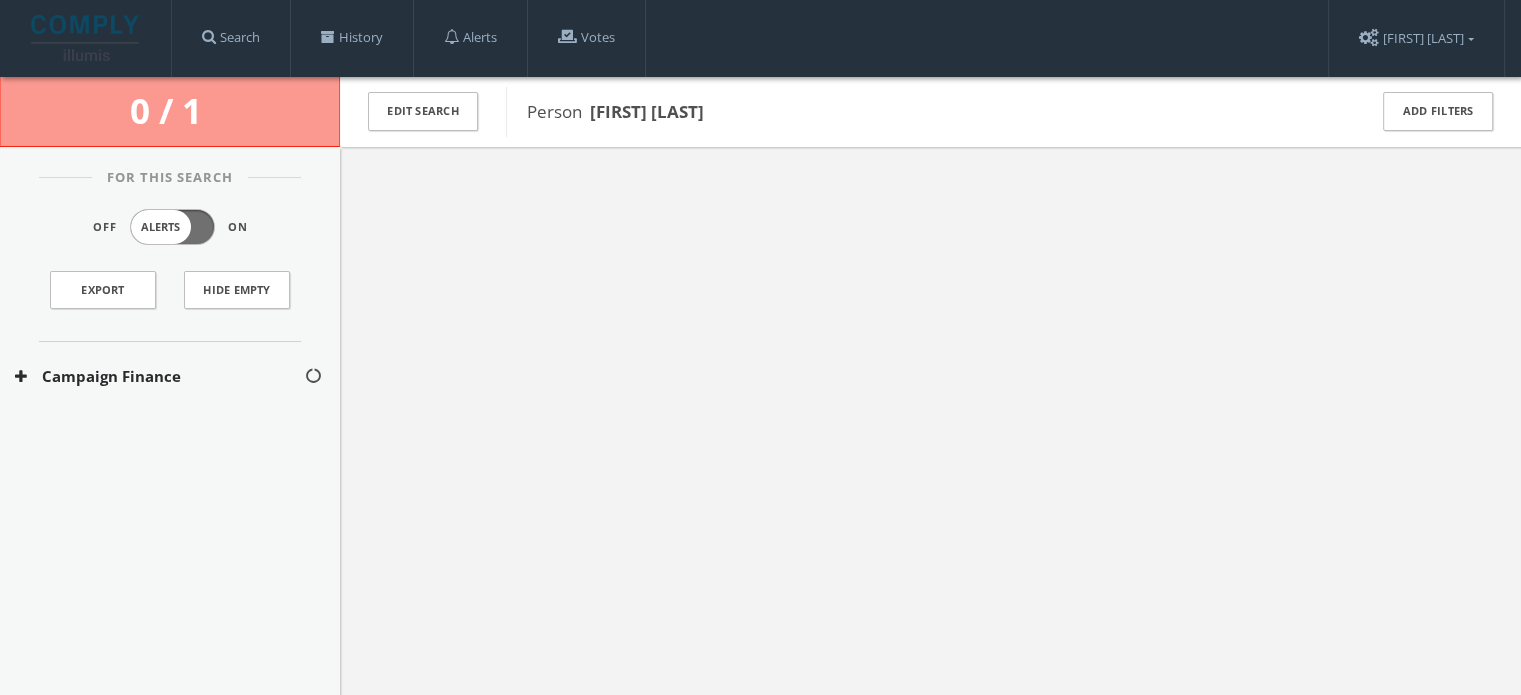 click on "Campaign Finance" at bounding box center (159, 376) 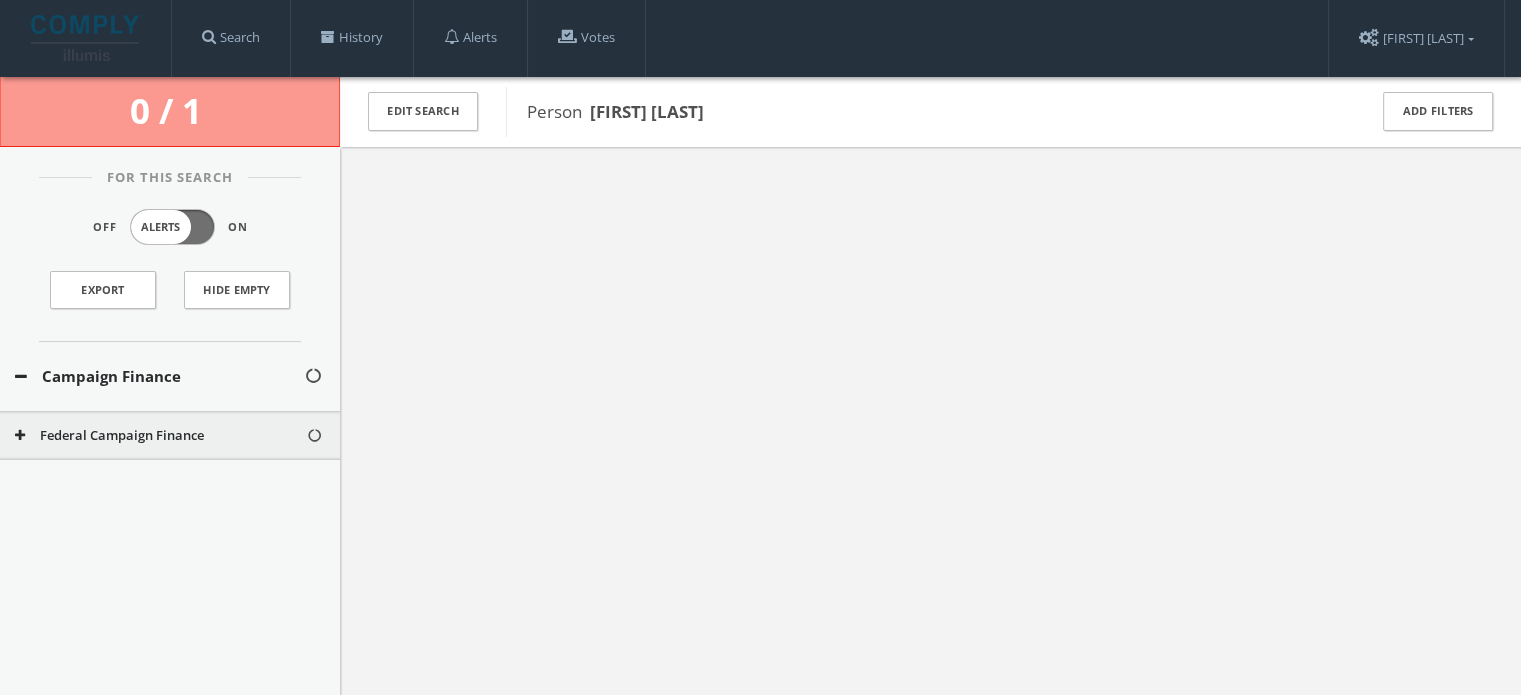 click on "Federal Campaign Finance" at bounding box center [160, 436] 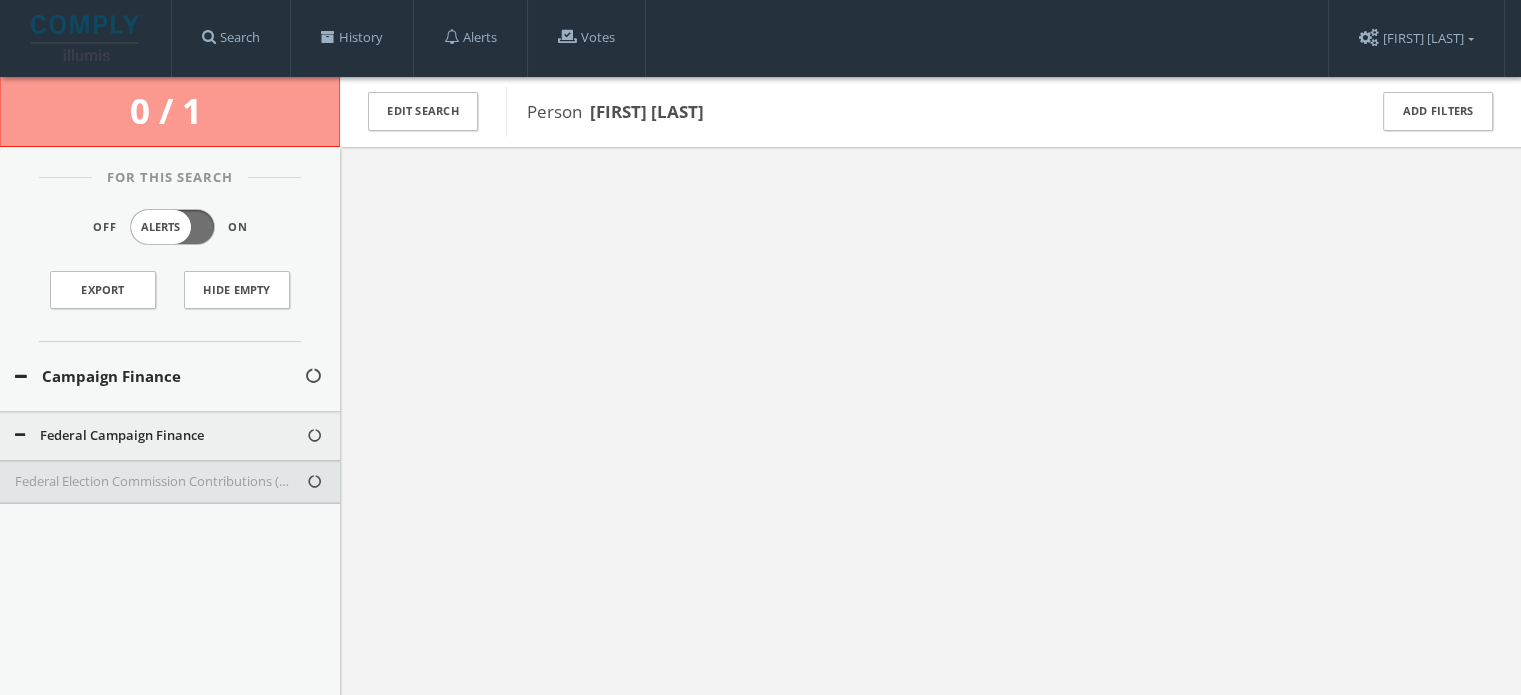 click at bounding box center [930, 494] 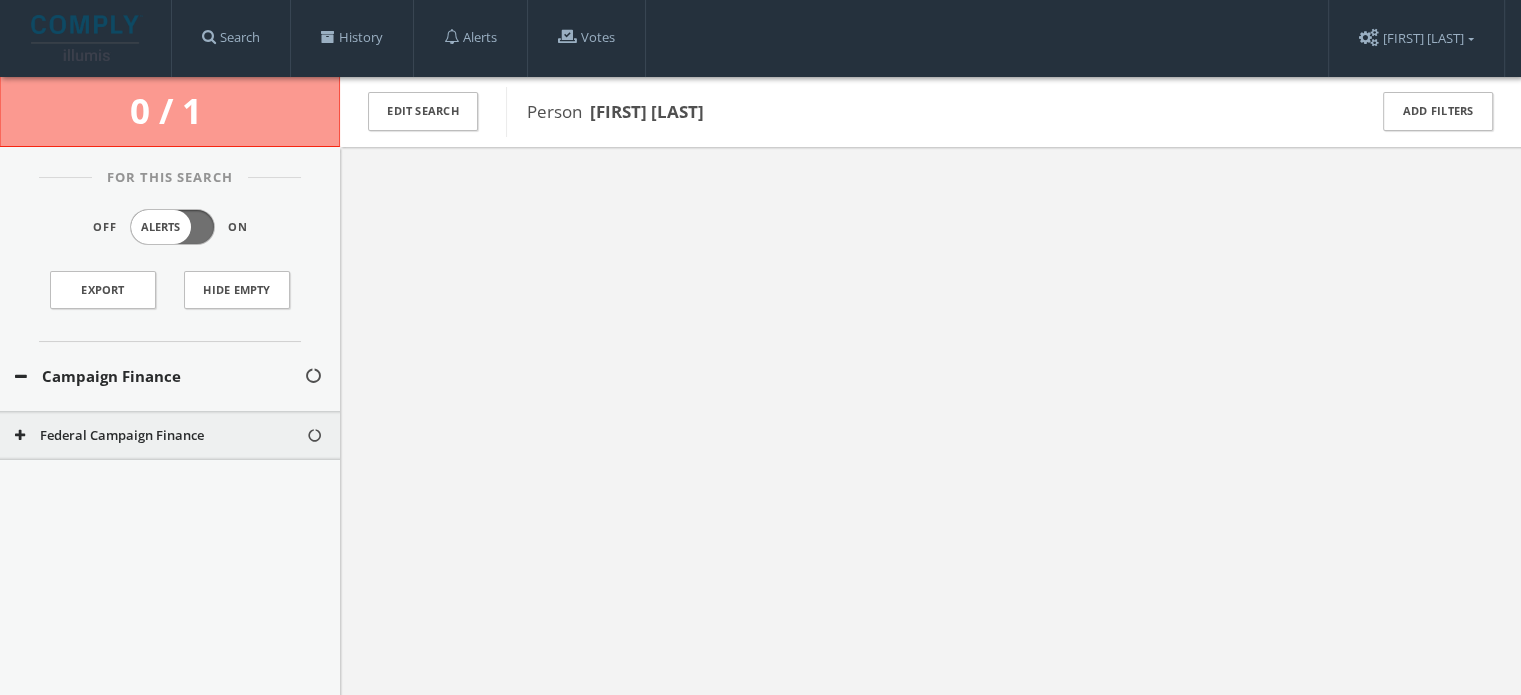 click on "Federal Campaign Finance" at bounding box center (170, 436) 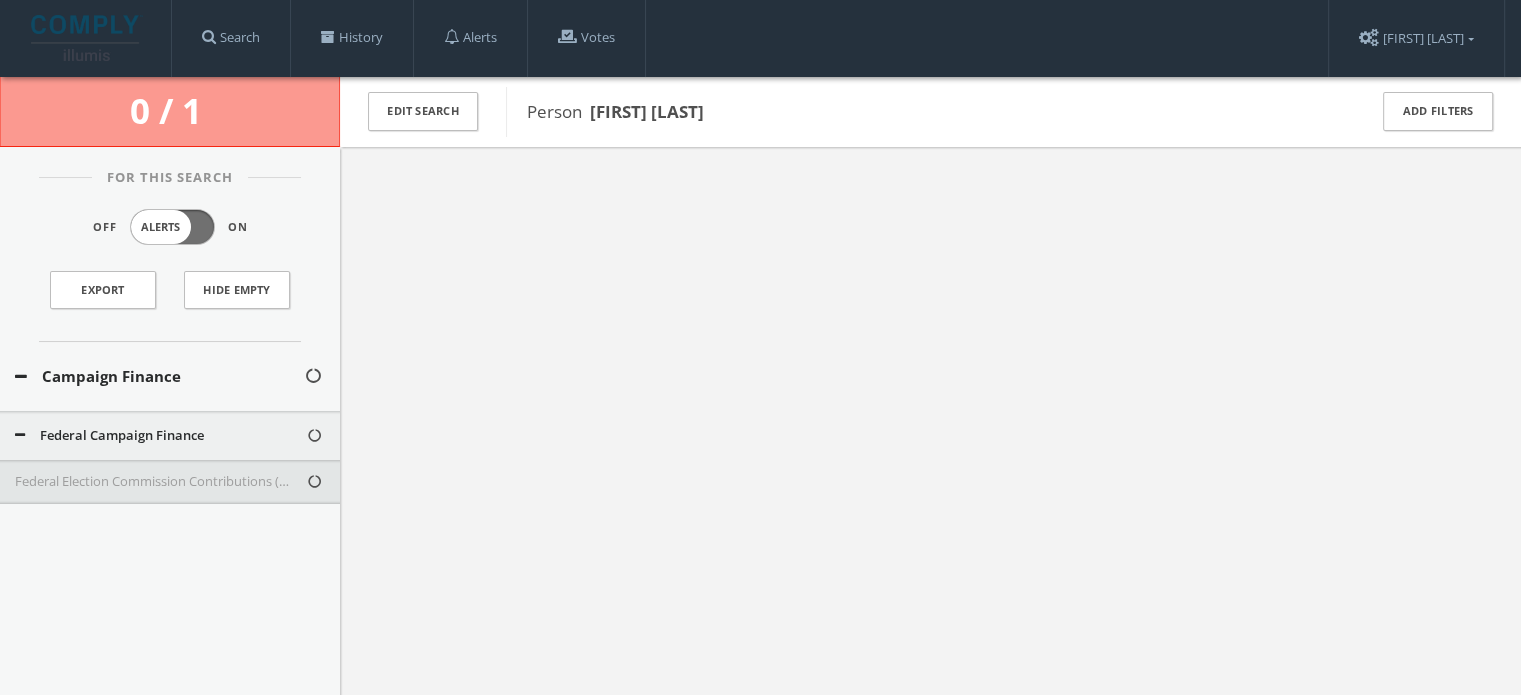 click on "Federal Election Commission Contributions (Presidential - Only)" at bounding box center (160, 482) 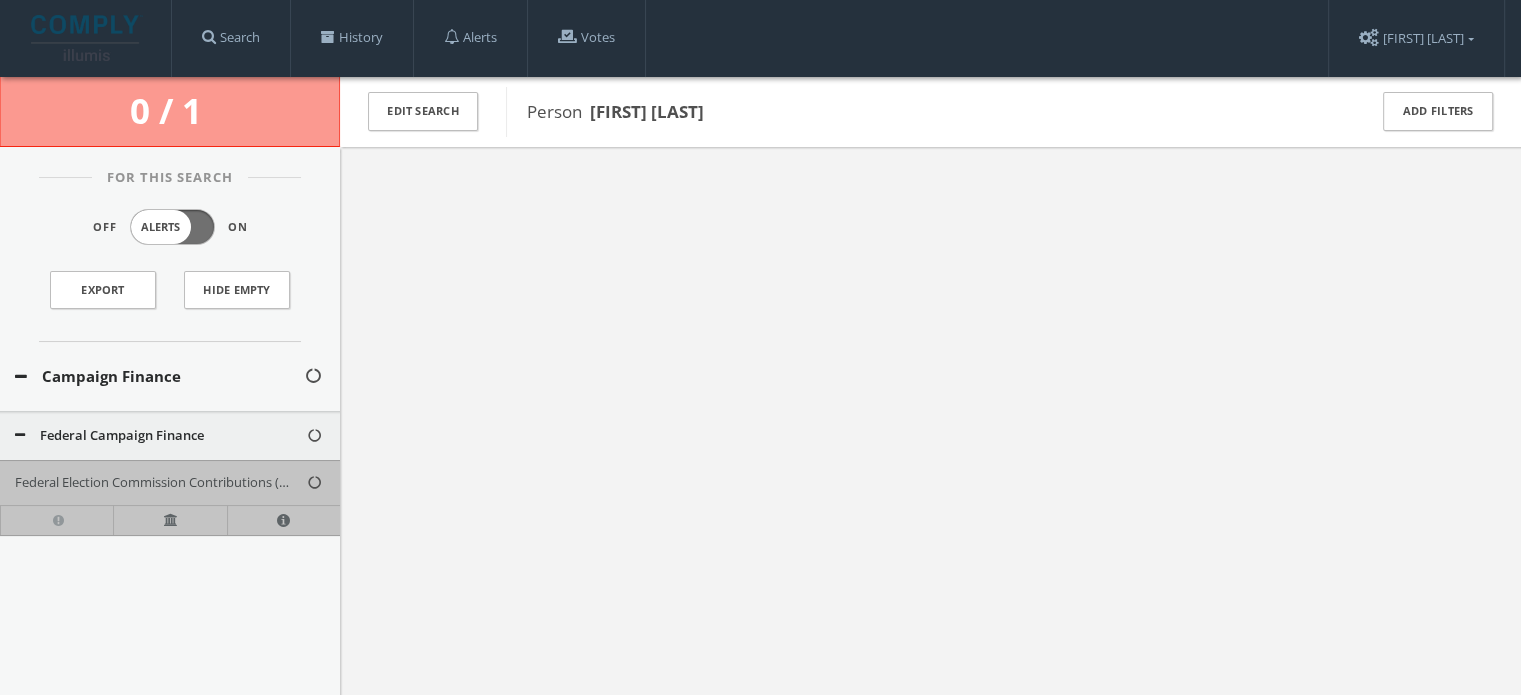 click at bounding box center [930, 494] 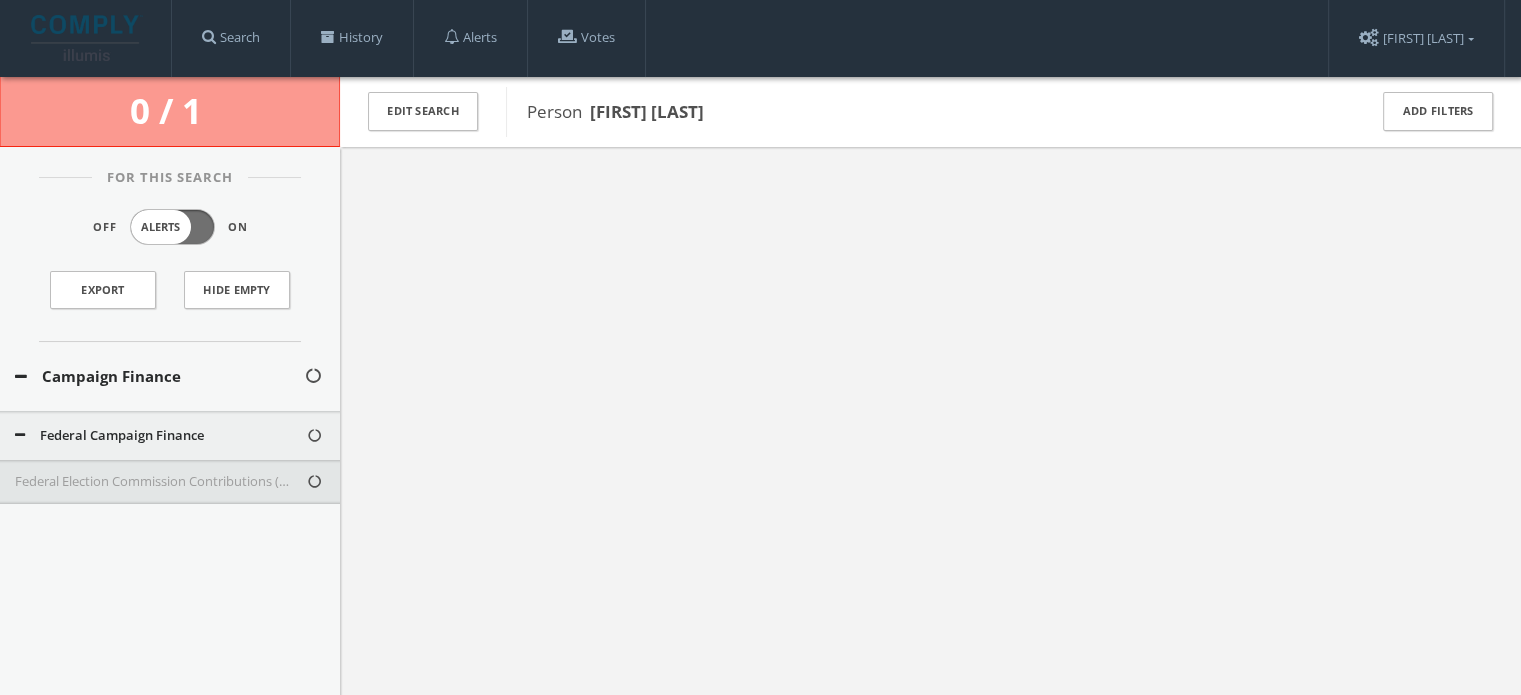 click on "Federal Election Commission Contributions (Presidential - Only)" at bounding box center (160, 482) 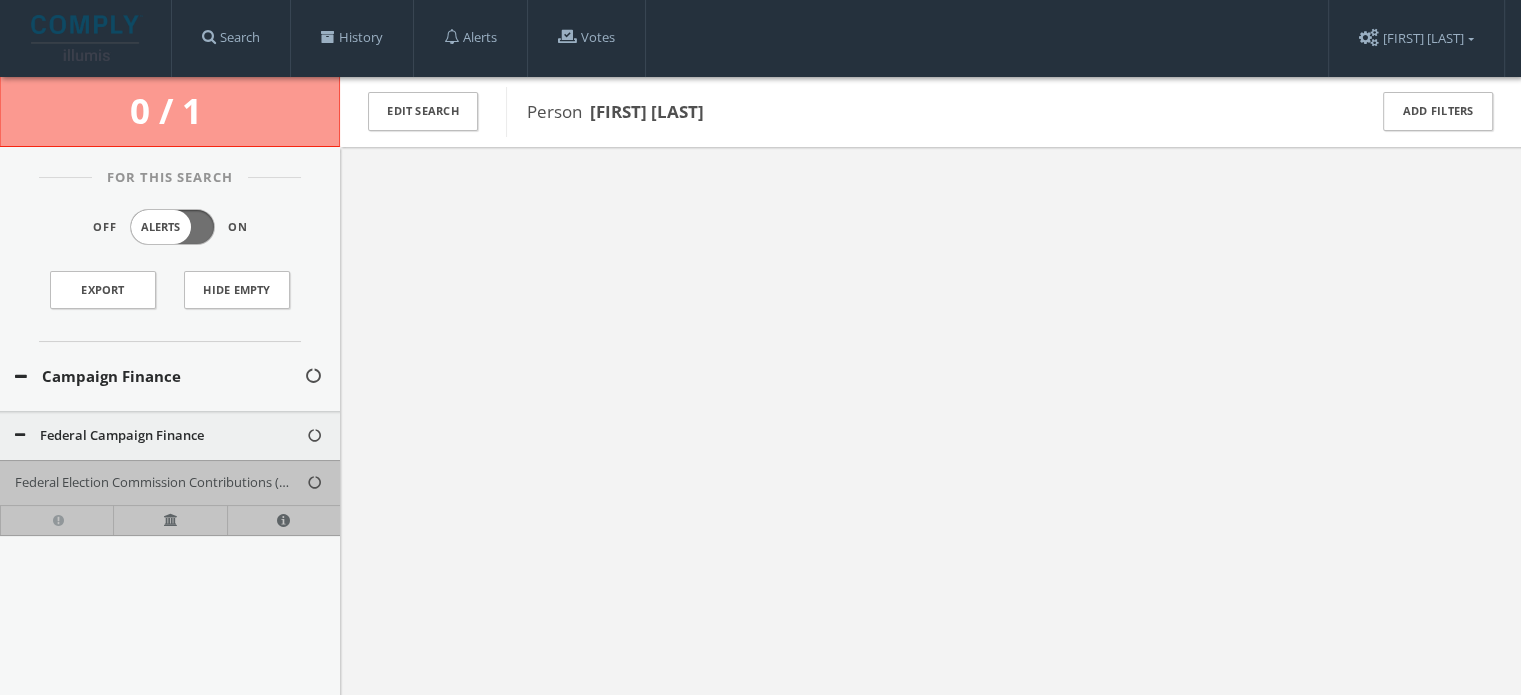 click on "Campaign Finance" at bounding box center [170, 376] 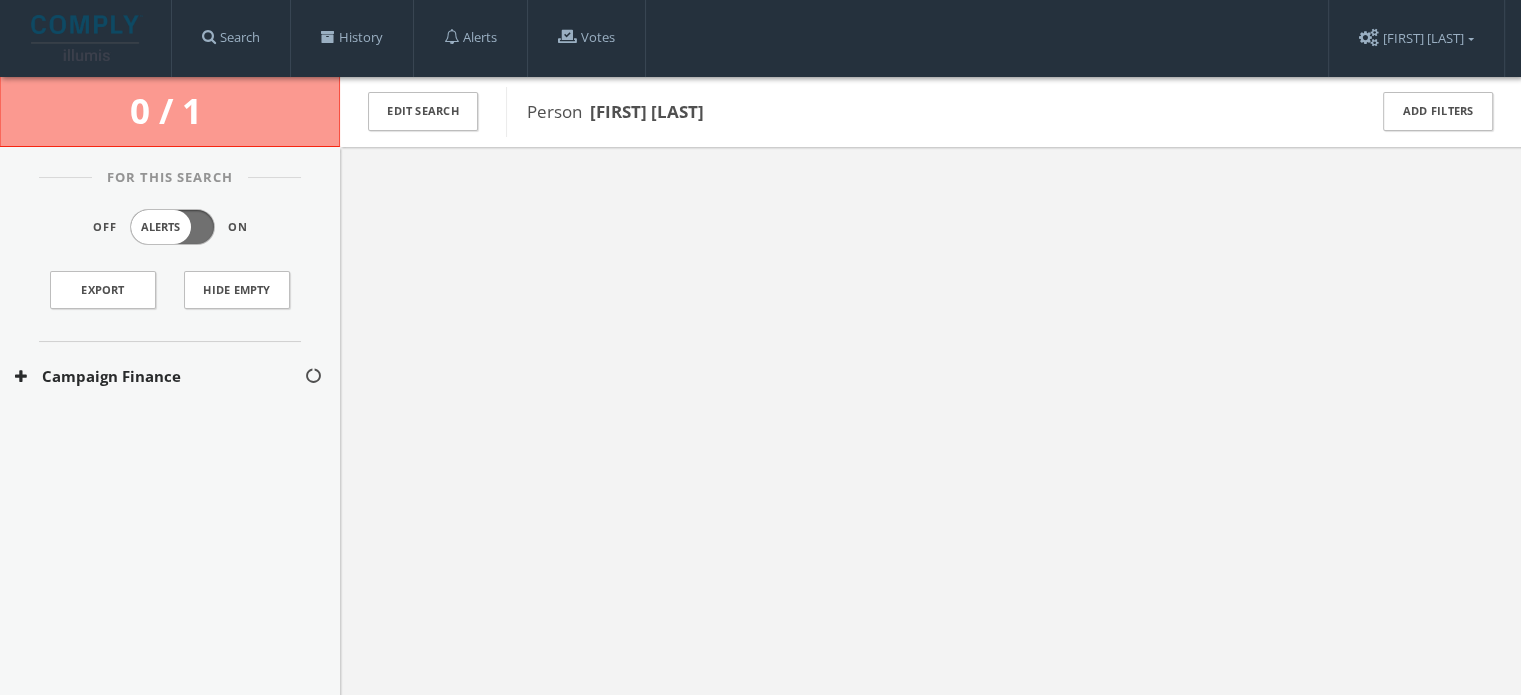 click on "Campaign Finance" at bounding box center (159, 376) 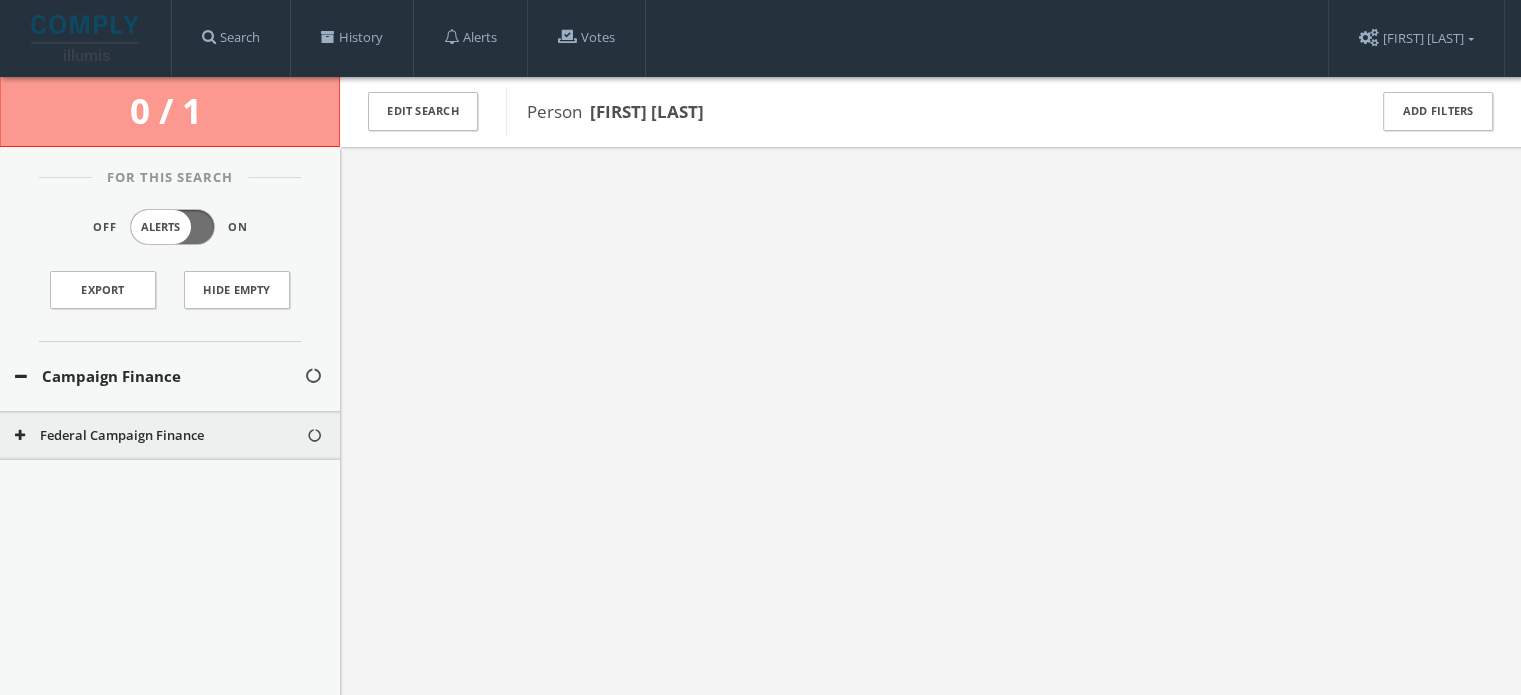 click on "Federal Campaign Finance" at bounding box center (160, 436) 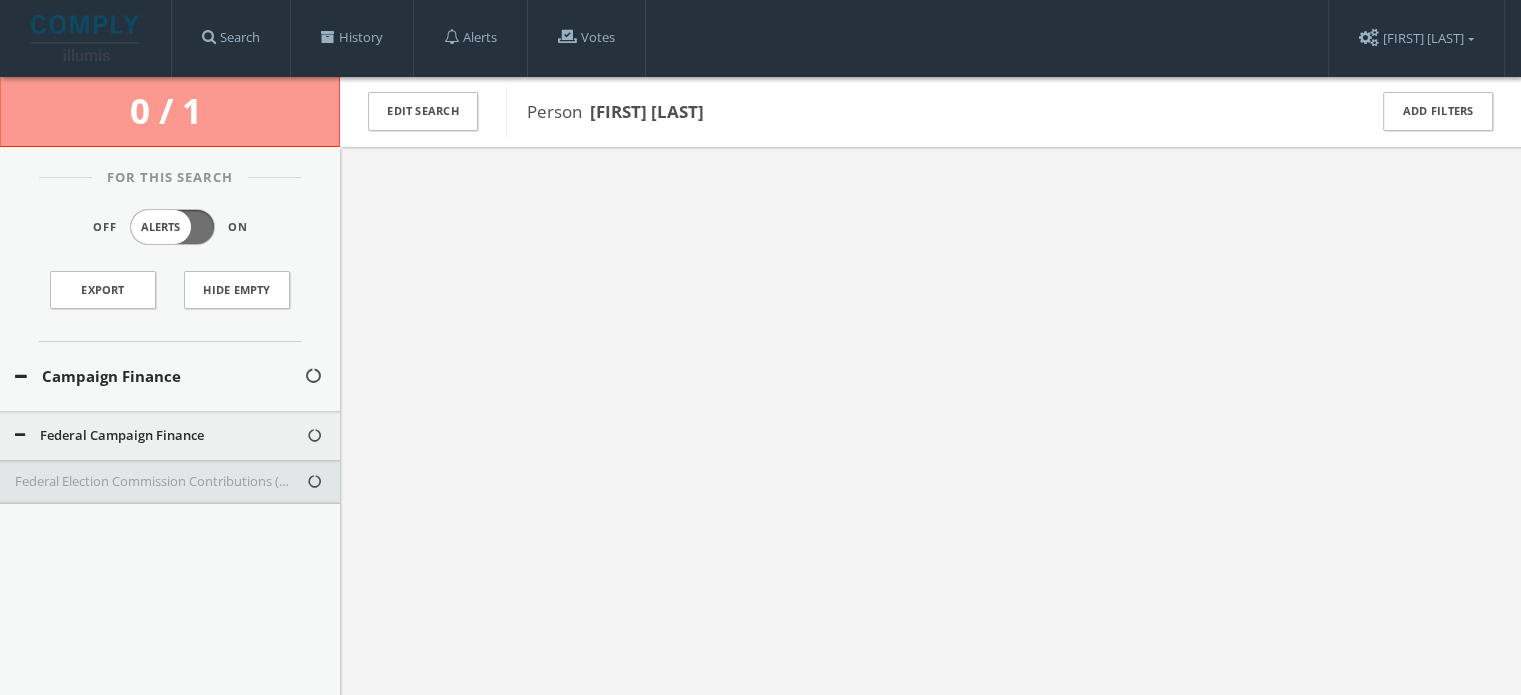 click on "Federal Election Commission Contributions (Presidential - Only)" at bounding box center (160, 482) 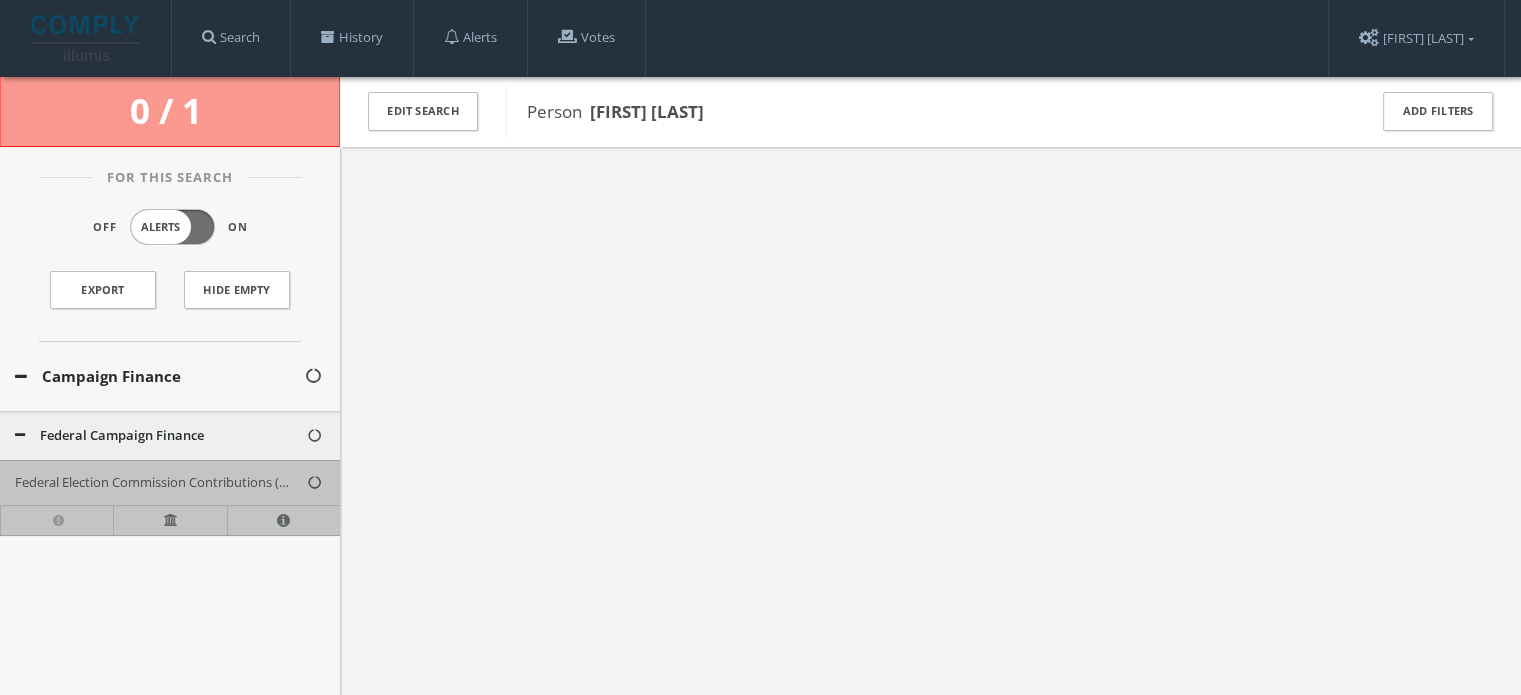 click at bounding box center [930, 494] 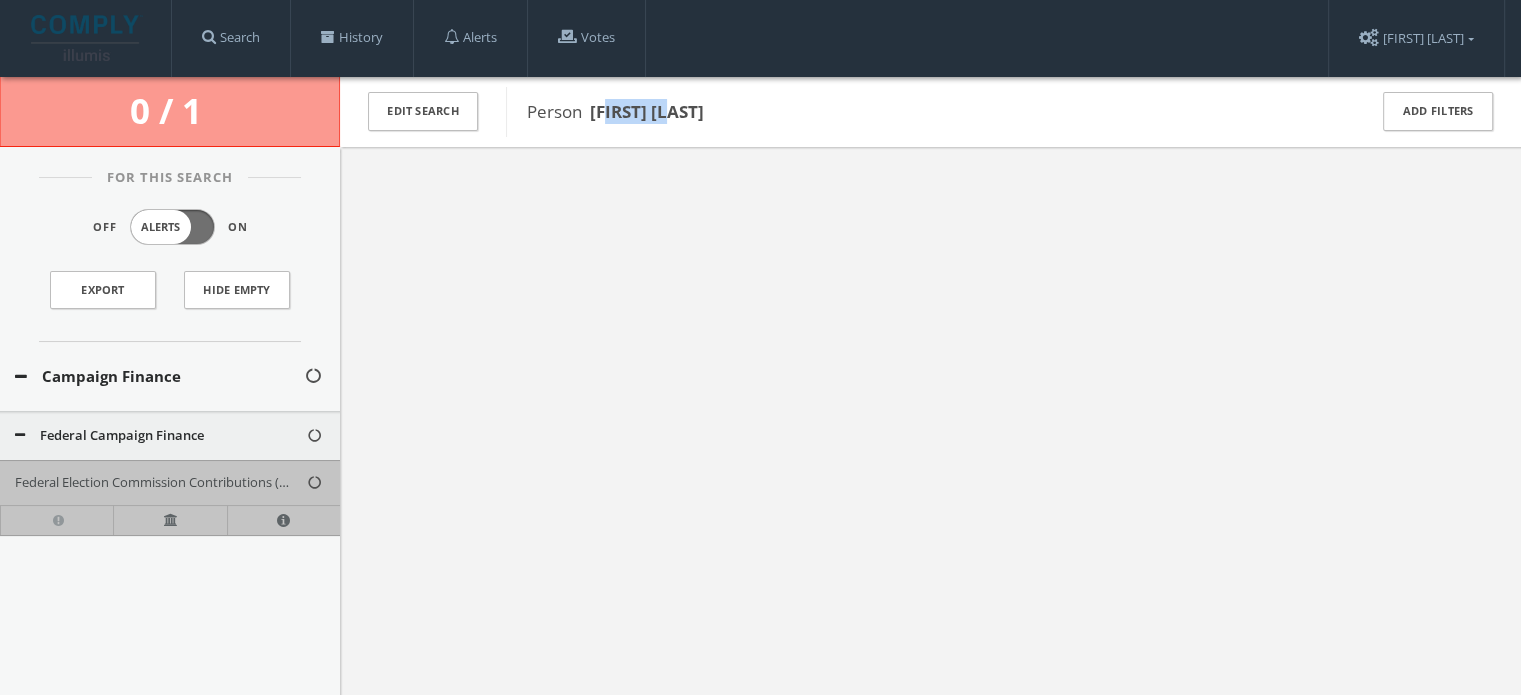 drag, startPoint x: 611, startPoint y: 117, endPoint x: 733, endPoint y: 116, distance: 122.0041 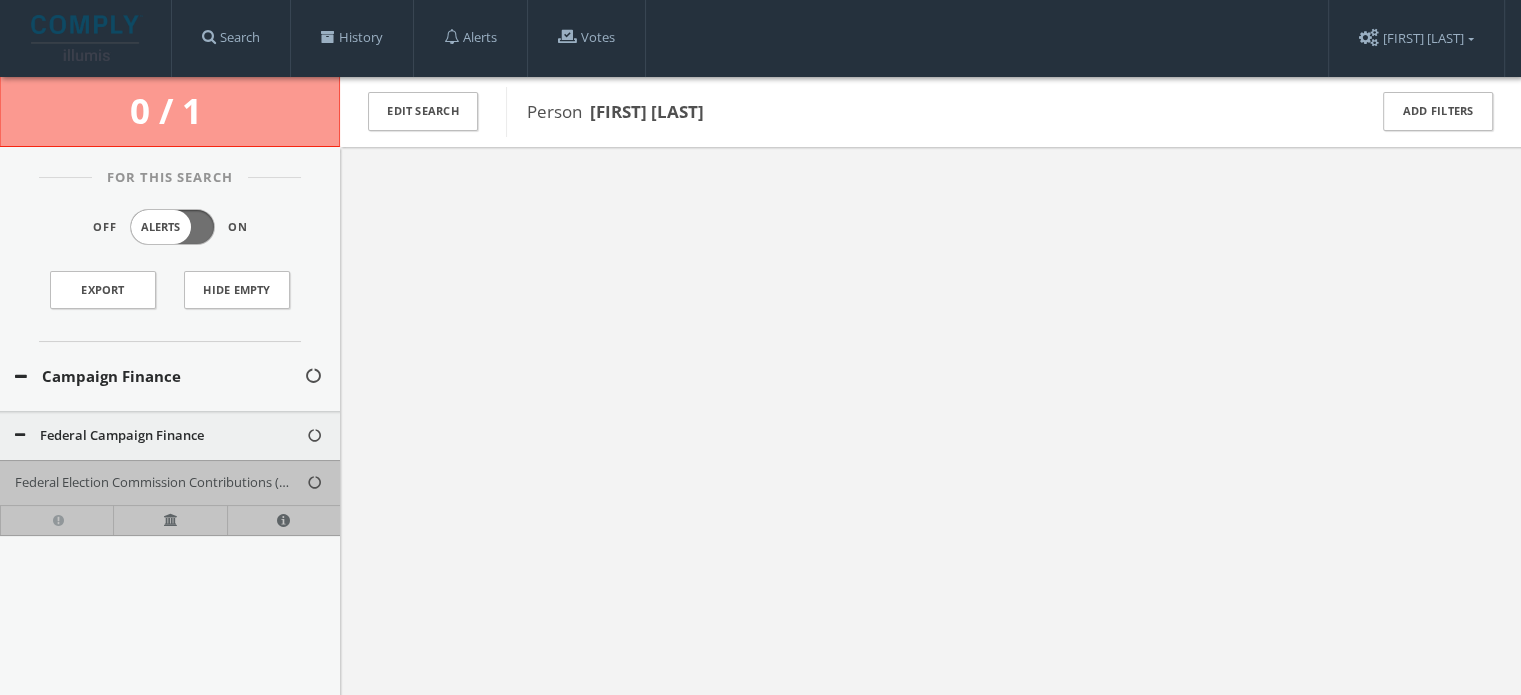 click on "[FIRST] [LAST]" at bounding box center [647, 111] 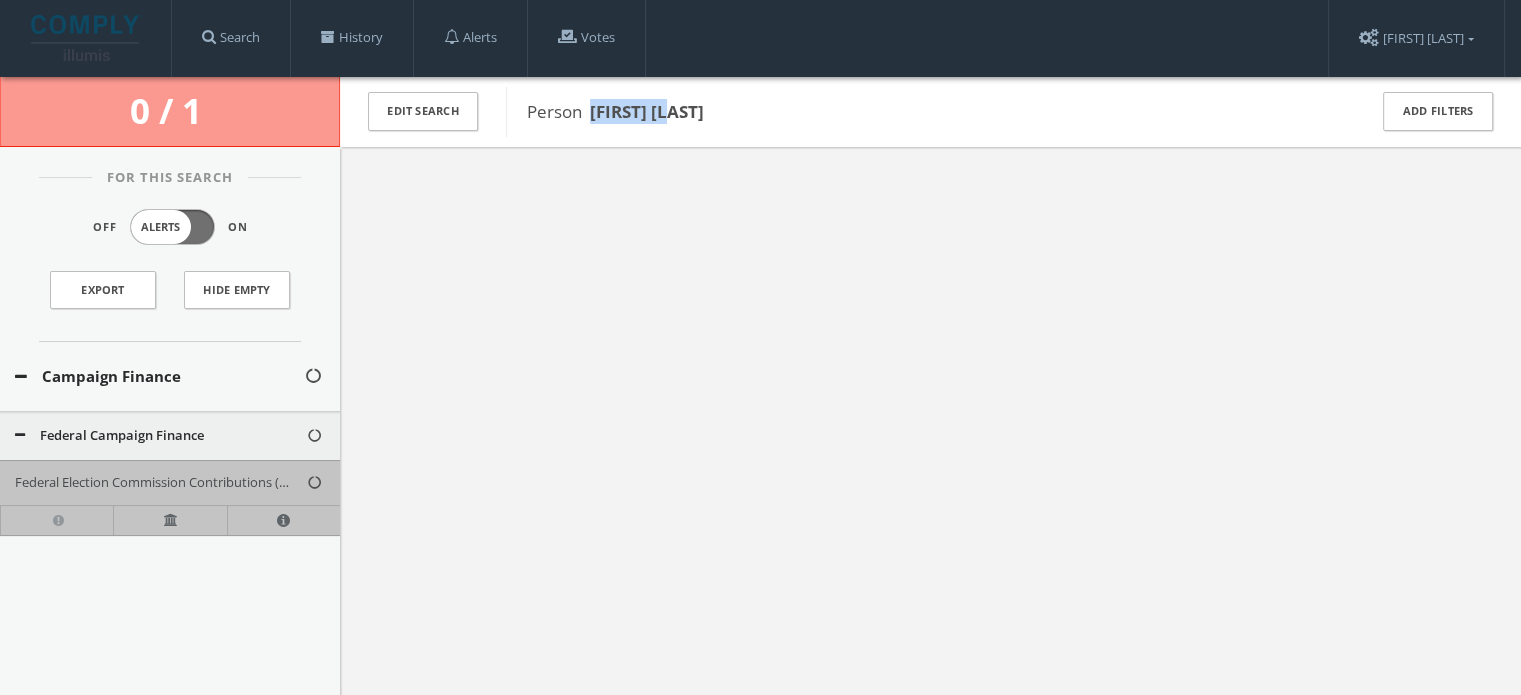 drag, startPoint x: 641, startPoint y: 114, endPoint x: 712, endPoint y: 114, distance: 71 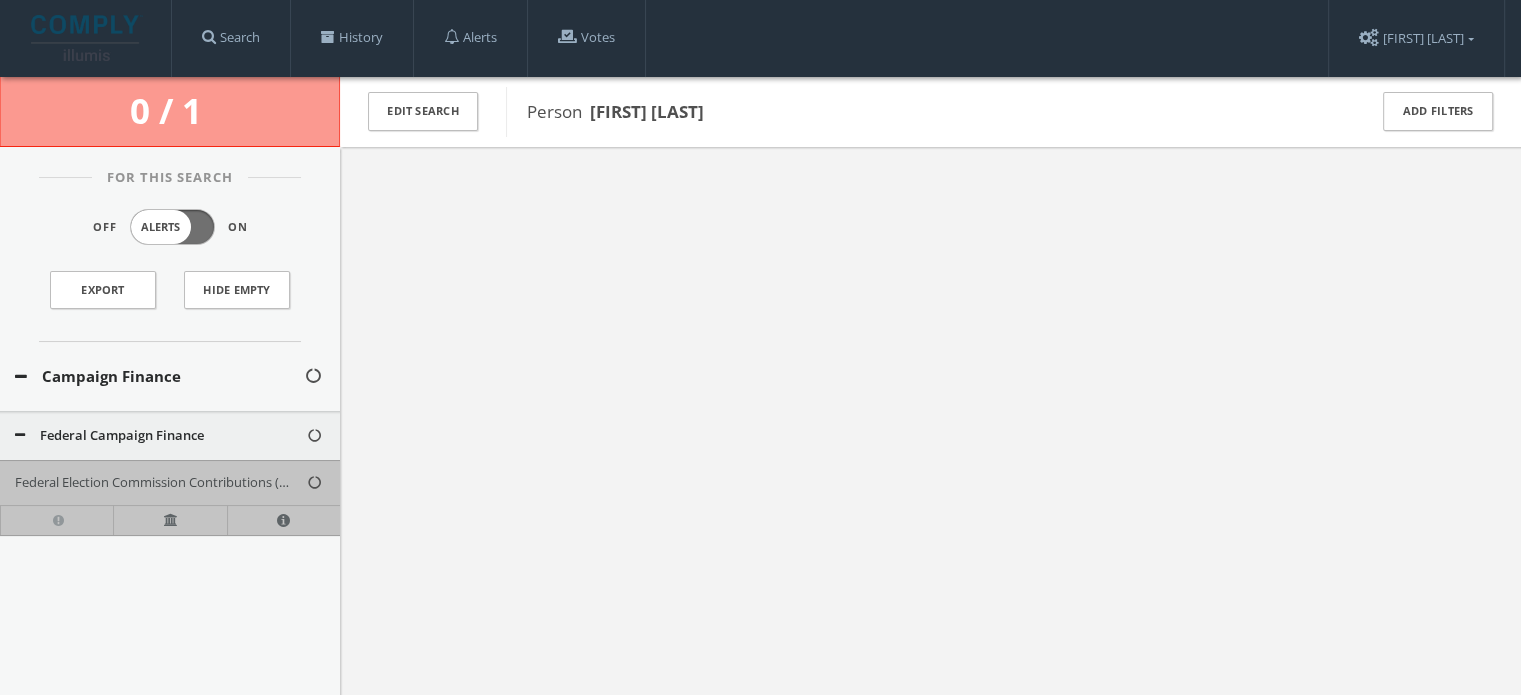 click at bounding box center [930, 494] 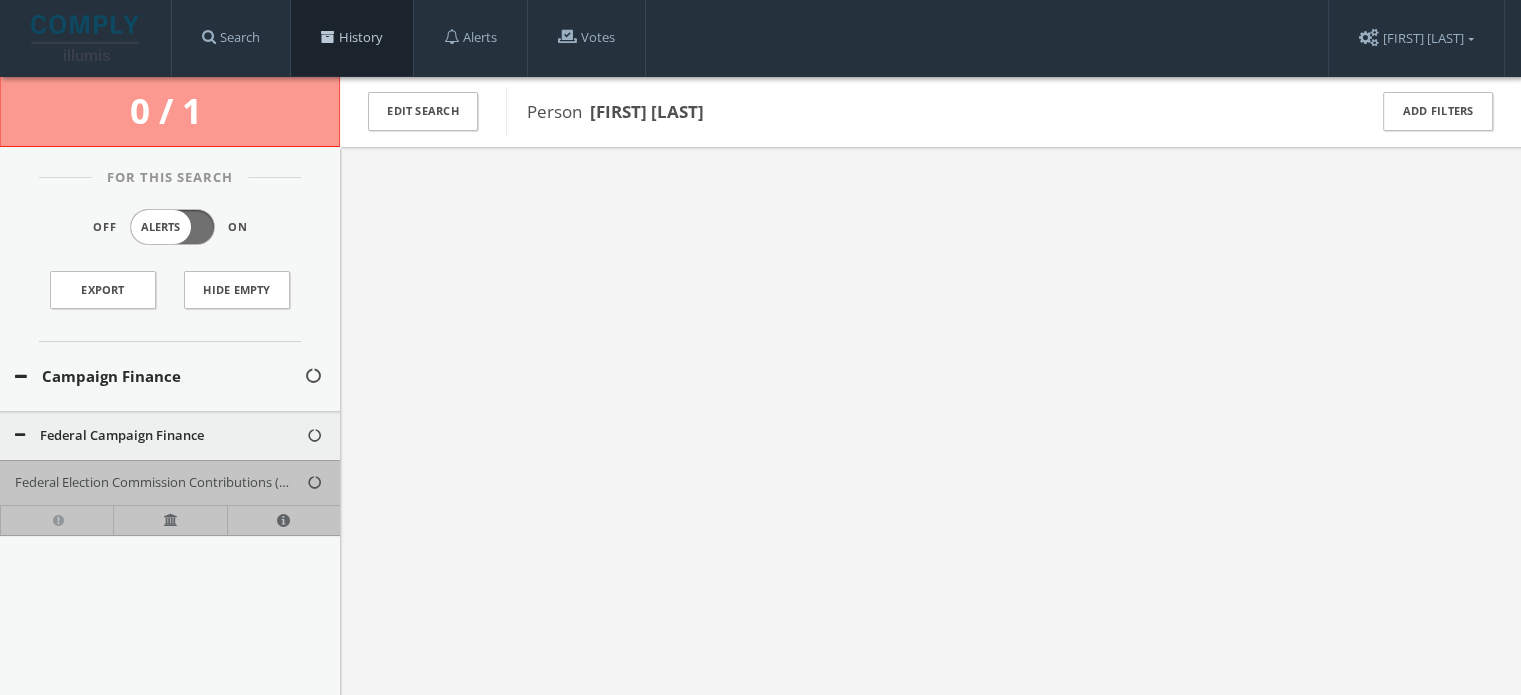 click on "History" at bounding box center [352, 38] 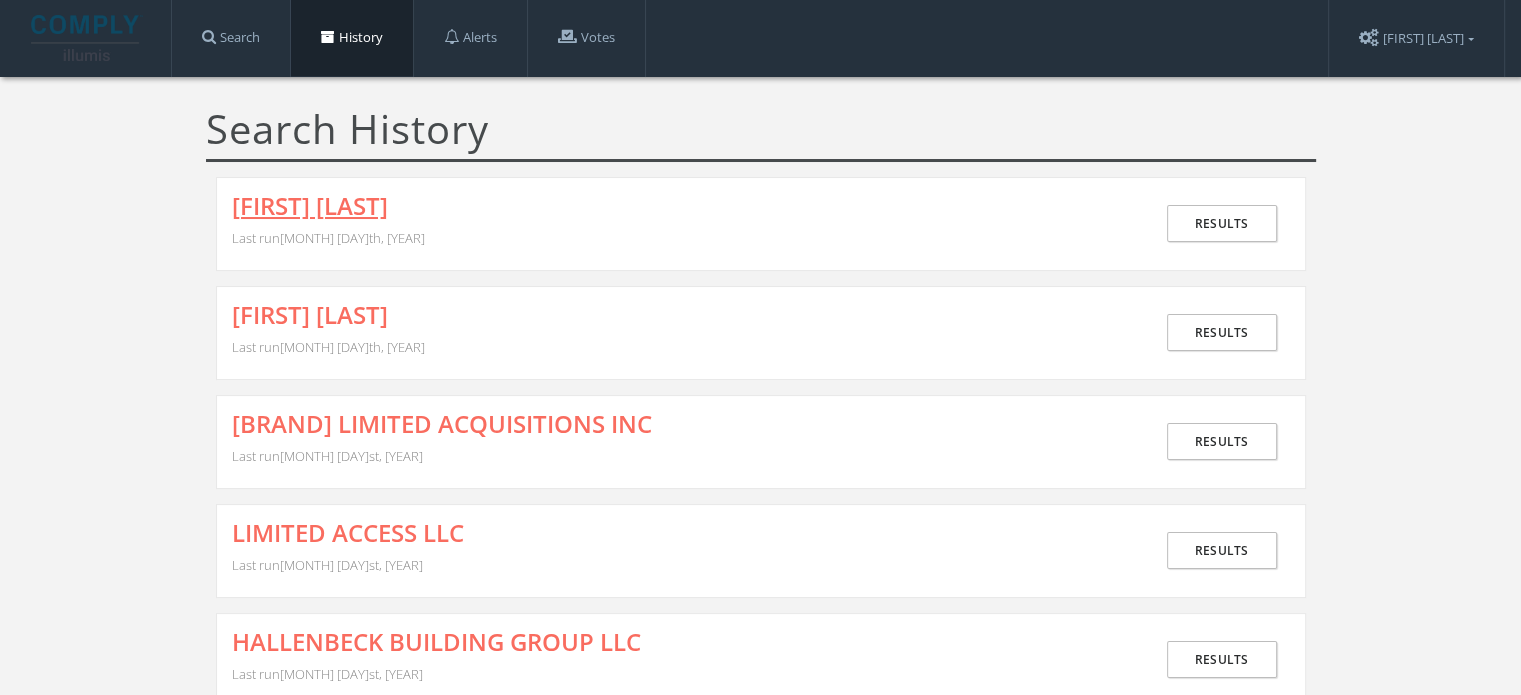 click on "[FIRST] [LAST]" at bounding box center (310, 206) 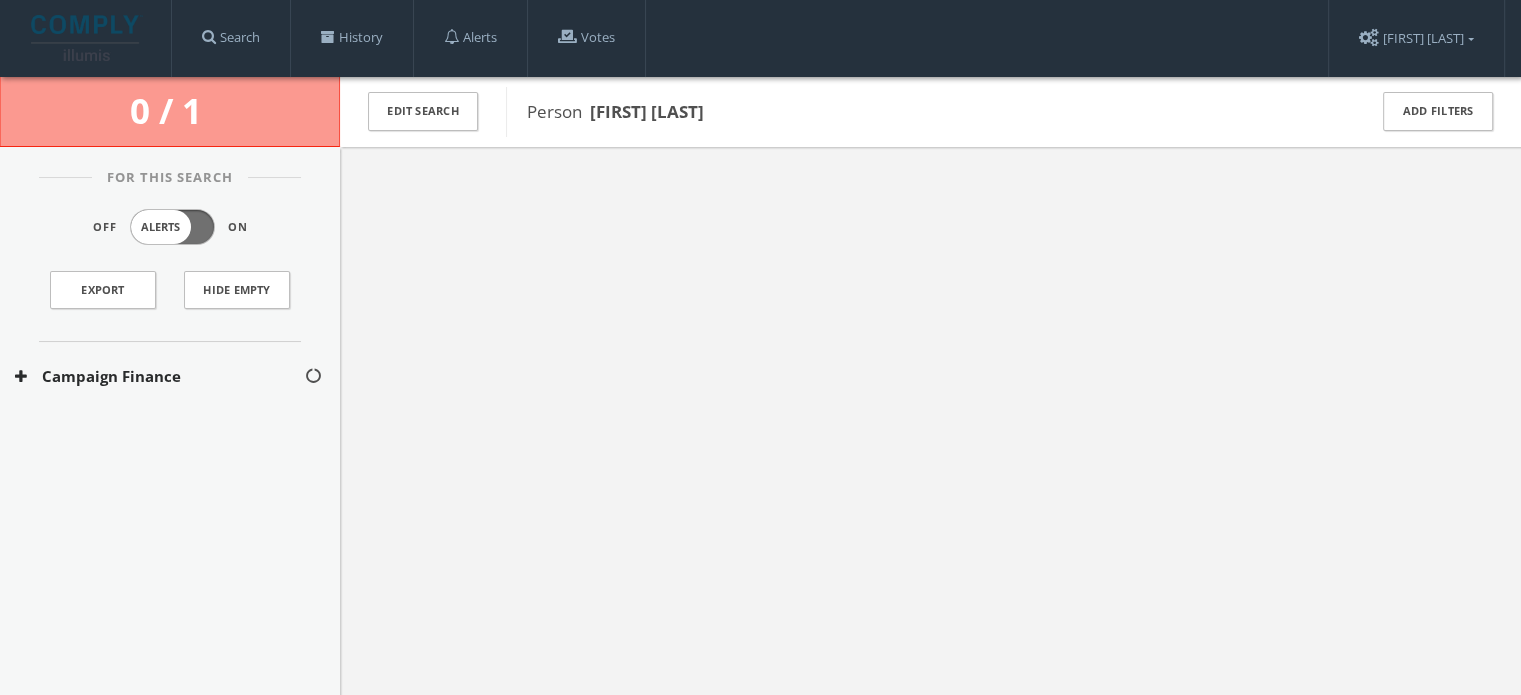 click on "Campaign Finance" at bounding box center [159, 376] 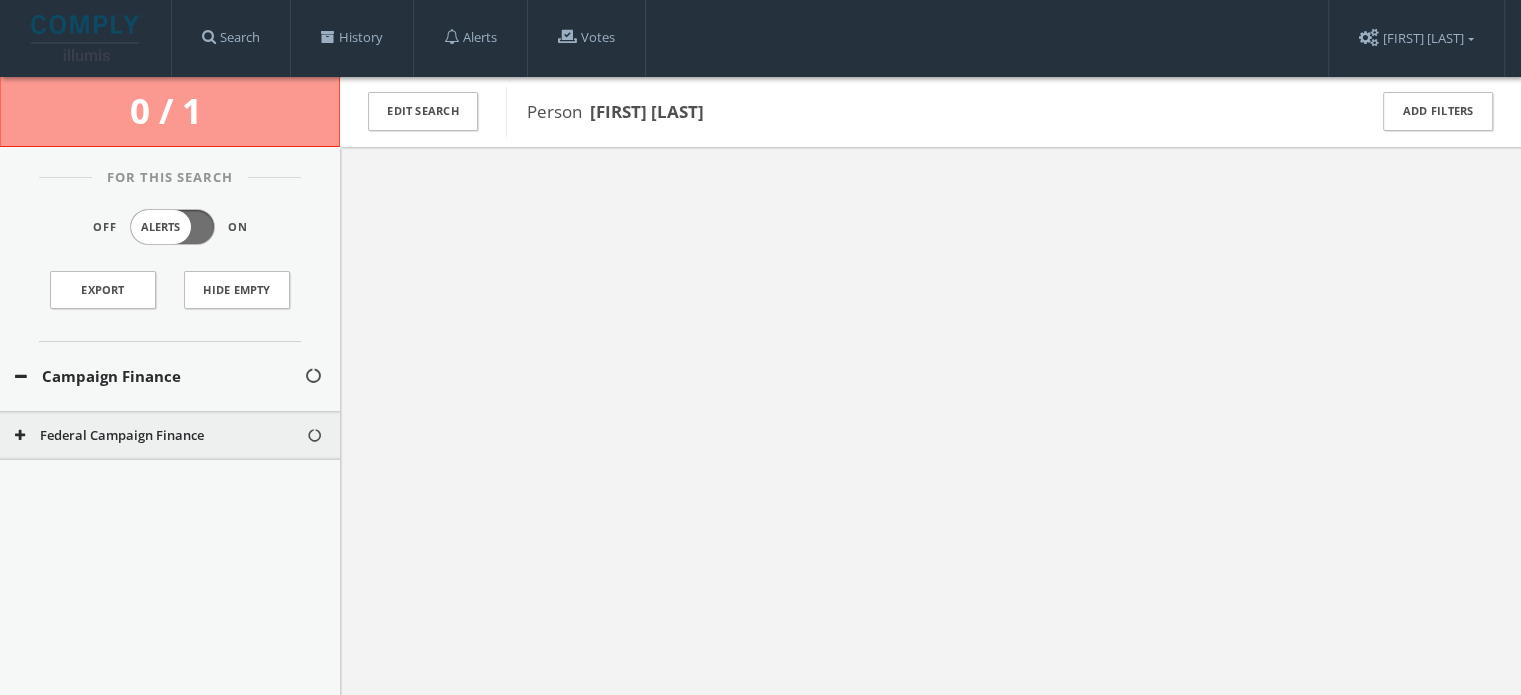 click on "Federal Campaign Finance" at bounding box center (160, 436) 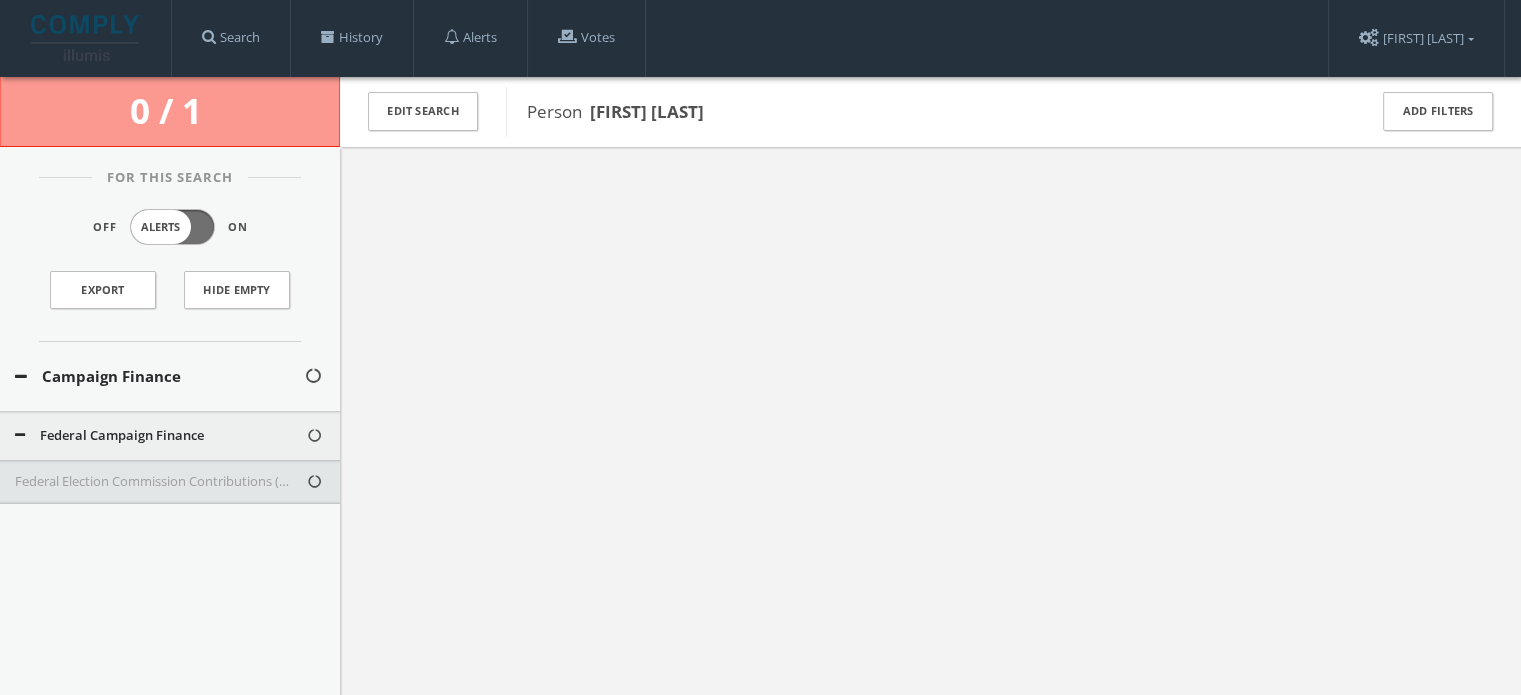 click on "Federal Election Commission Contributions (Presidential - Only)" at bounding box center (160, 482) 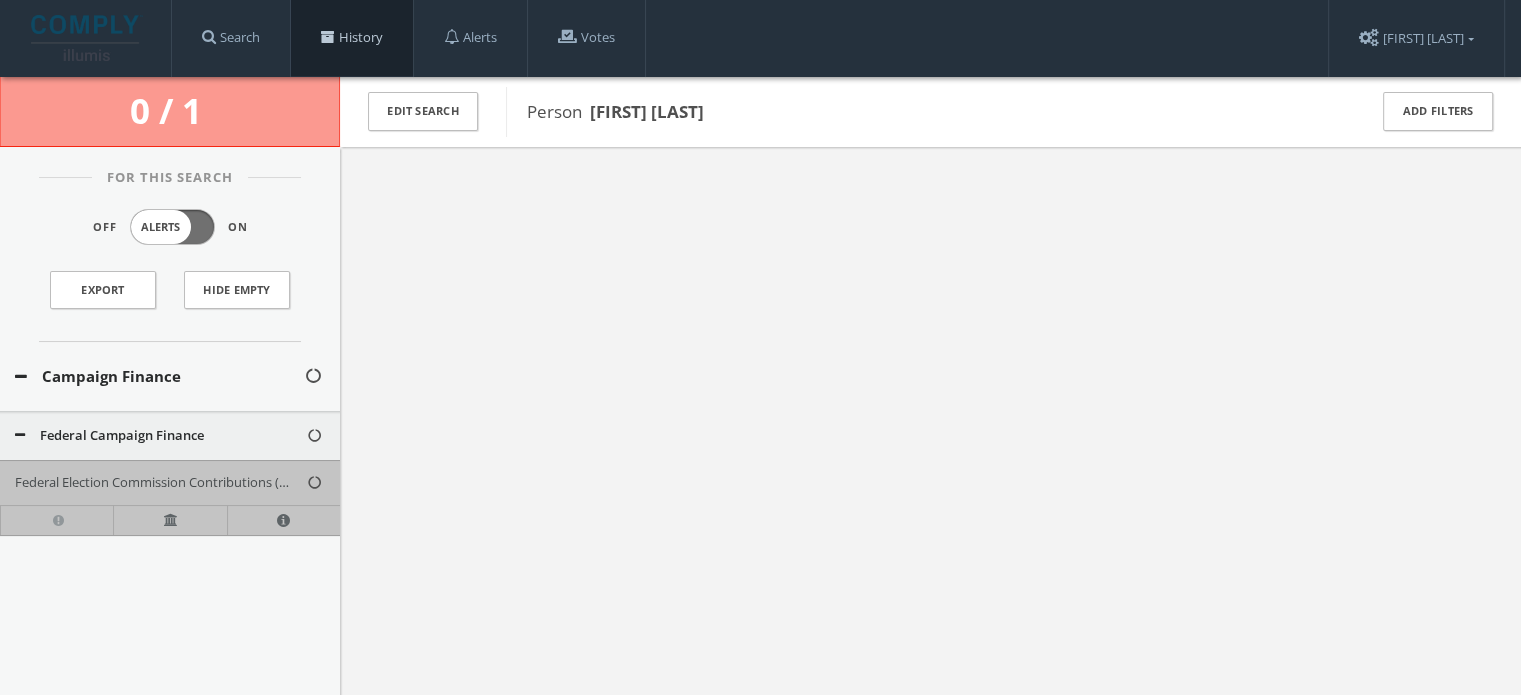 click on "History" at bounding box center (352, 38) 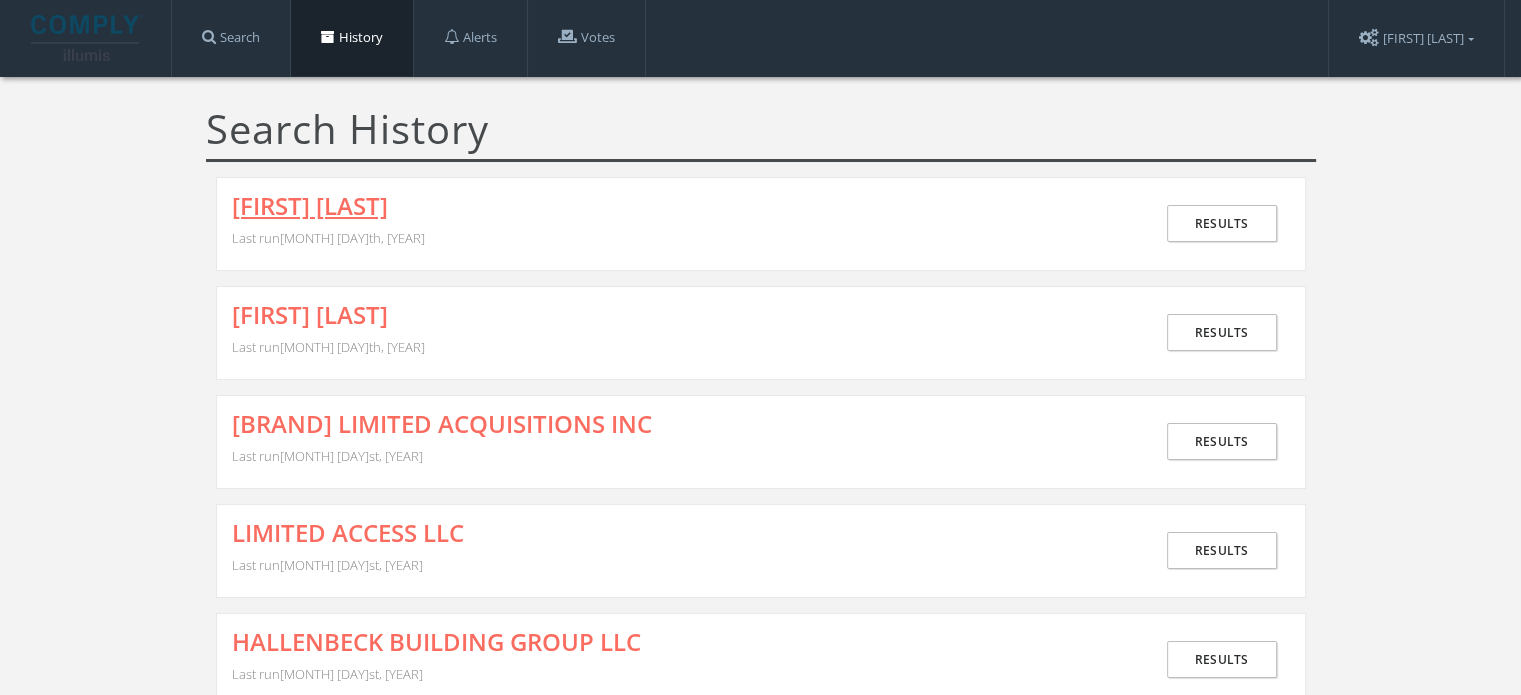 click on "[FIRST] [LAST]" at bounding box center [310, 206] 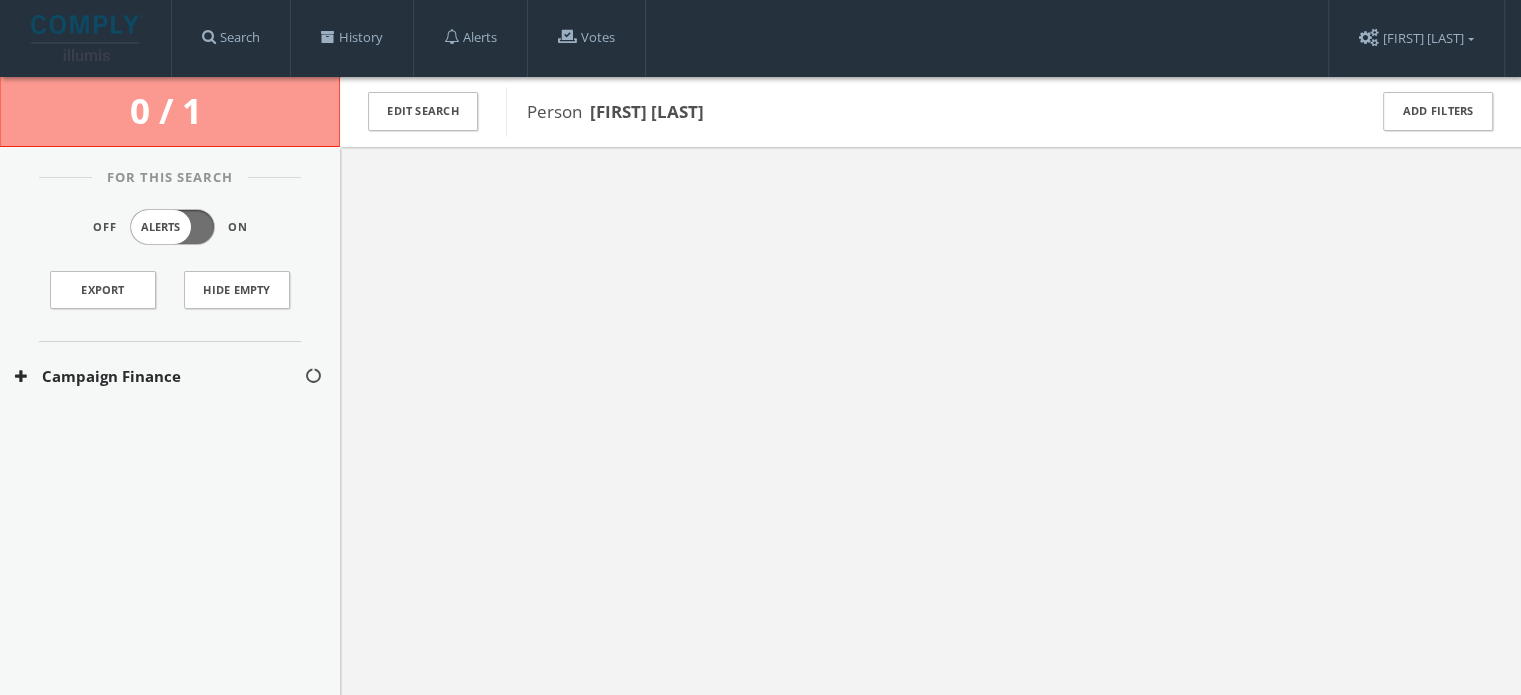 click on "Campaign Finance" at bounding box center [159, 376] 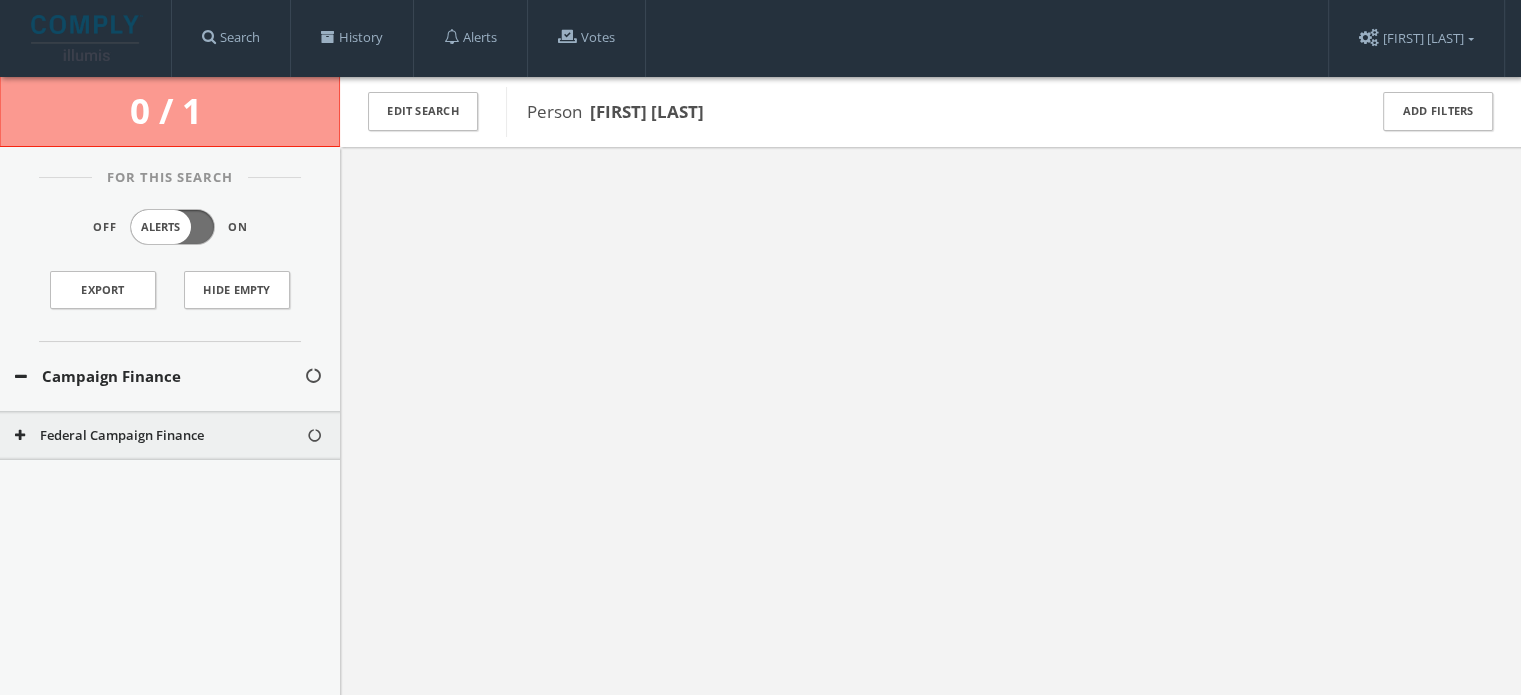 click on "Federal Campaign Finance" at bounding box center [160, 436] 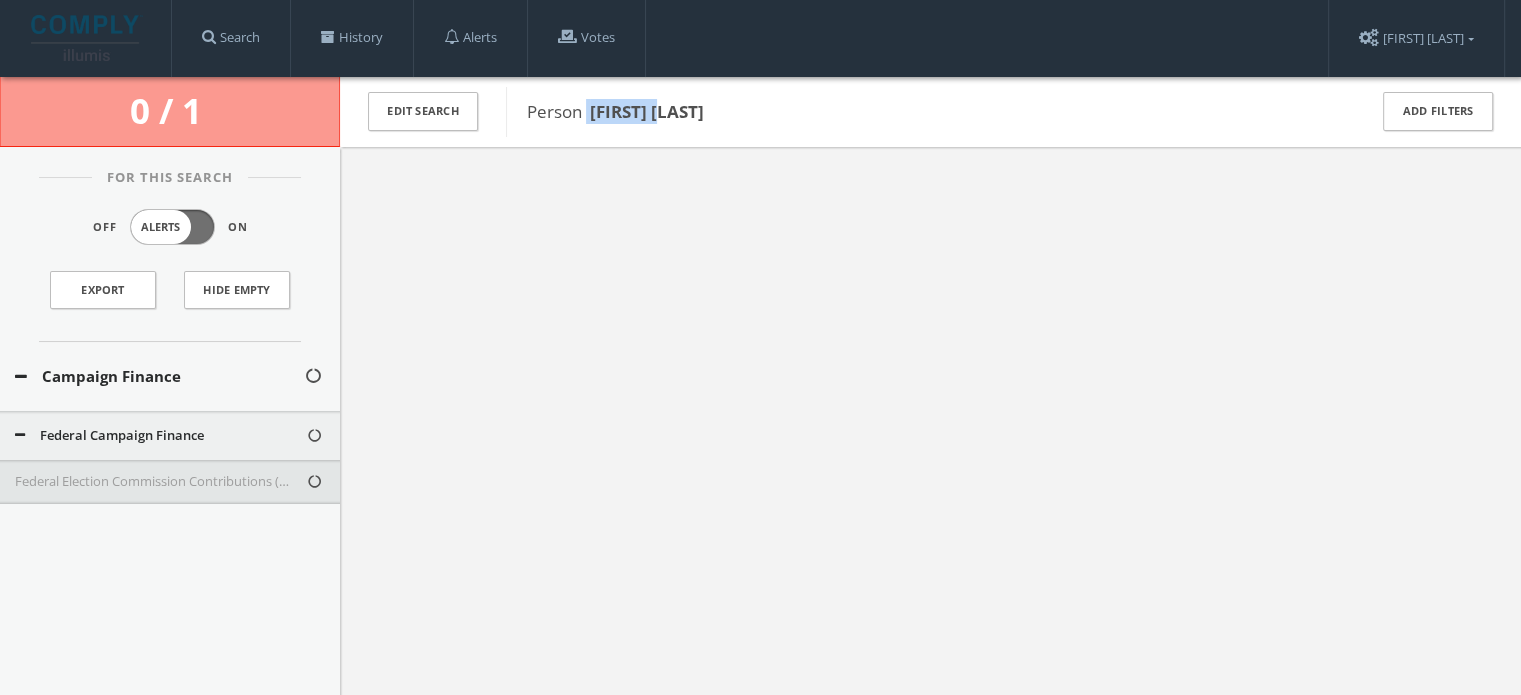 drag, startPoint x: 585, startPoint y: 114, endPoint x: 715, endPoint y: 105, distance: 130.31117 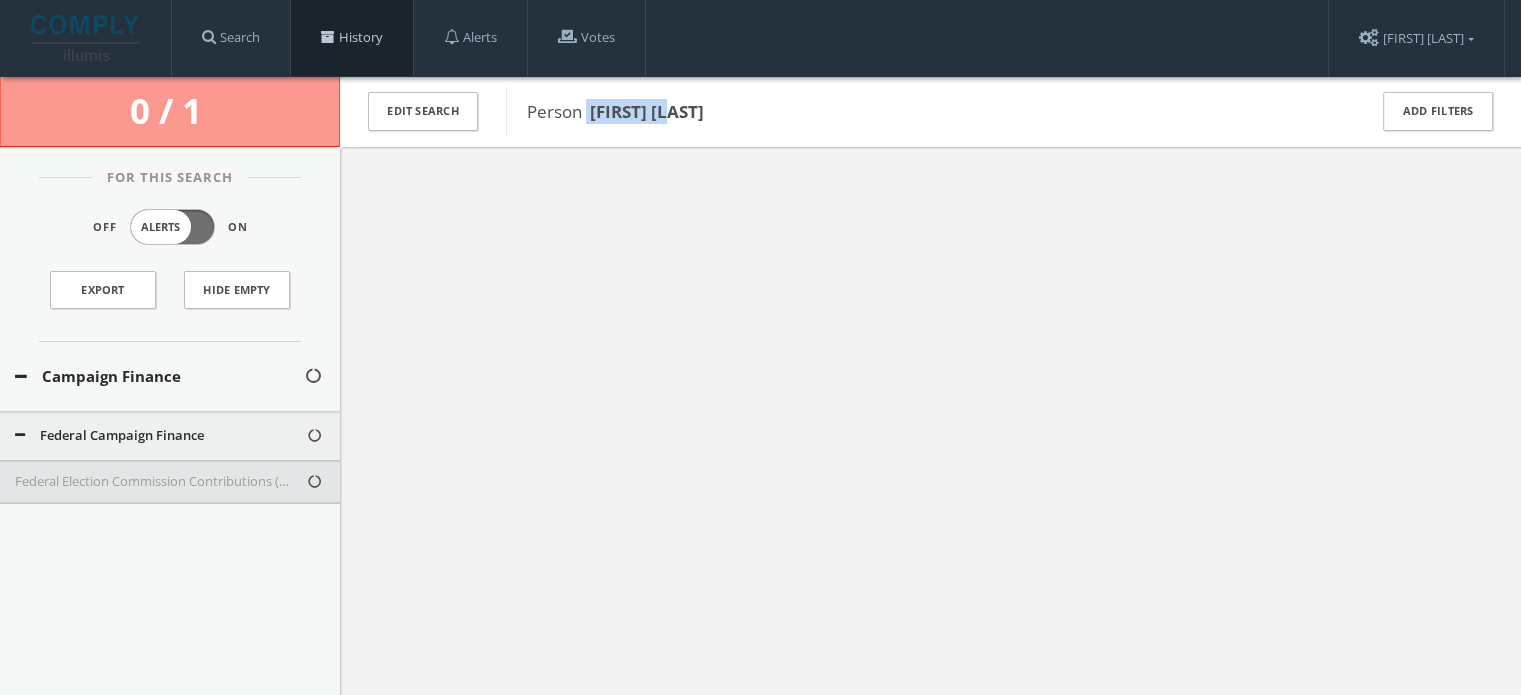 click on "History" at bounding box center [352, 38] 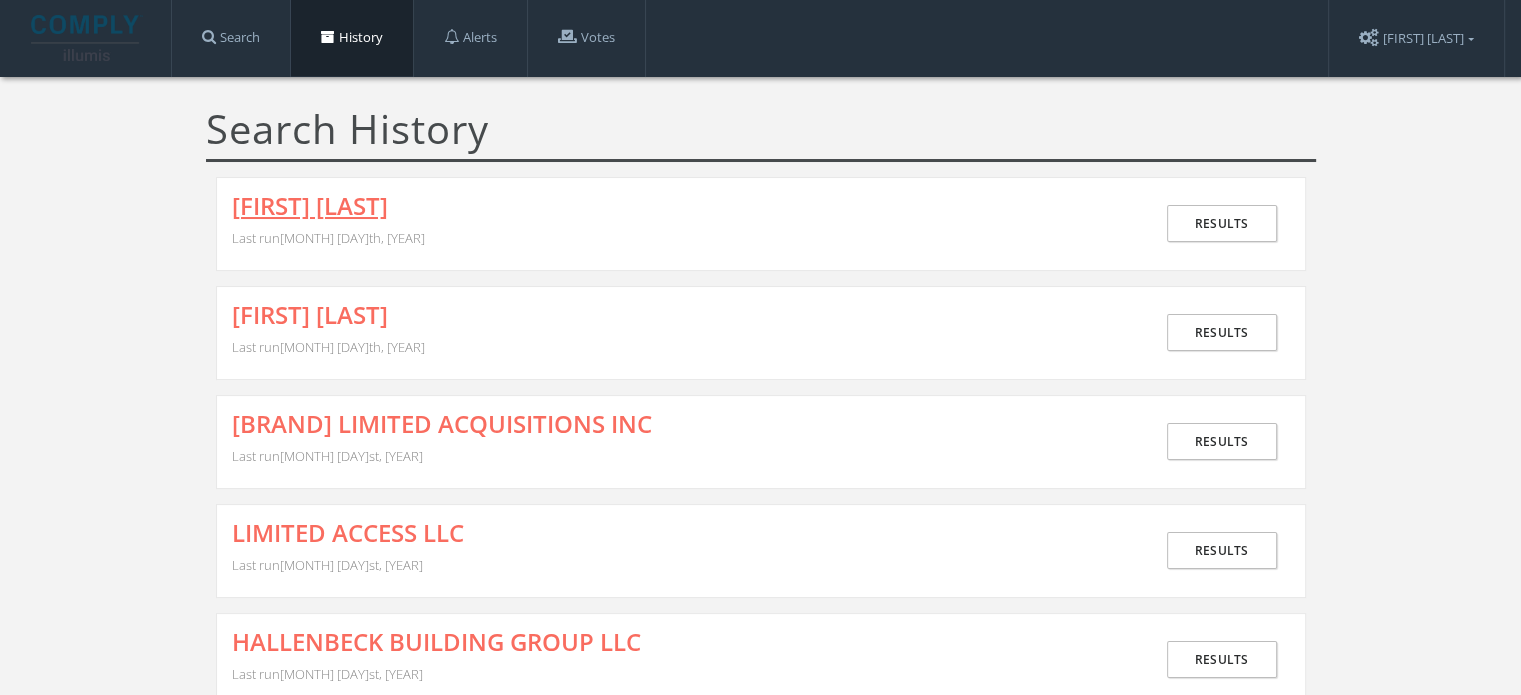 click on "[FIRST] [LAST]" at bounding box center (310, 206) 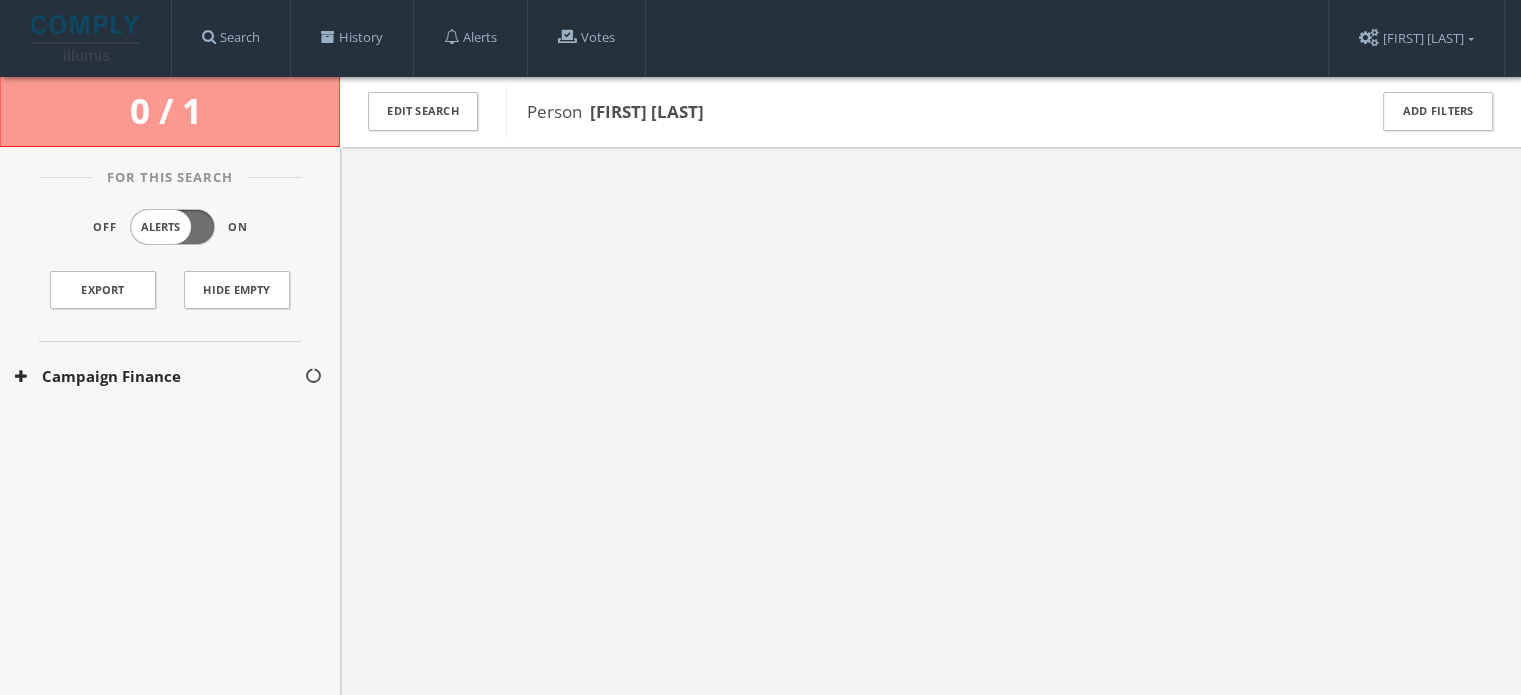 click on "Campaign Finance" at bounding box center (159, 376) 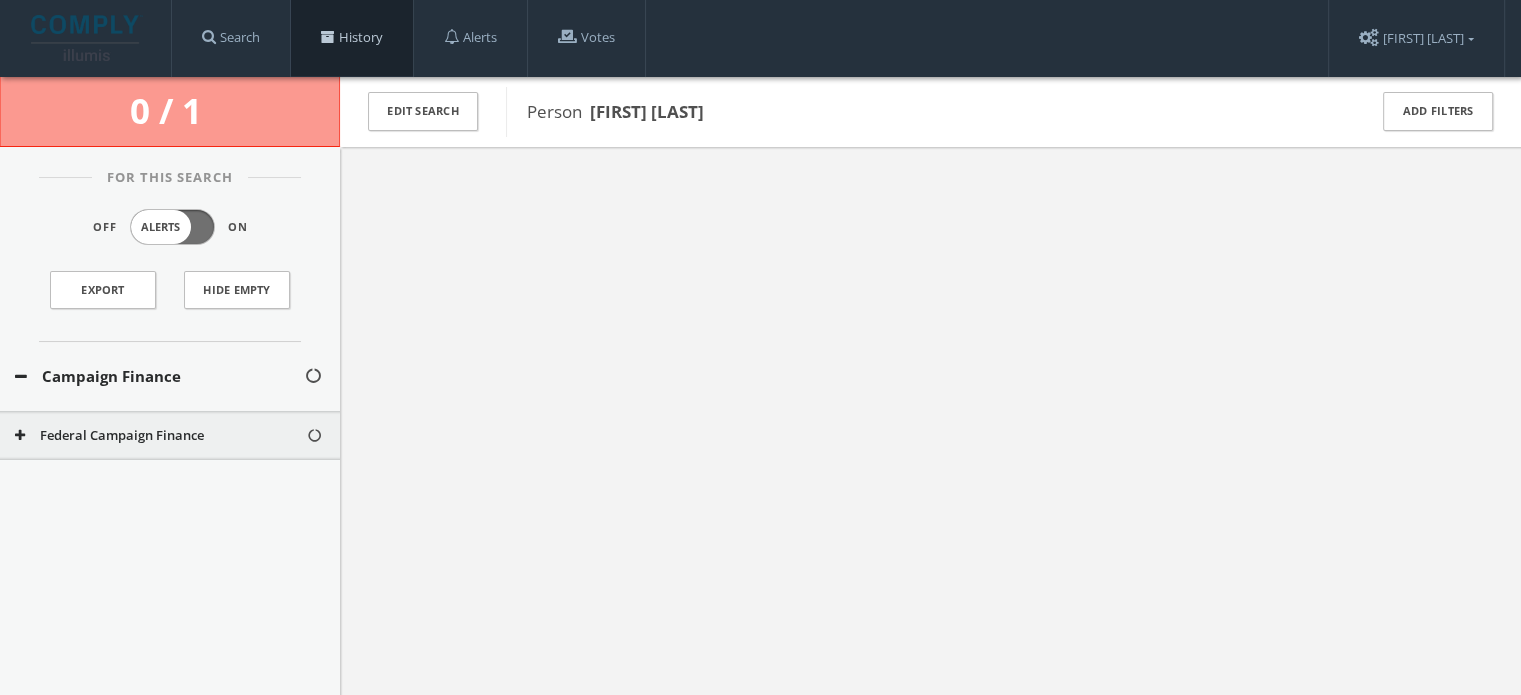 click on "History" at bounding box center (352, 38) 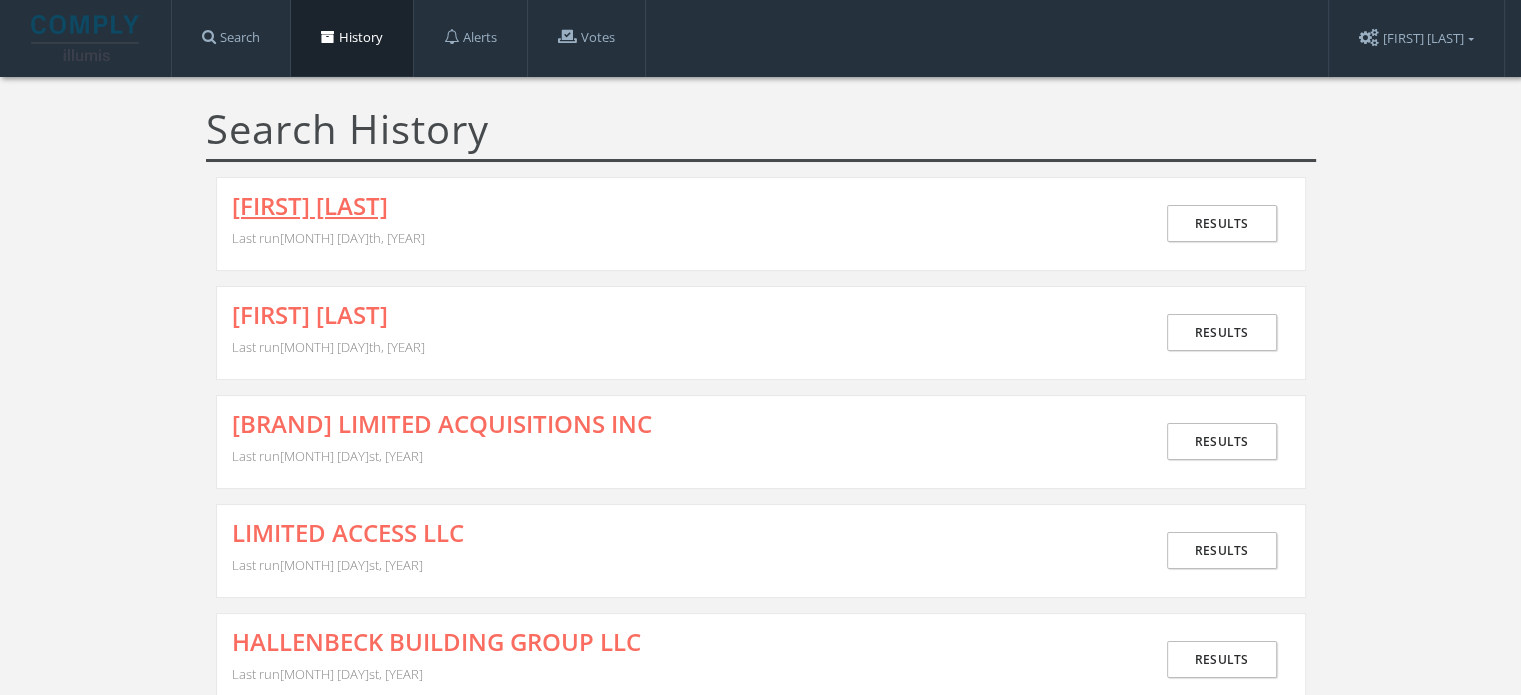 click on "[FIRST] [LAST]" at bounding box center [310, 206] 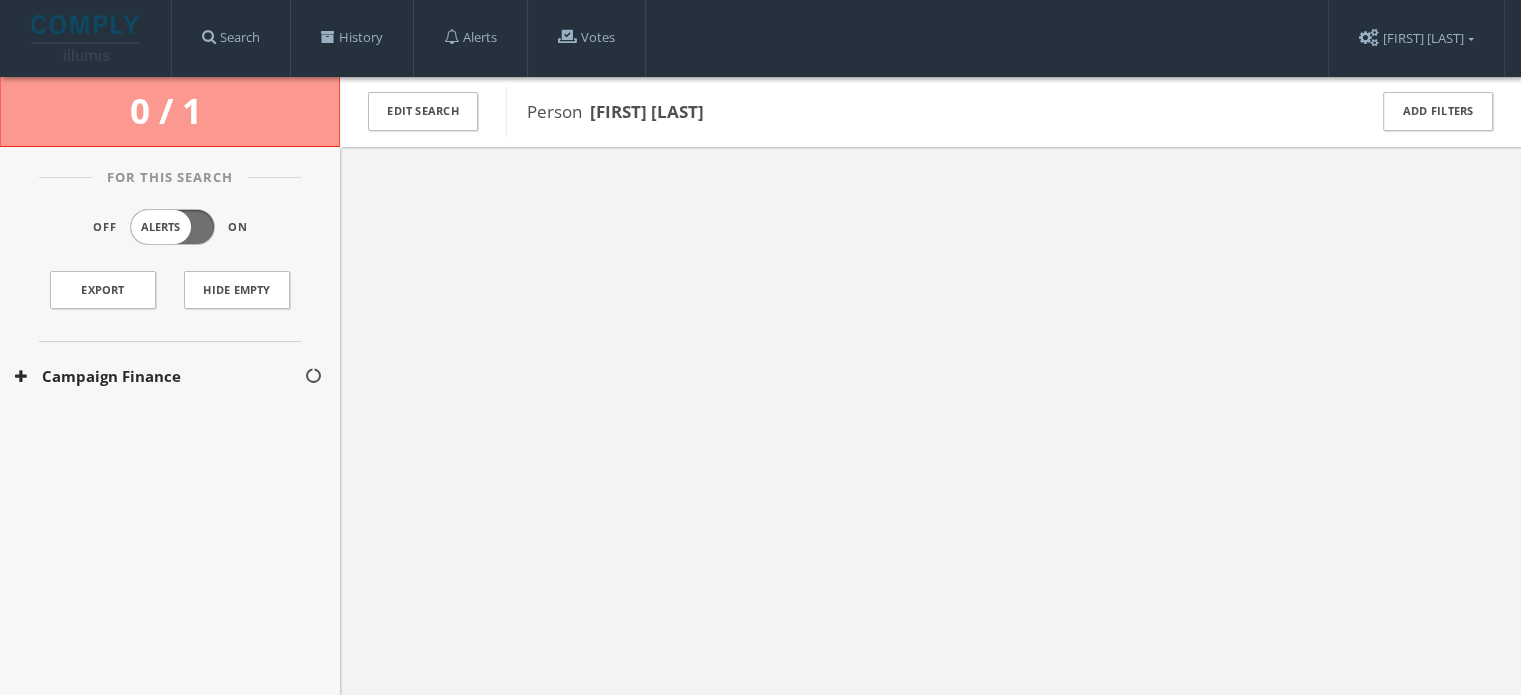 click on "Campaign Finance" at bounding box center [159, 376] 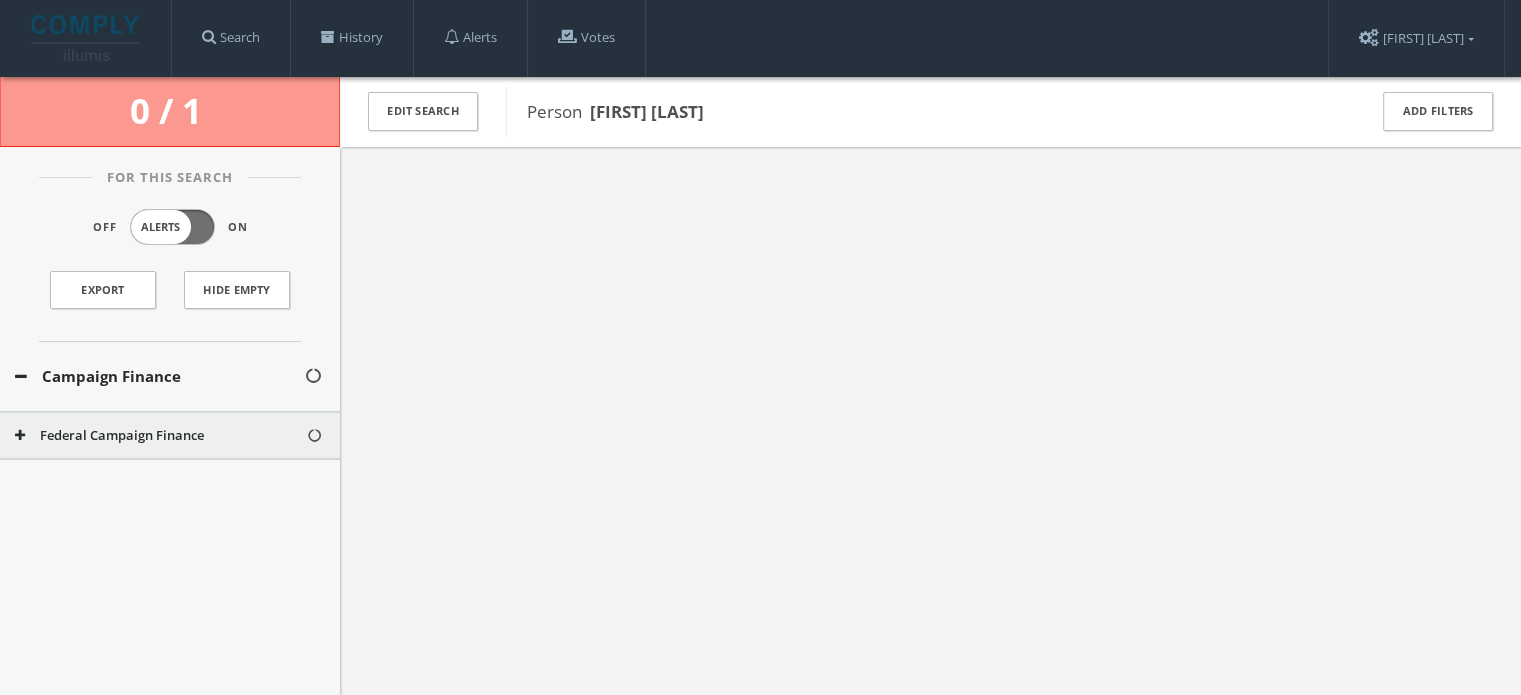 click on "Federal Campaign Finance" at bounding box center (160, 436) 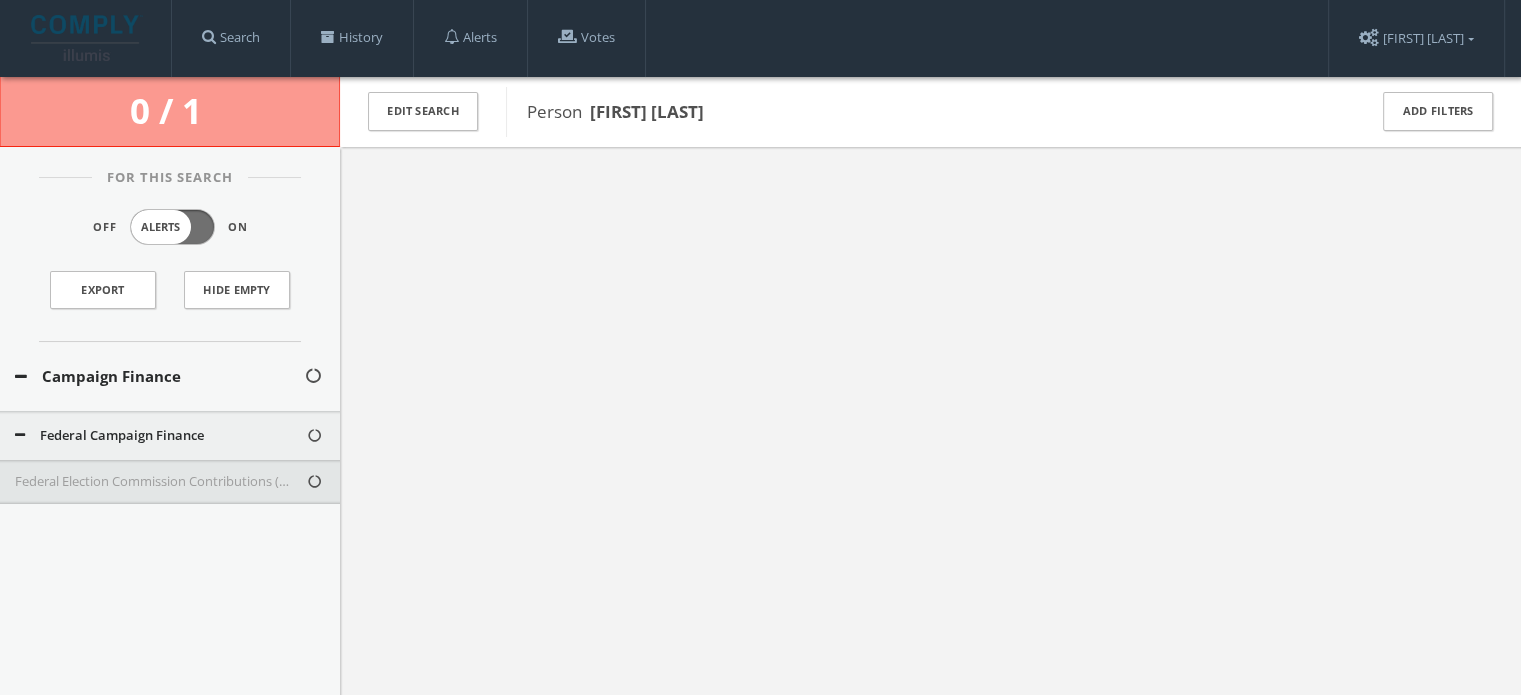 click on "Federal Election Commission Contributions (Presidential - Only)" at bounding box center [160, 482] 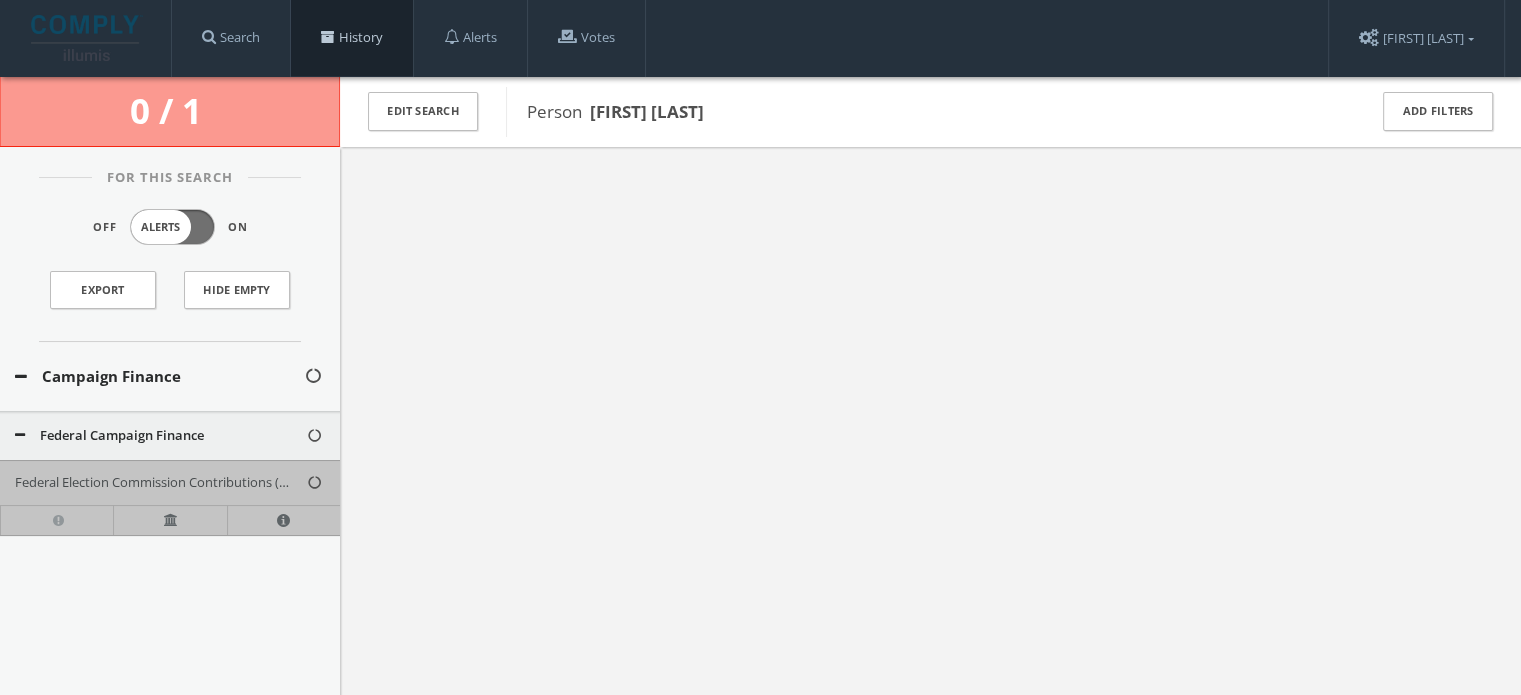 click on "History" at bounding box center [352, 38] 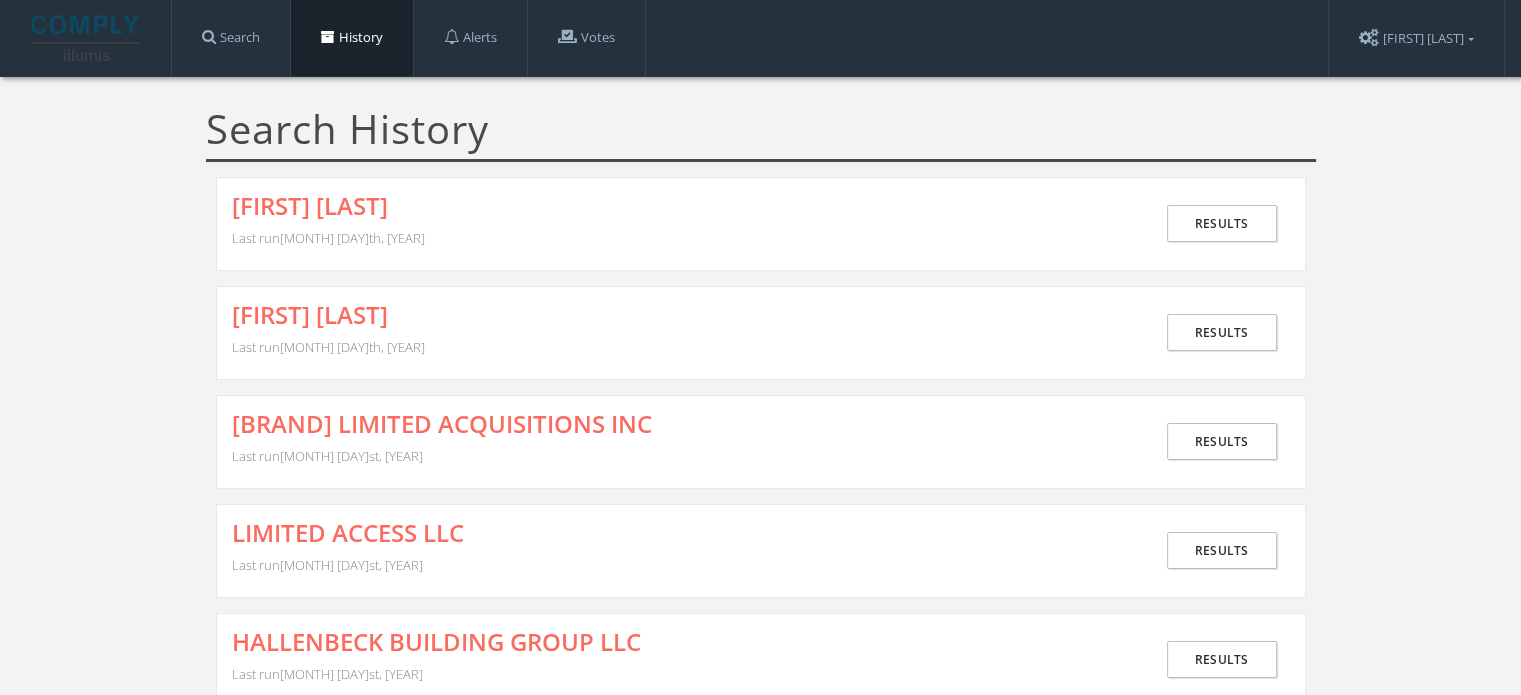 click on "Search History" at bounding box center (761, 134) 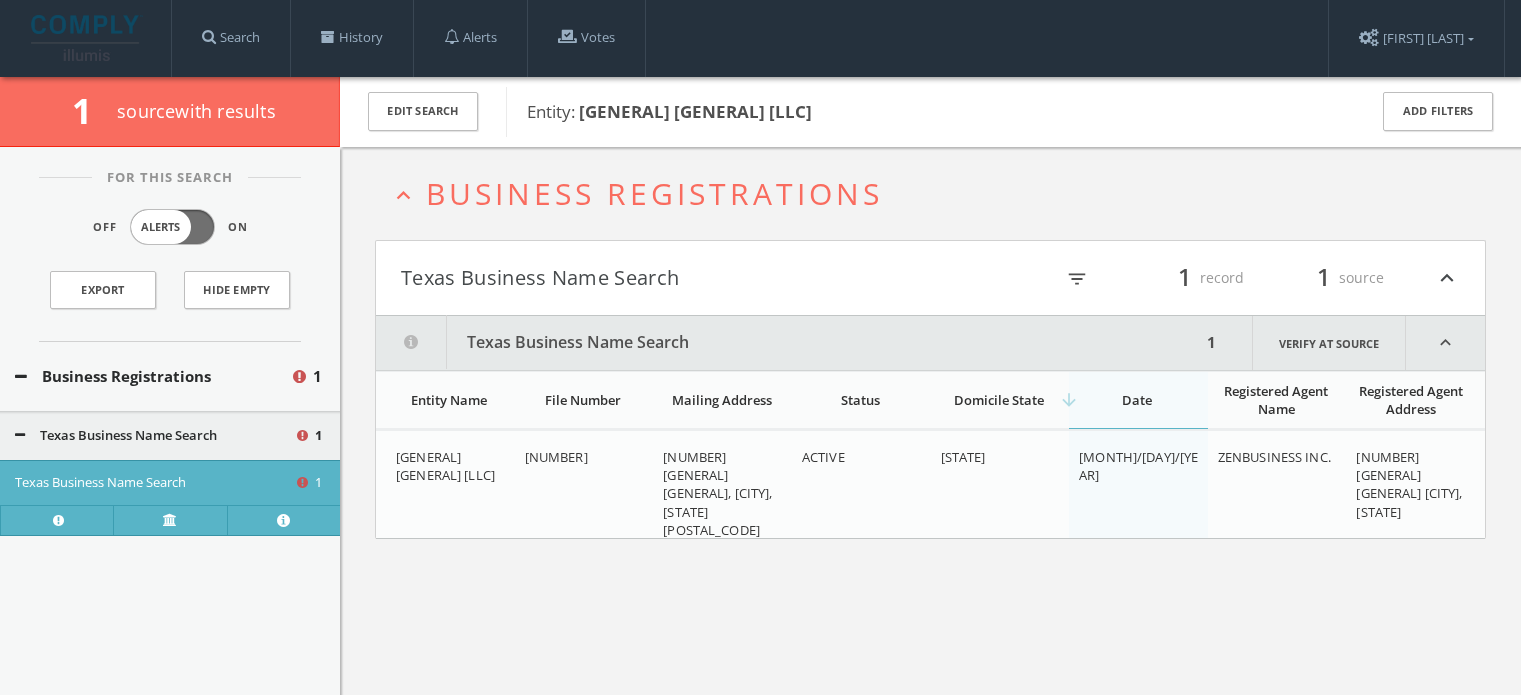 click on "History" at bounding box center (352, 38) 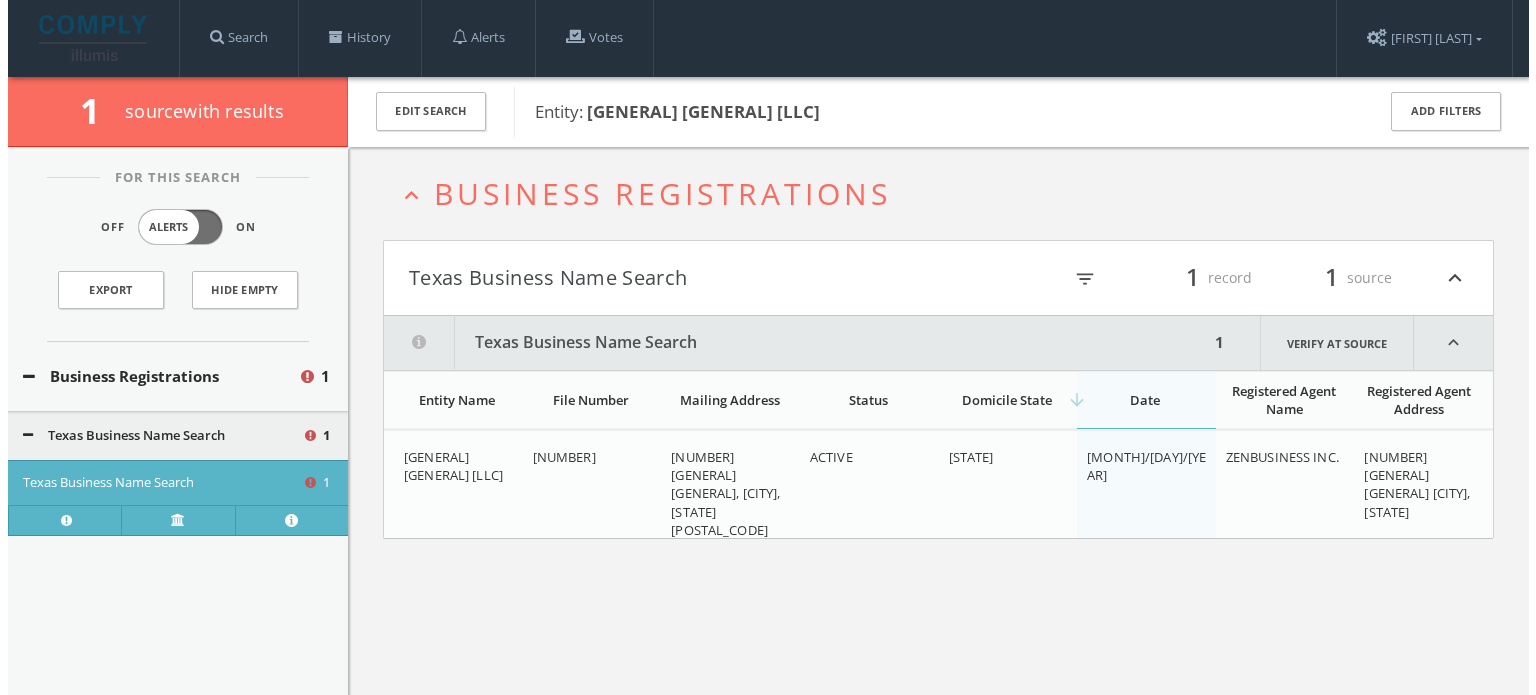 scroll, scrollTop: 0, scrollLeft: 0, axis: both 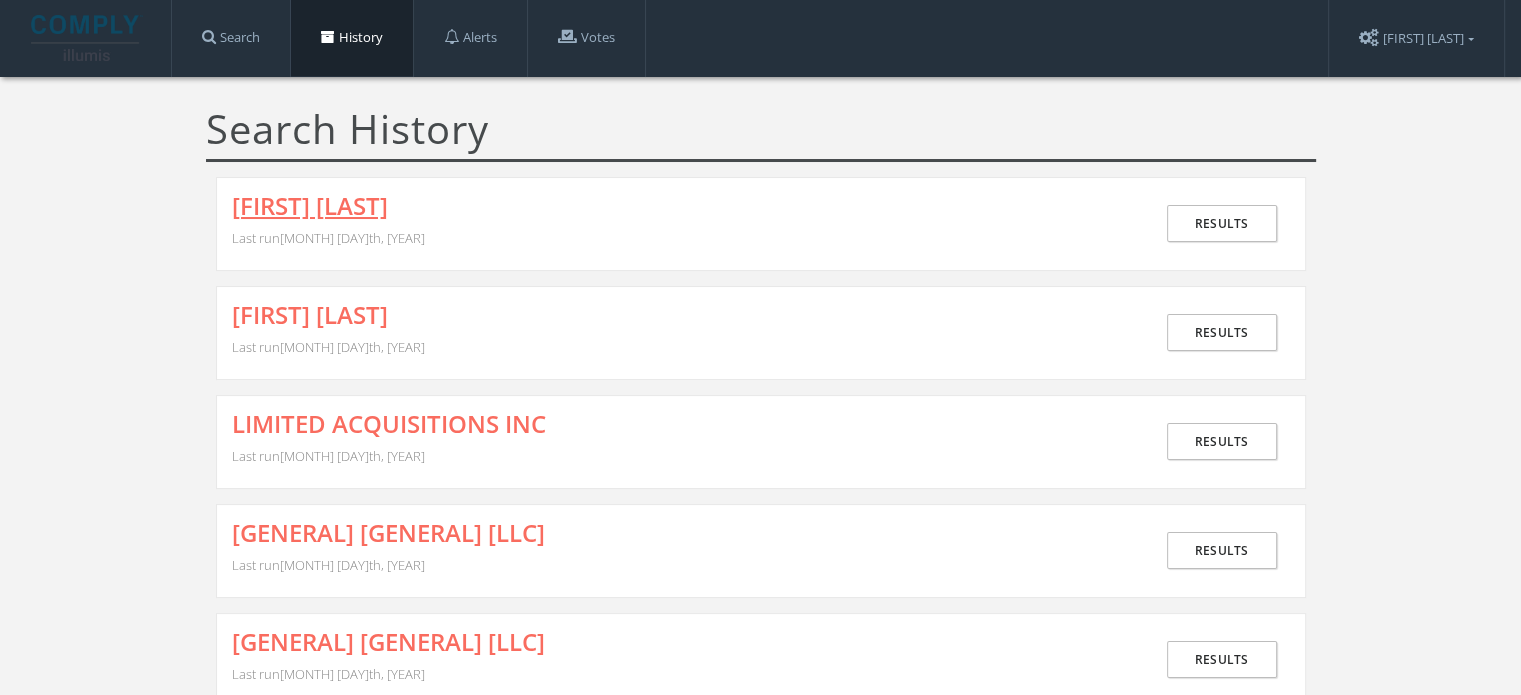click on "[FIRST] [LAST]" at bounding box center [310, 206] 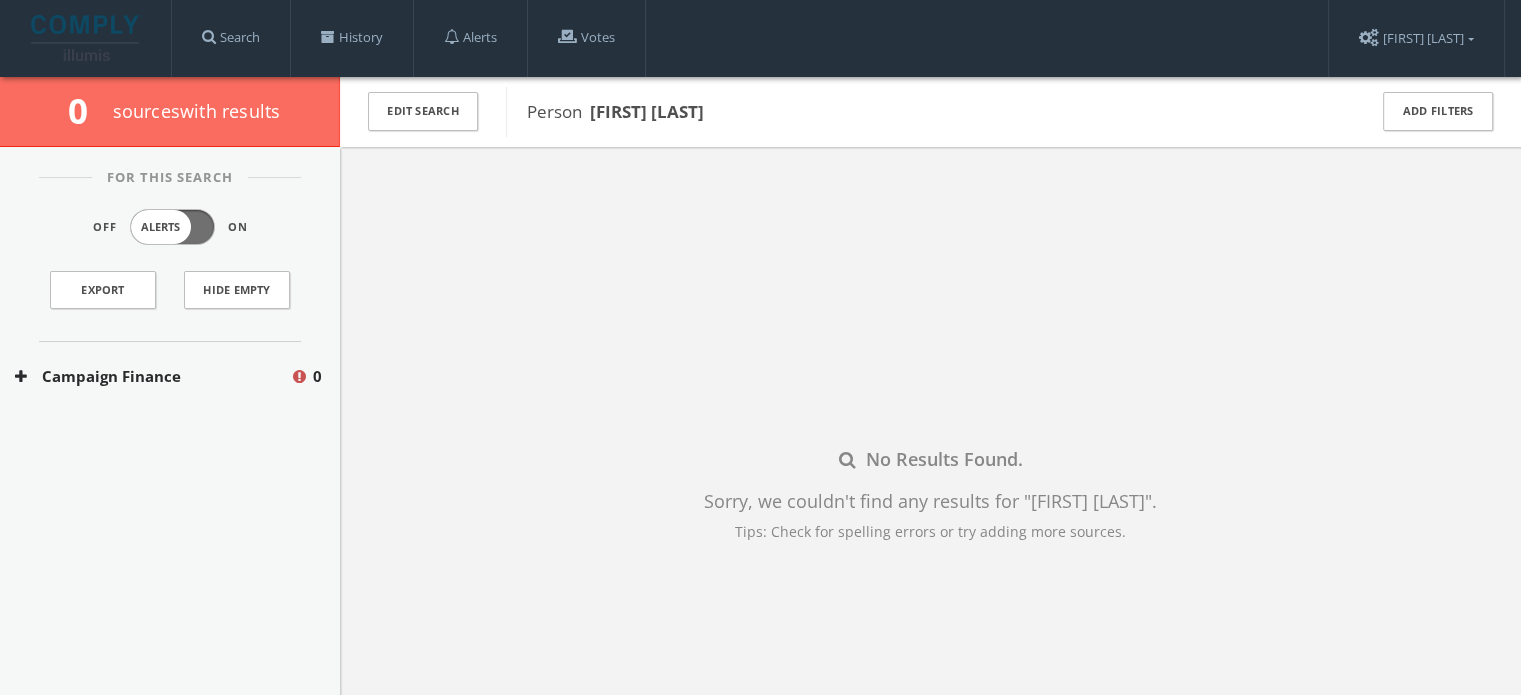 click on "Campaign Finance" at bounding box center [152, 376] 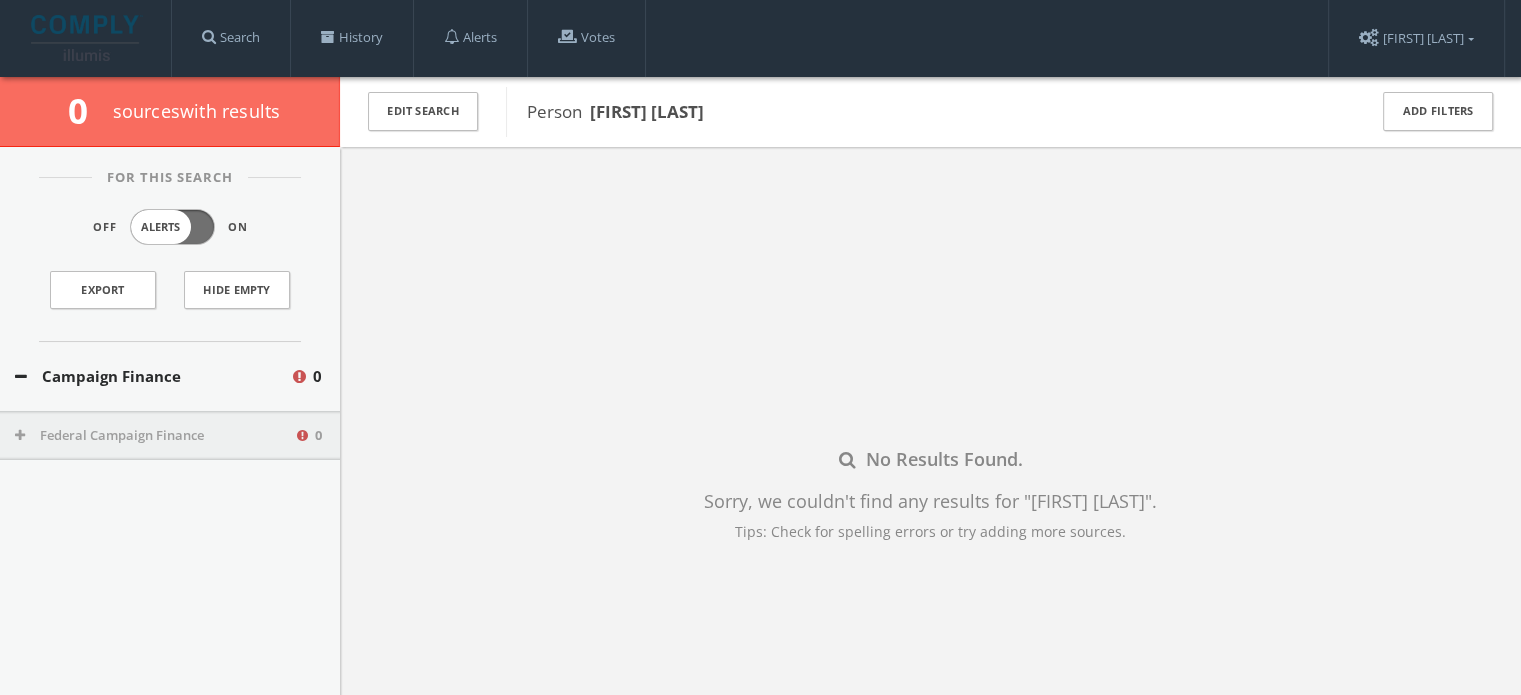 click on "Federal Campaign Finance 0" at bounding box center (170, 436) 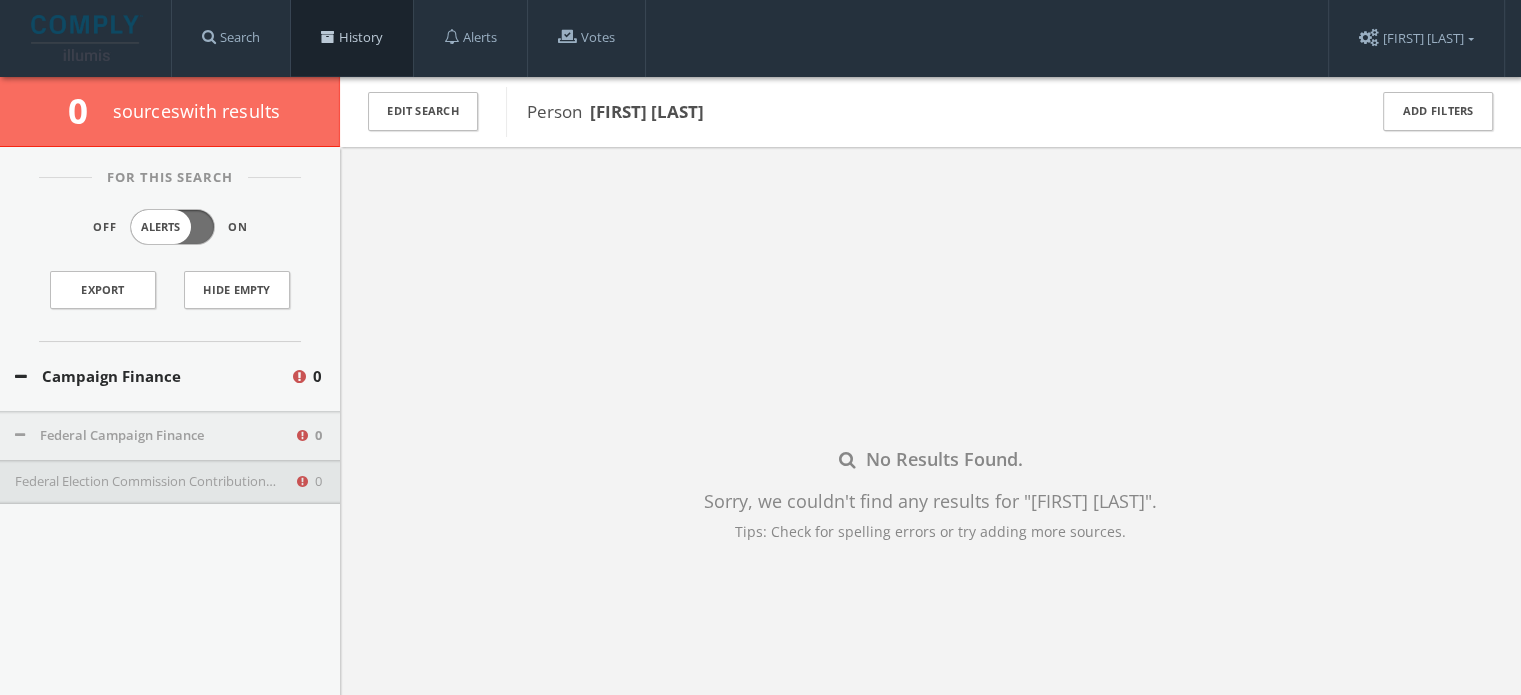 click on "History" at bounding box center [352, 38] 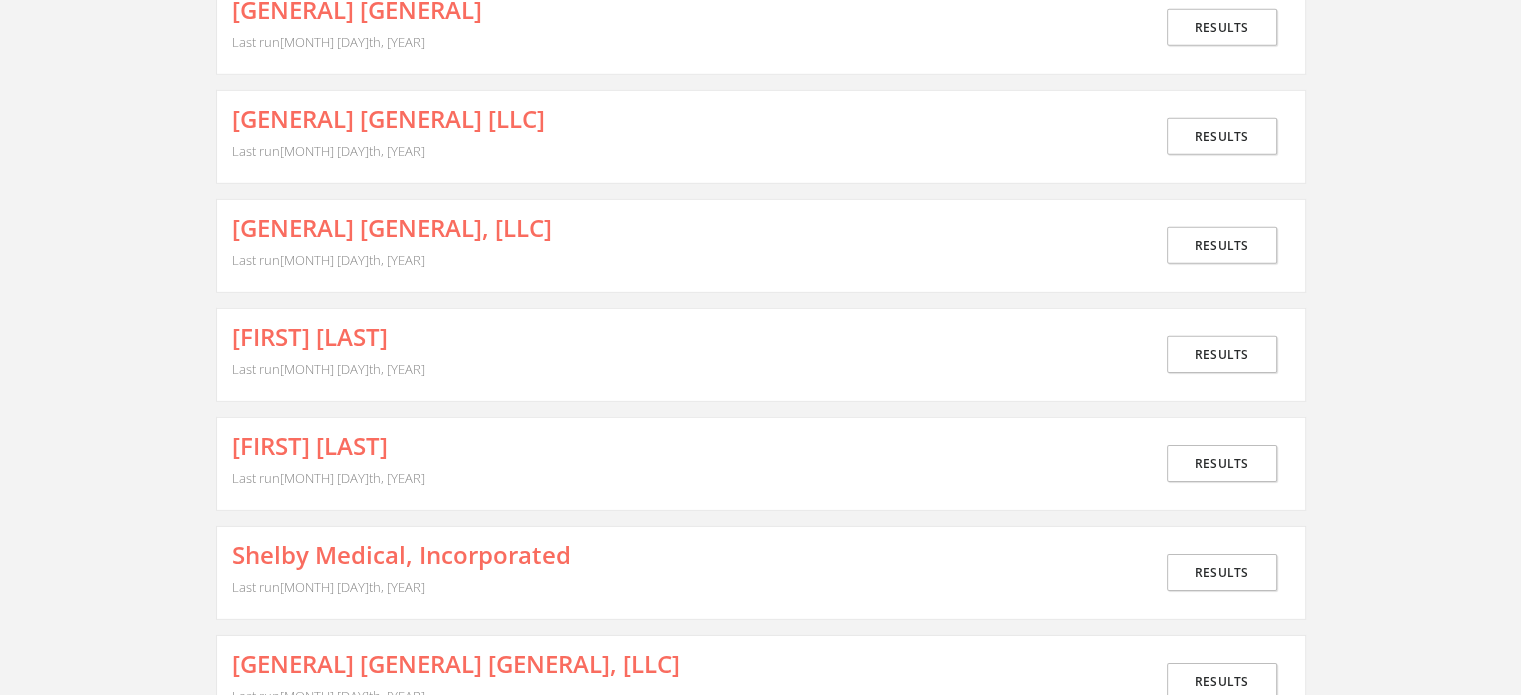 scroll, scrollTop: 7324, scrollLeft: 0, axis: vertical 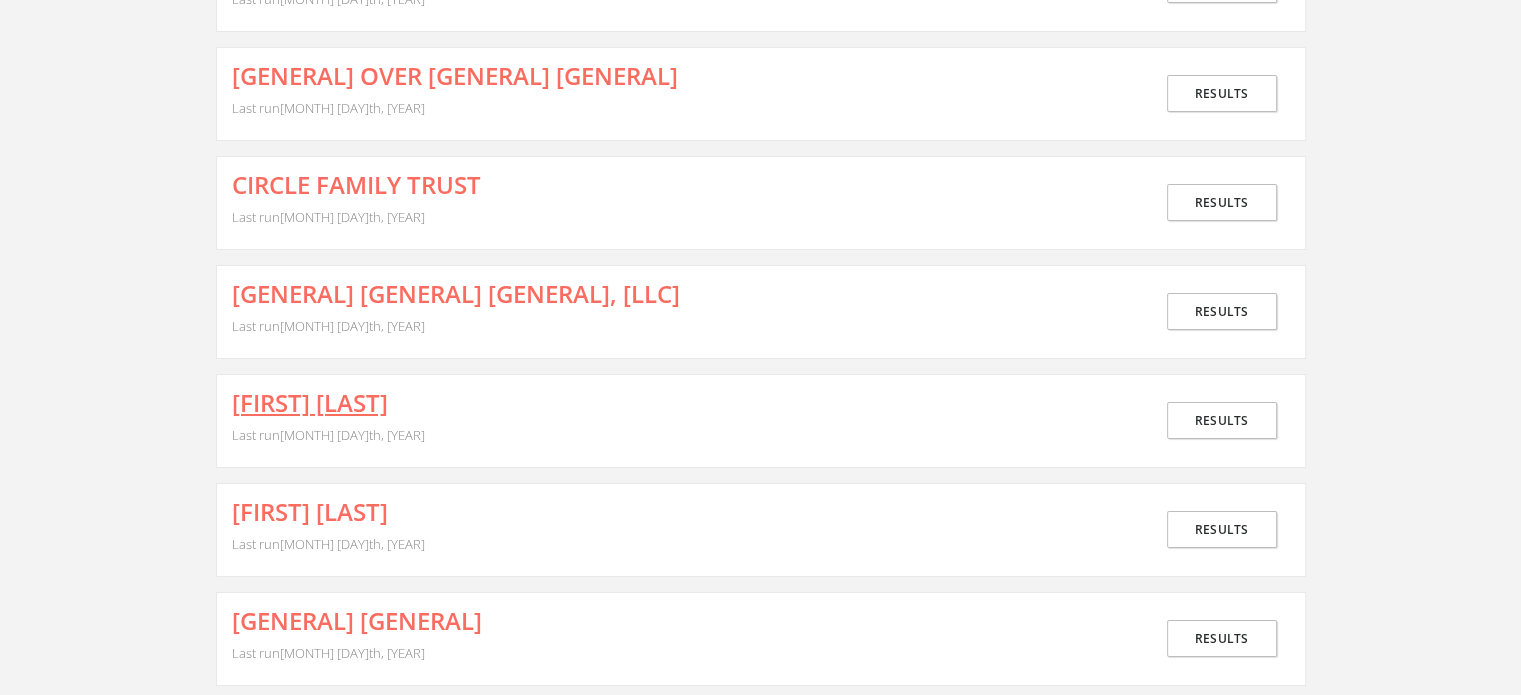 click on "[FIRST] [LAST]" at bounding box center [310, 403] 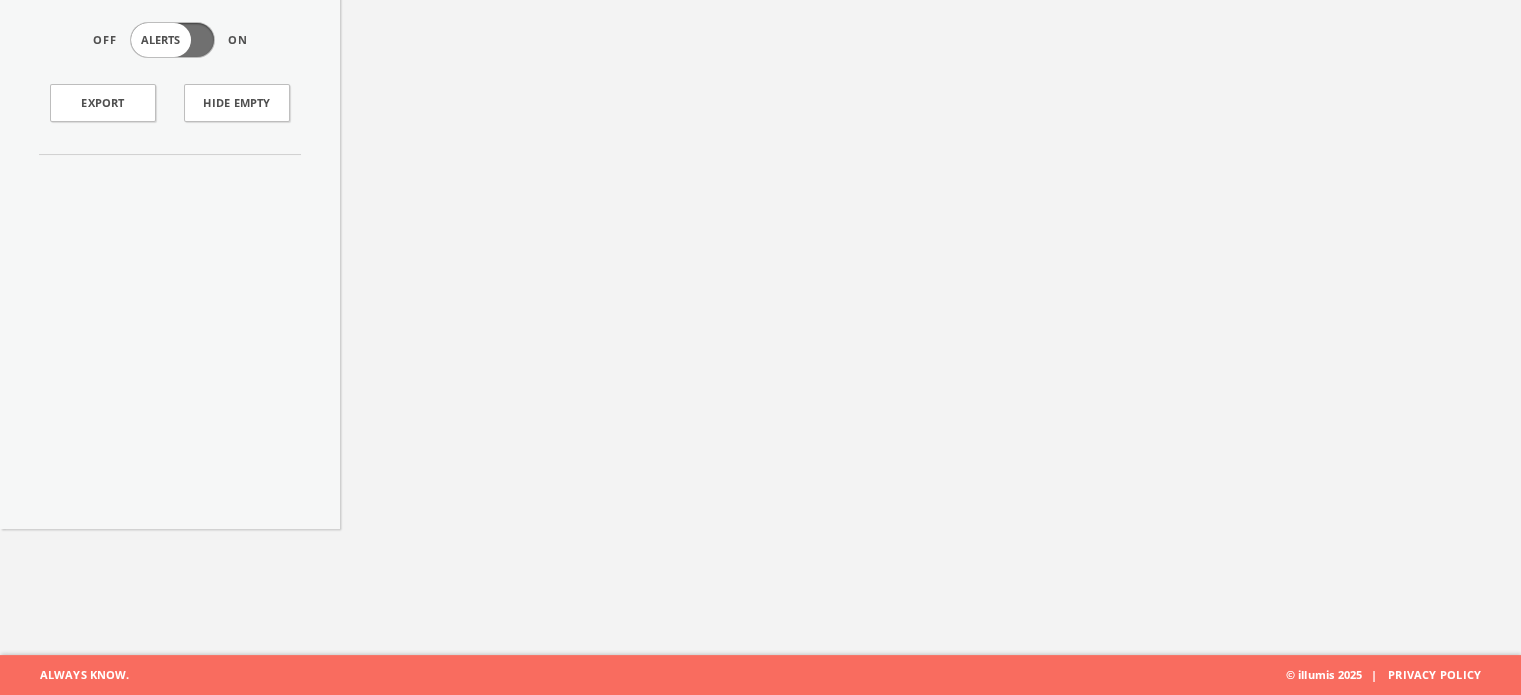 scroll, scrollTop: 0, scrollLeft: 0, axis: both 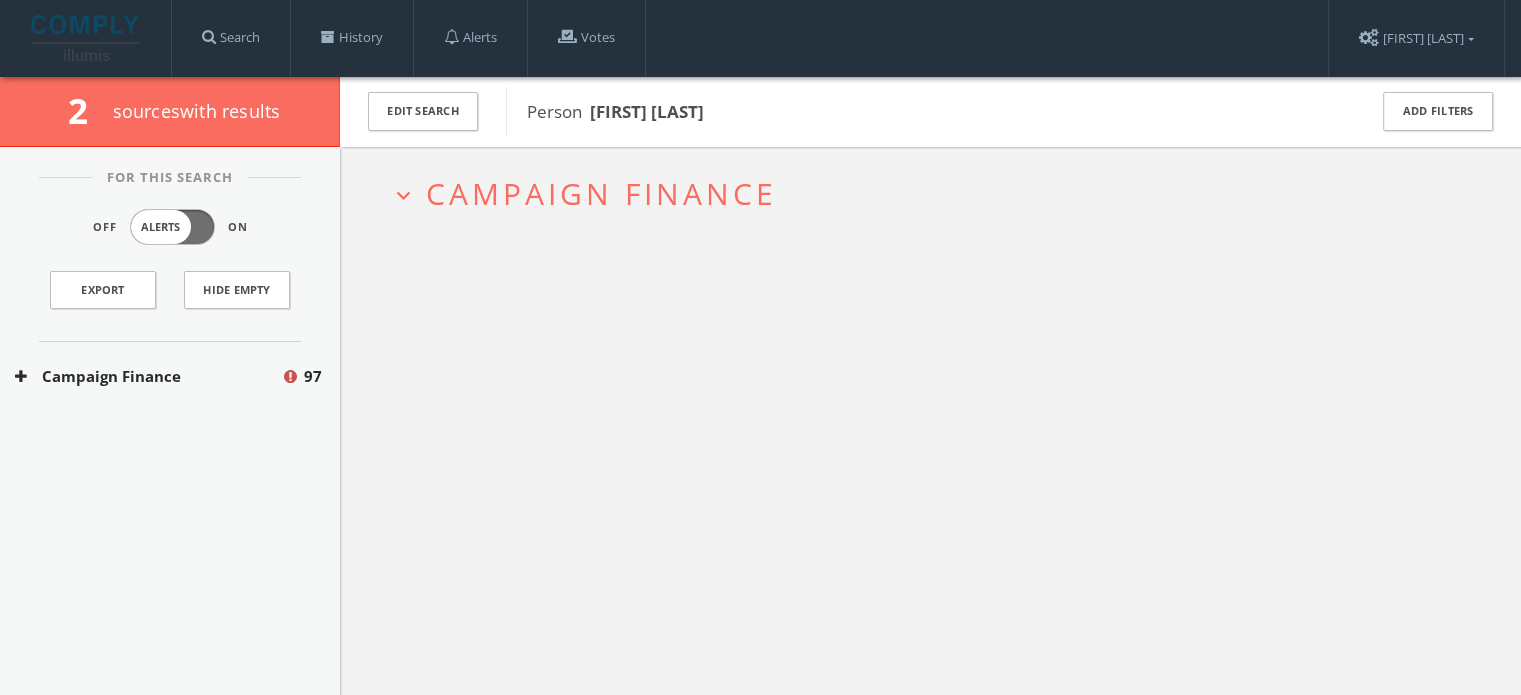 click on "Campaign Finance" at bounding box center [148, 376] 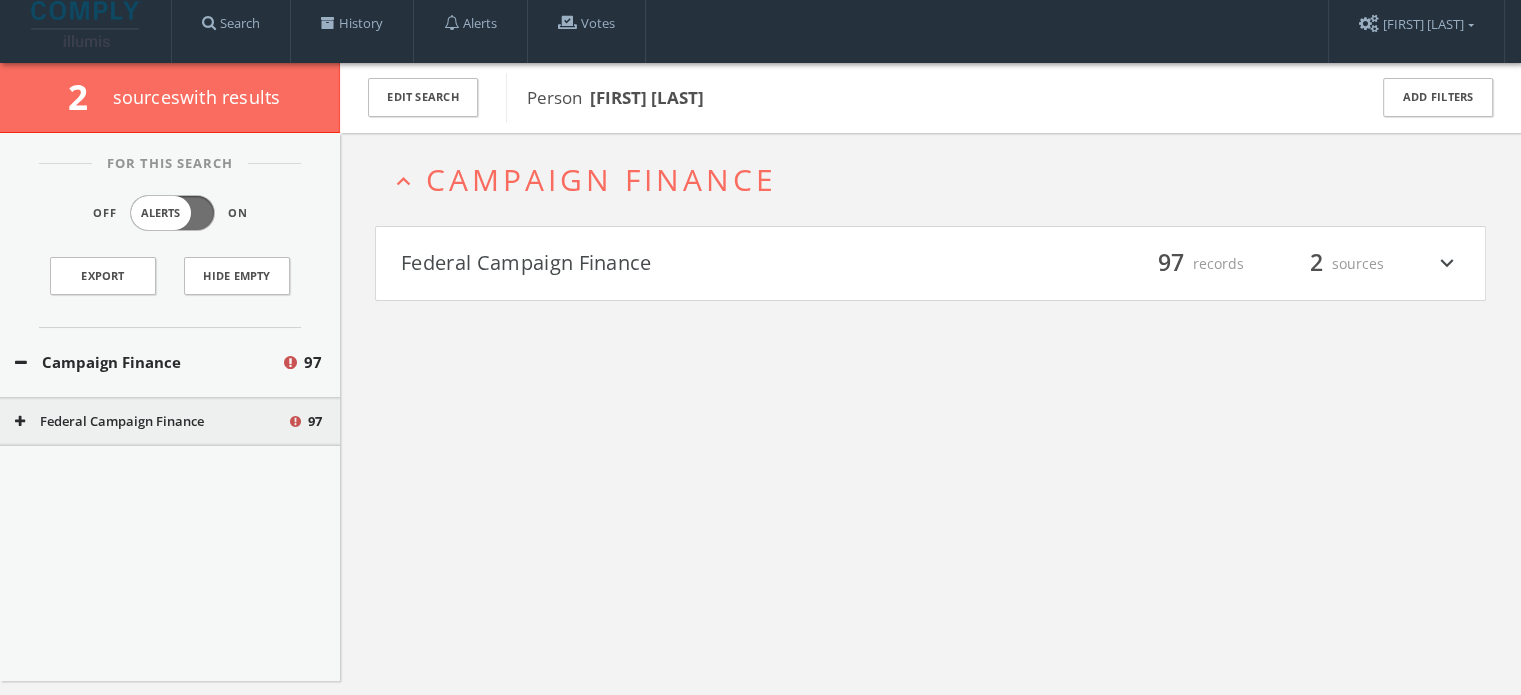 scroll, scrollTop: 0, scrollLeft: 0, axis: both 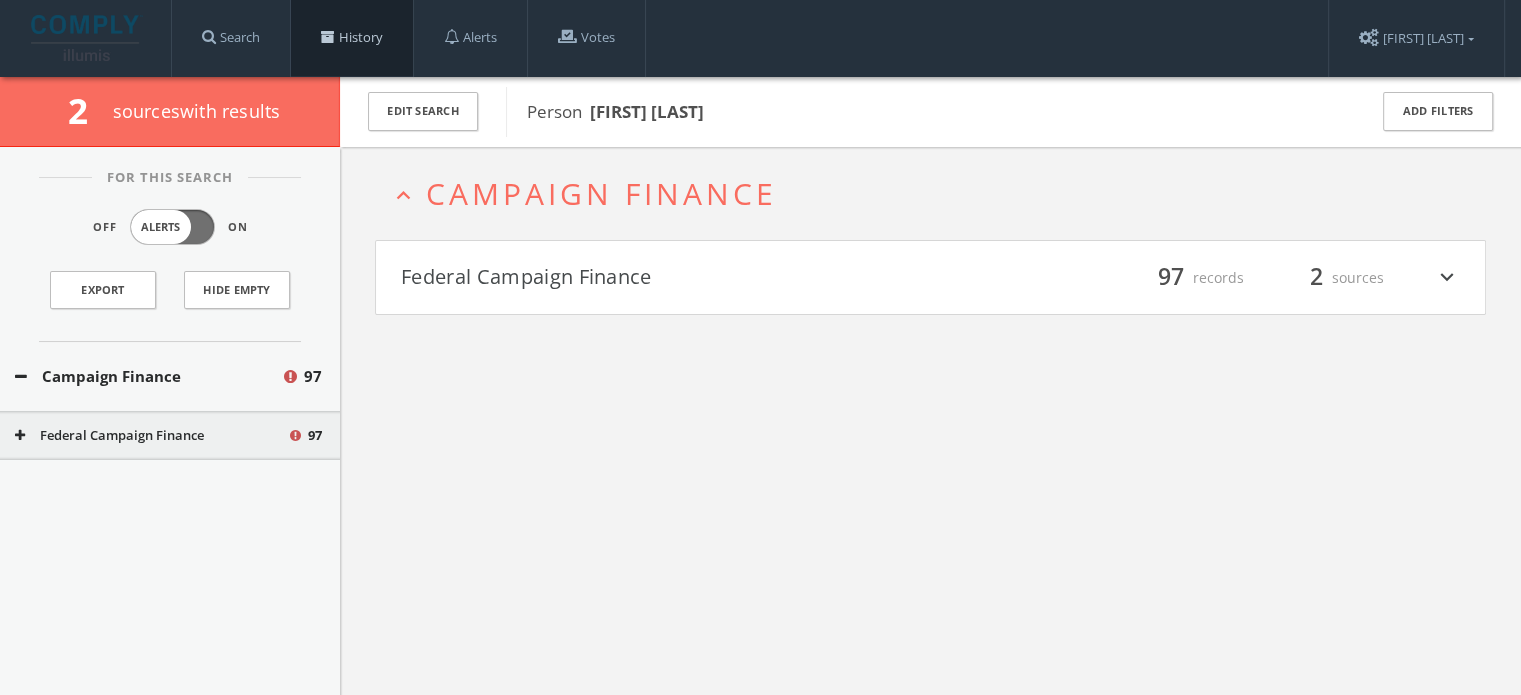 click on "History" at bounding box center [352, 38] 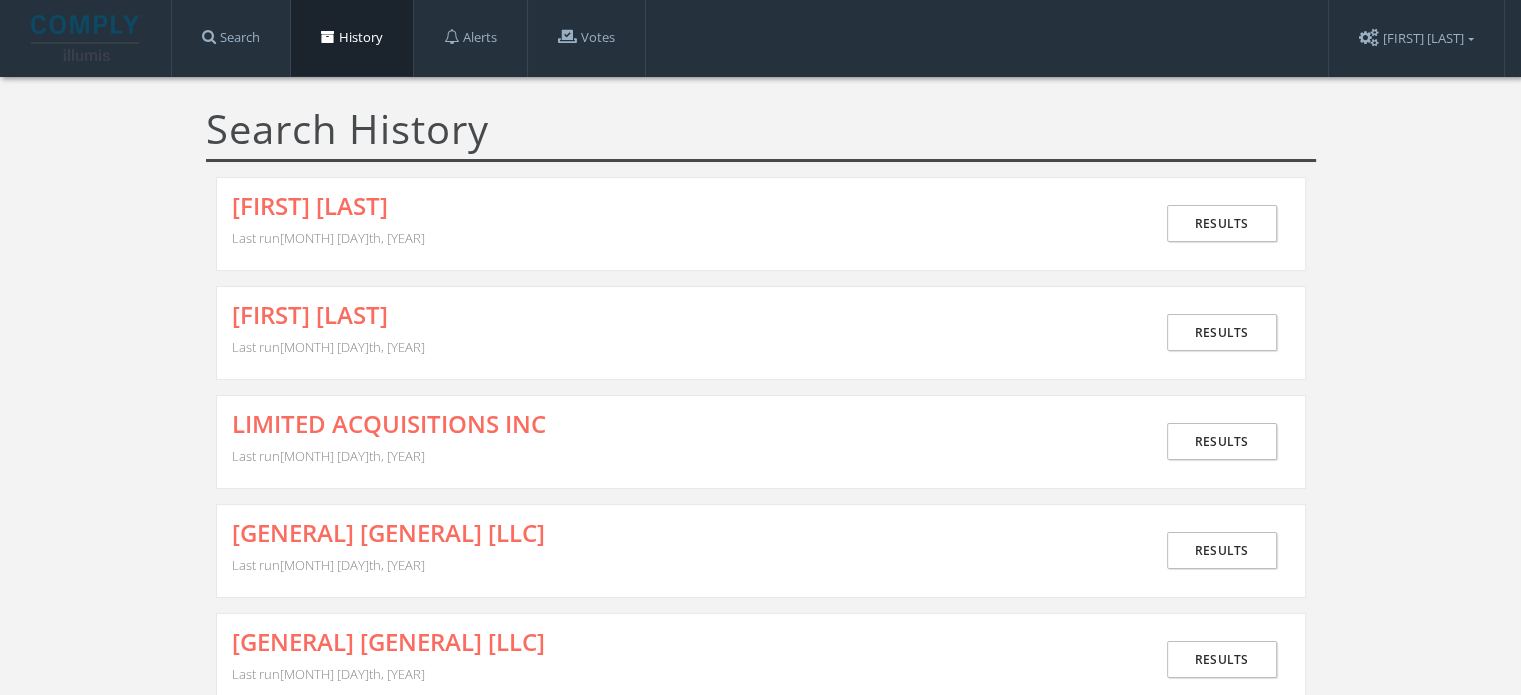 scroll, scrollTop: 7324, scrollLeft: 0, axis: vertical 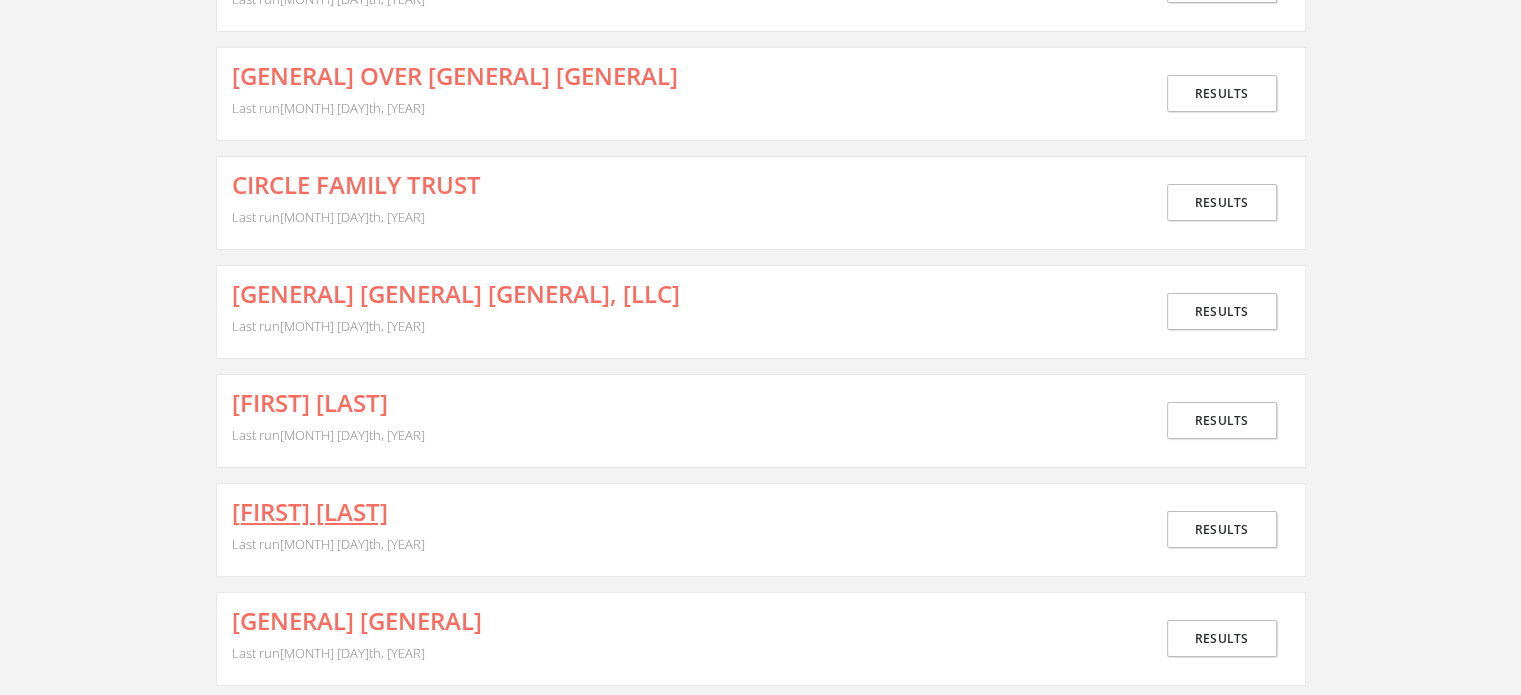 click on "[FIRST] [LAST]" at bounding box center (310, 512) 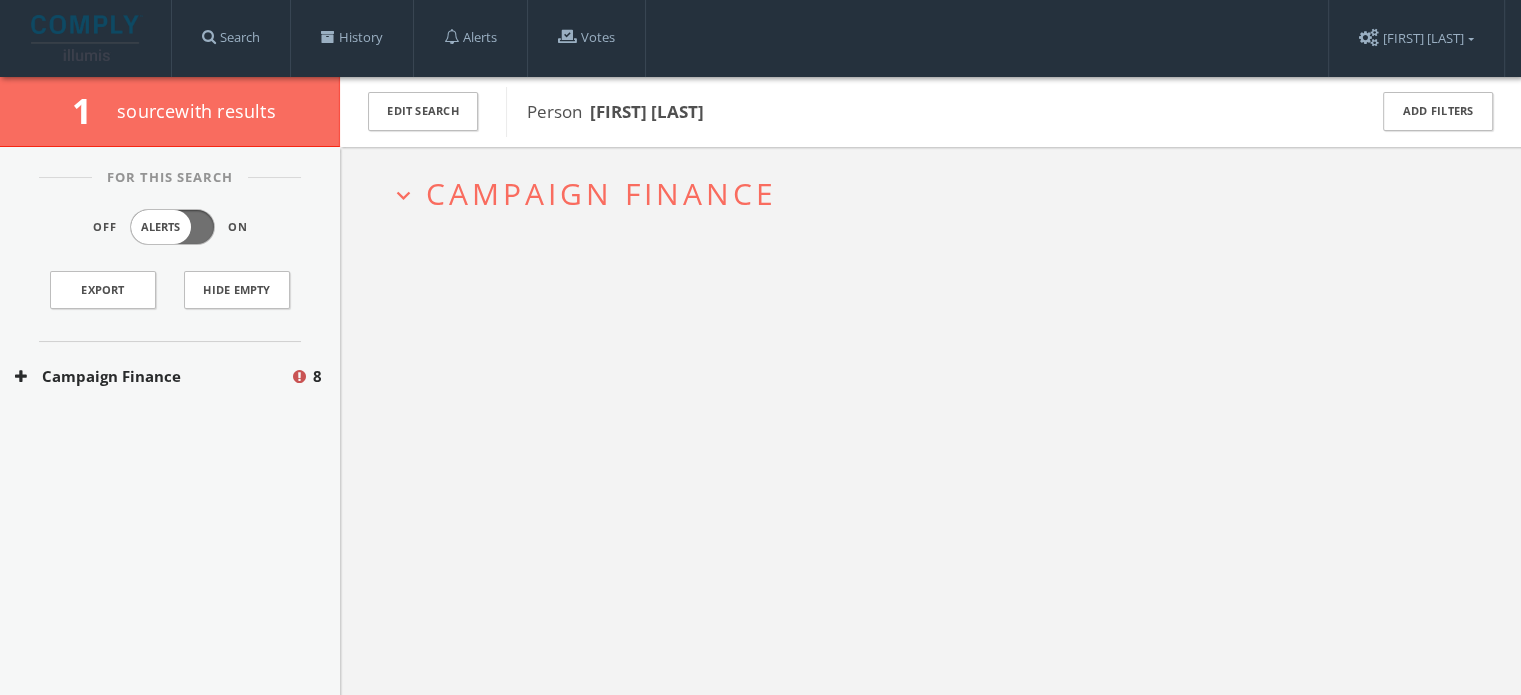 click on "Campaign Finance" at bounding box center [152, 376] 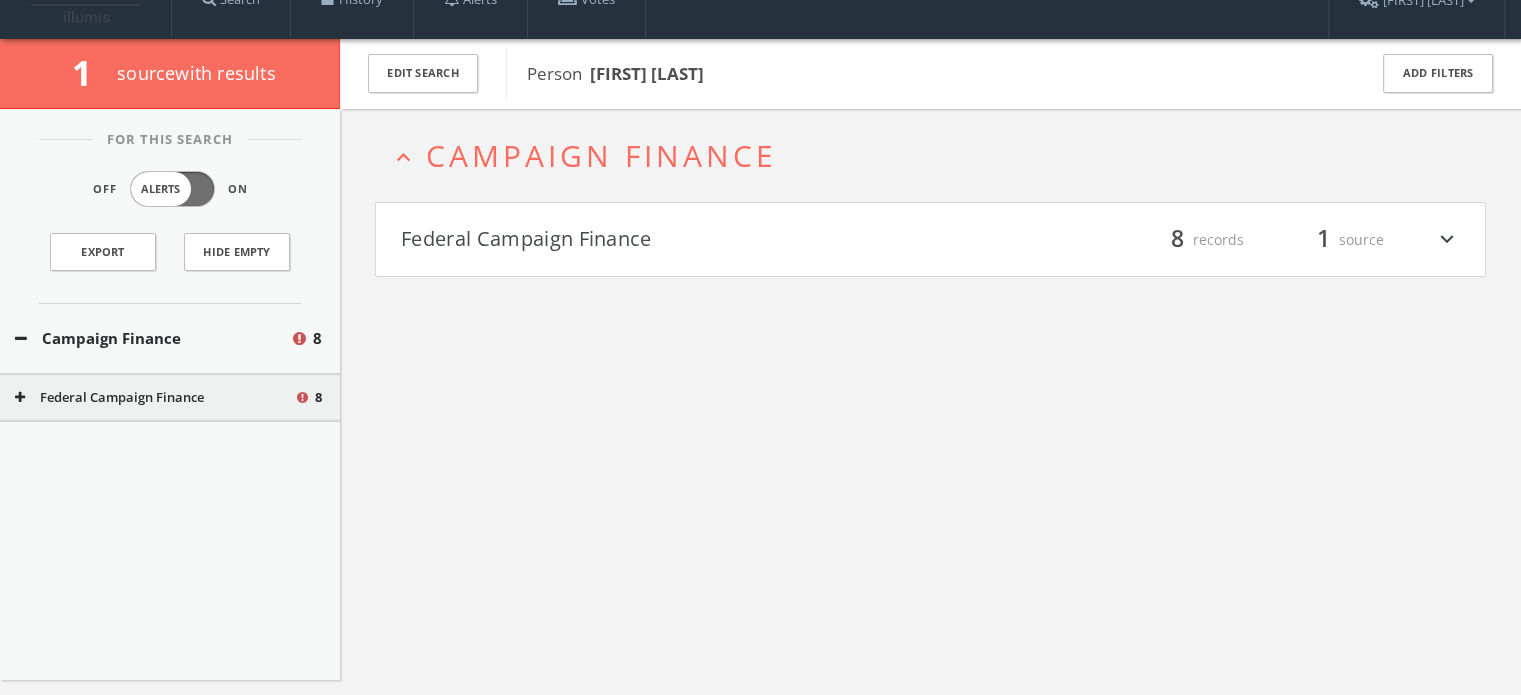 click on "For This Search Off Alerts On Export Hide Empty Campaign Finance 8 Federal Campaign Finance 8" at bounding box center [170, 395] 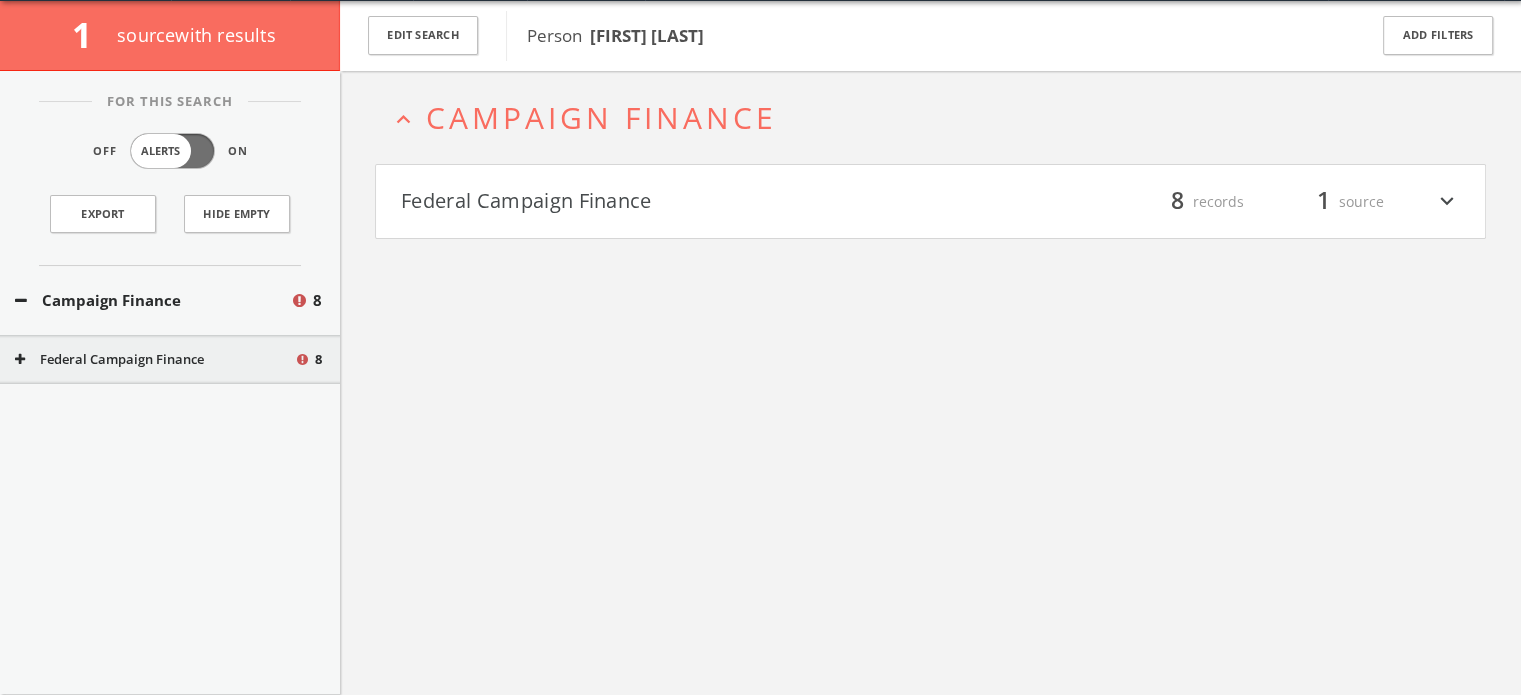 click on "Federal Campaign Finance" at bounding box center (154, 360) 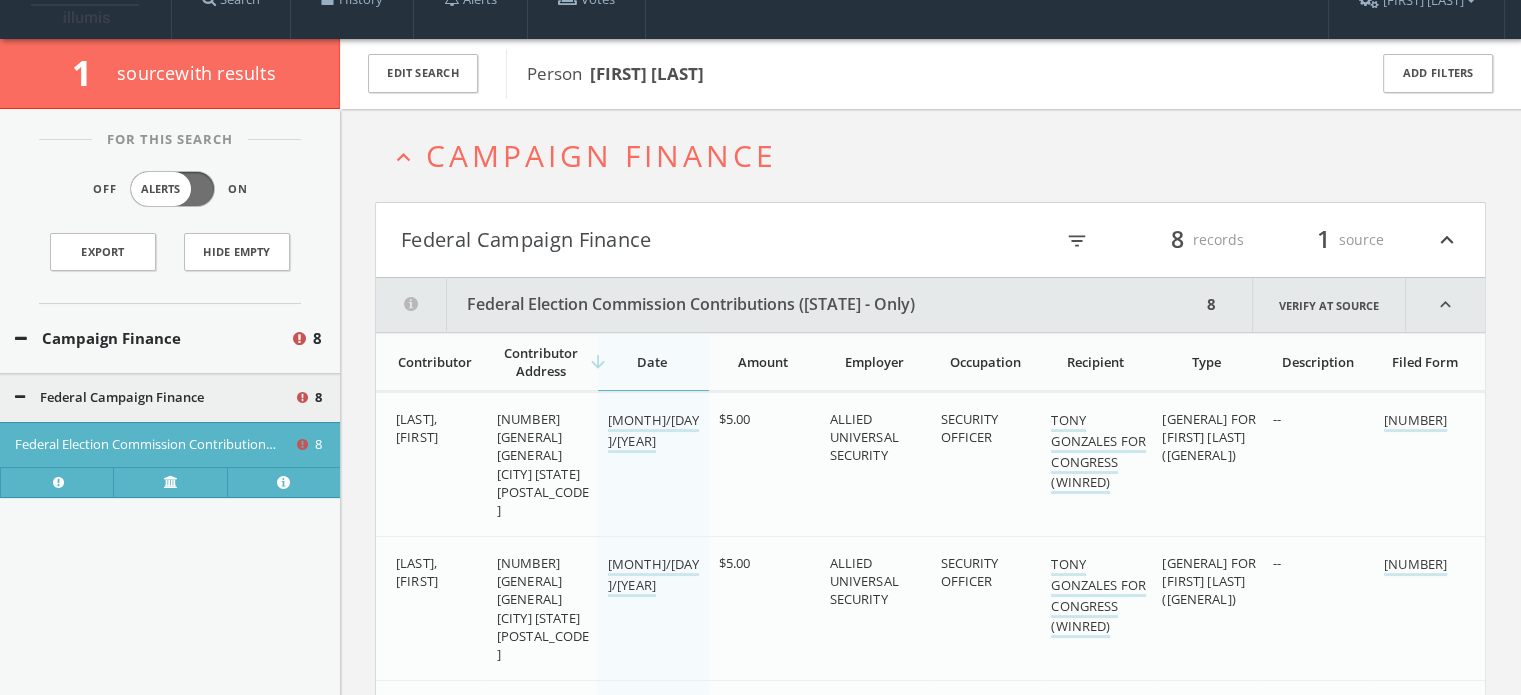 scroll, scrollTop: 35, scrollLeft: 0, axis: vertical 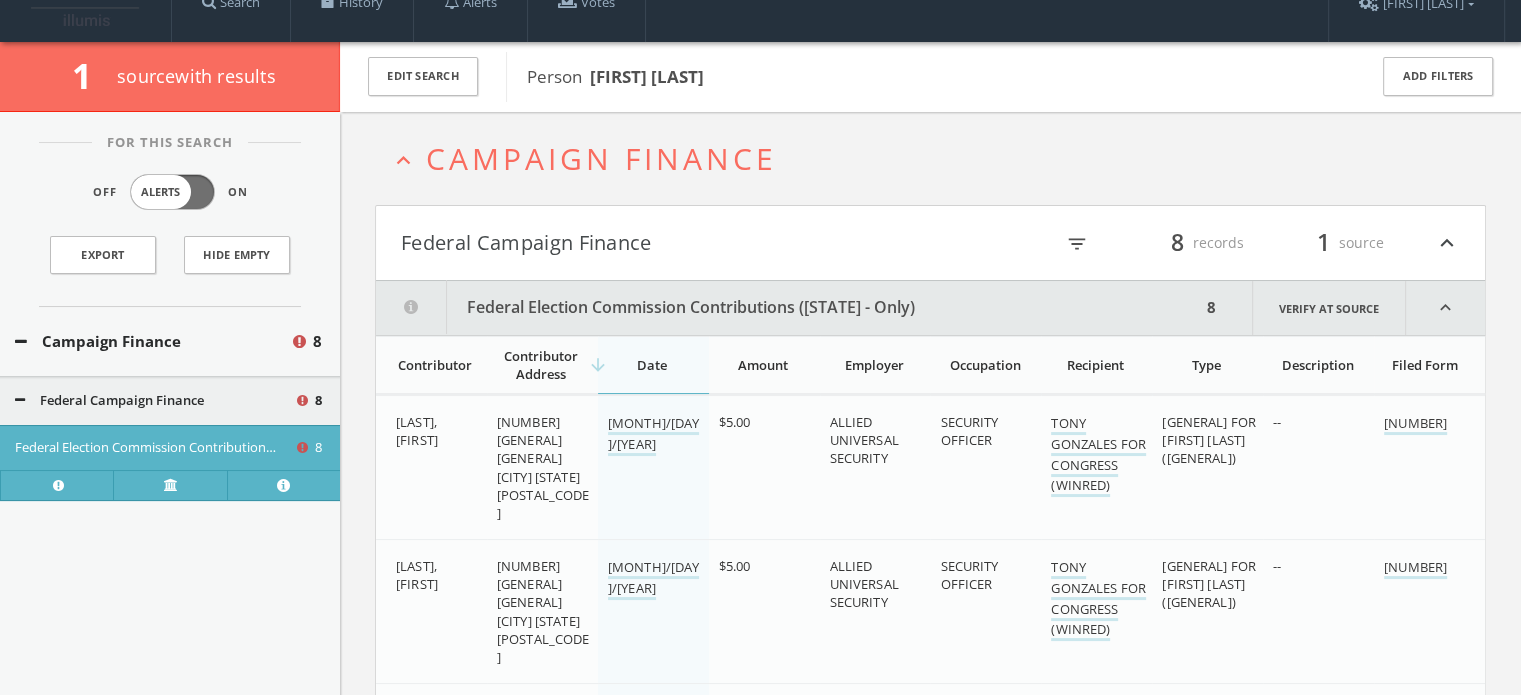 type 